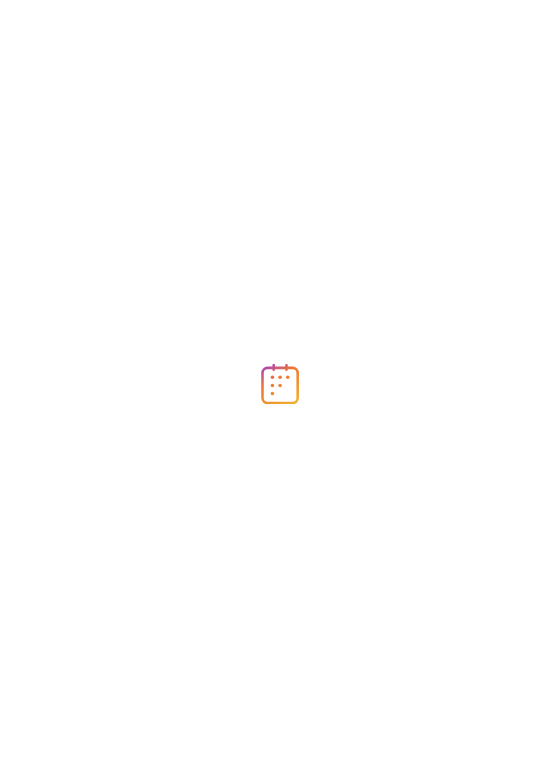 scroll, scrollTop: 0, scrollLeft: 0, axis: both 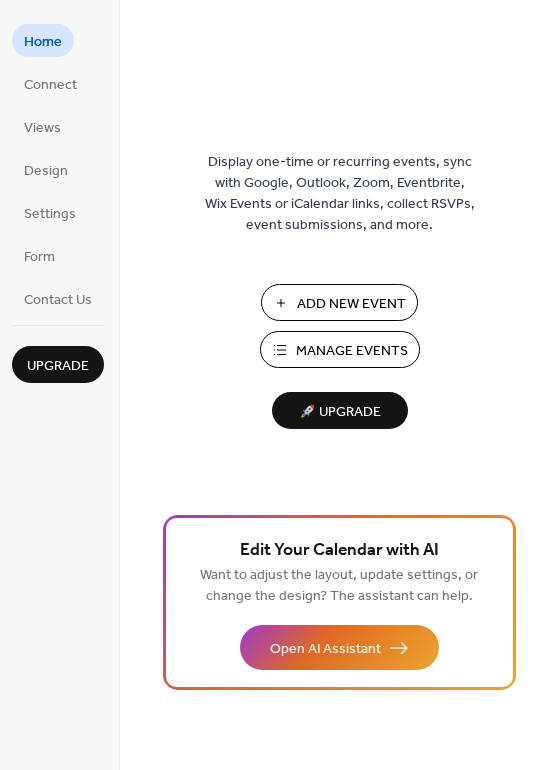 click on "Add New Event" at bounding box center [351, 304] 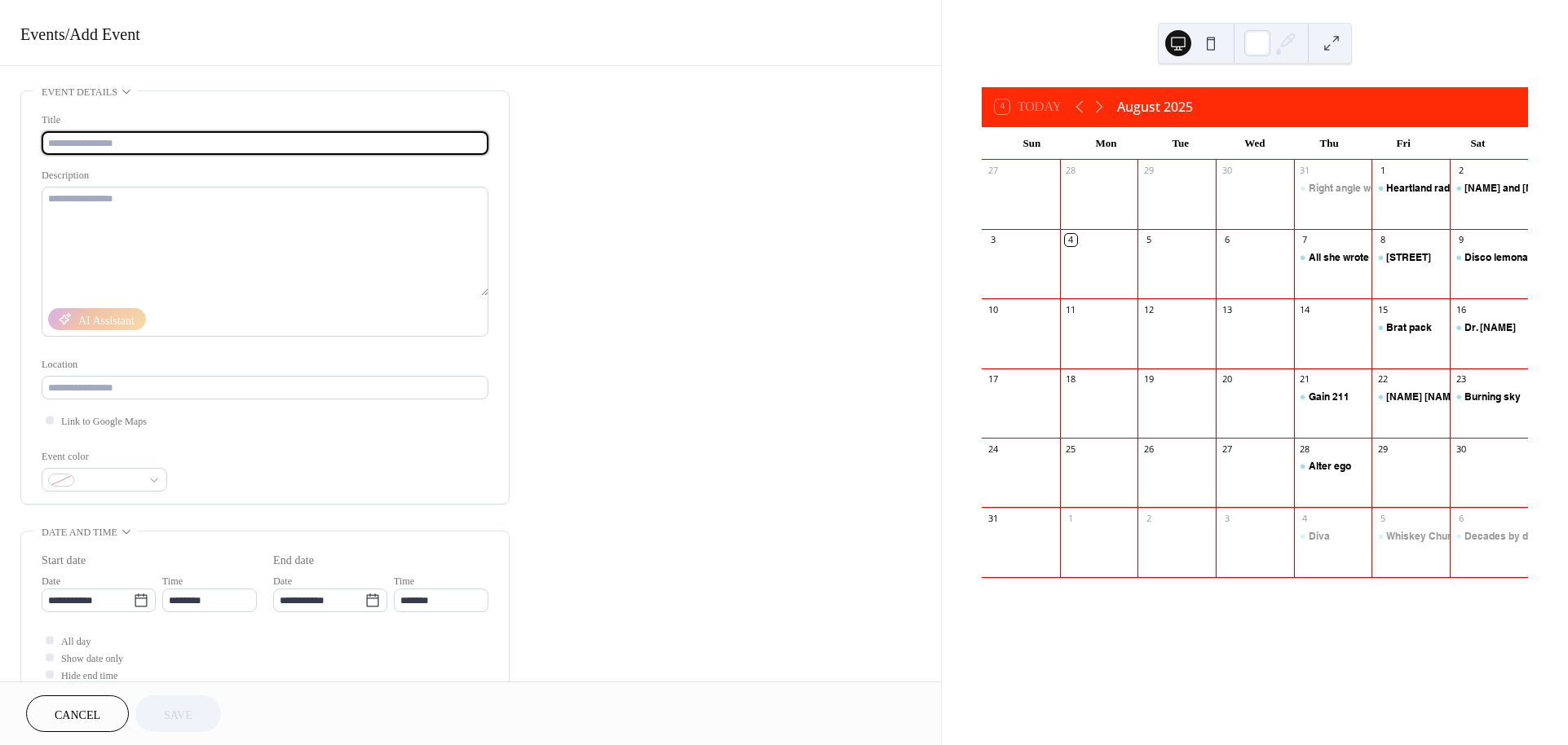 scroll, scrollTop: 0, scrollLeft: 0, axis: both 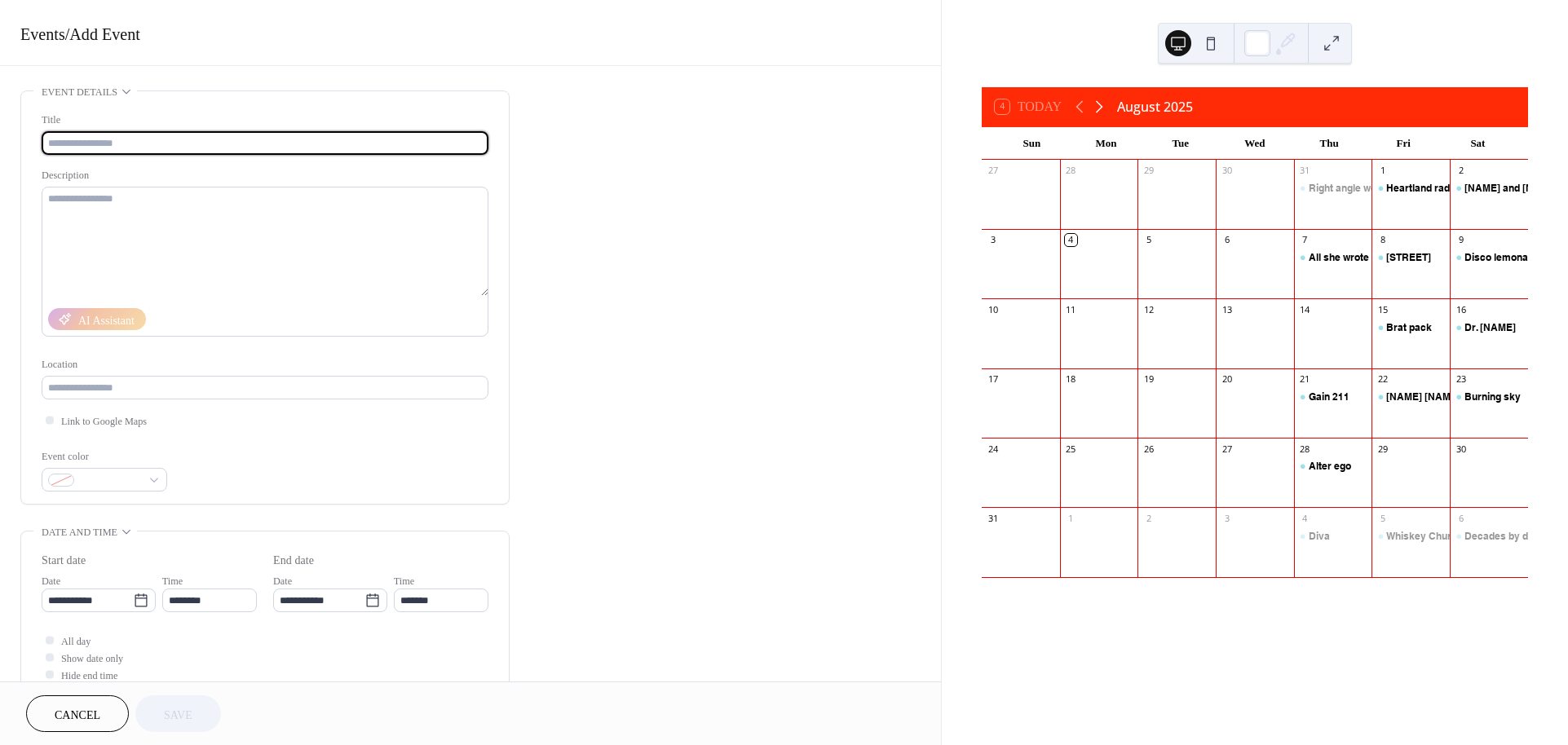 click 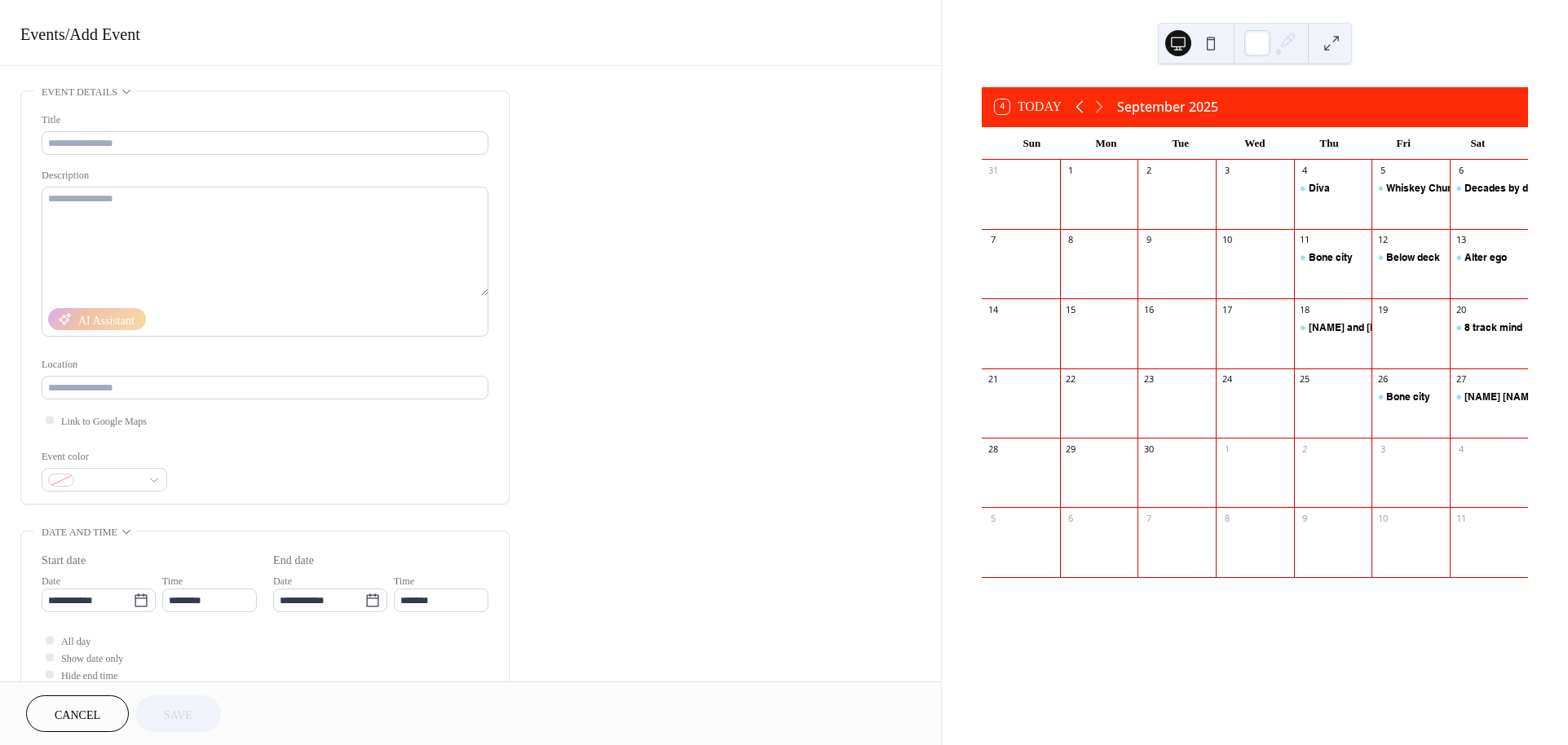 click 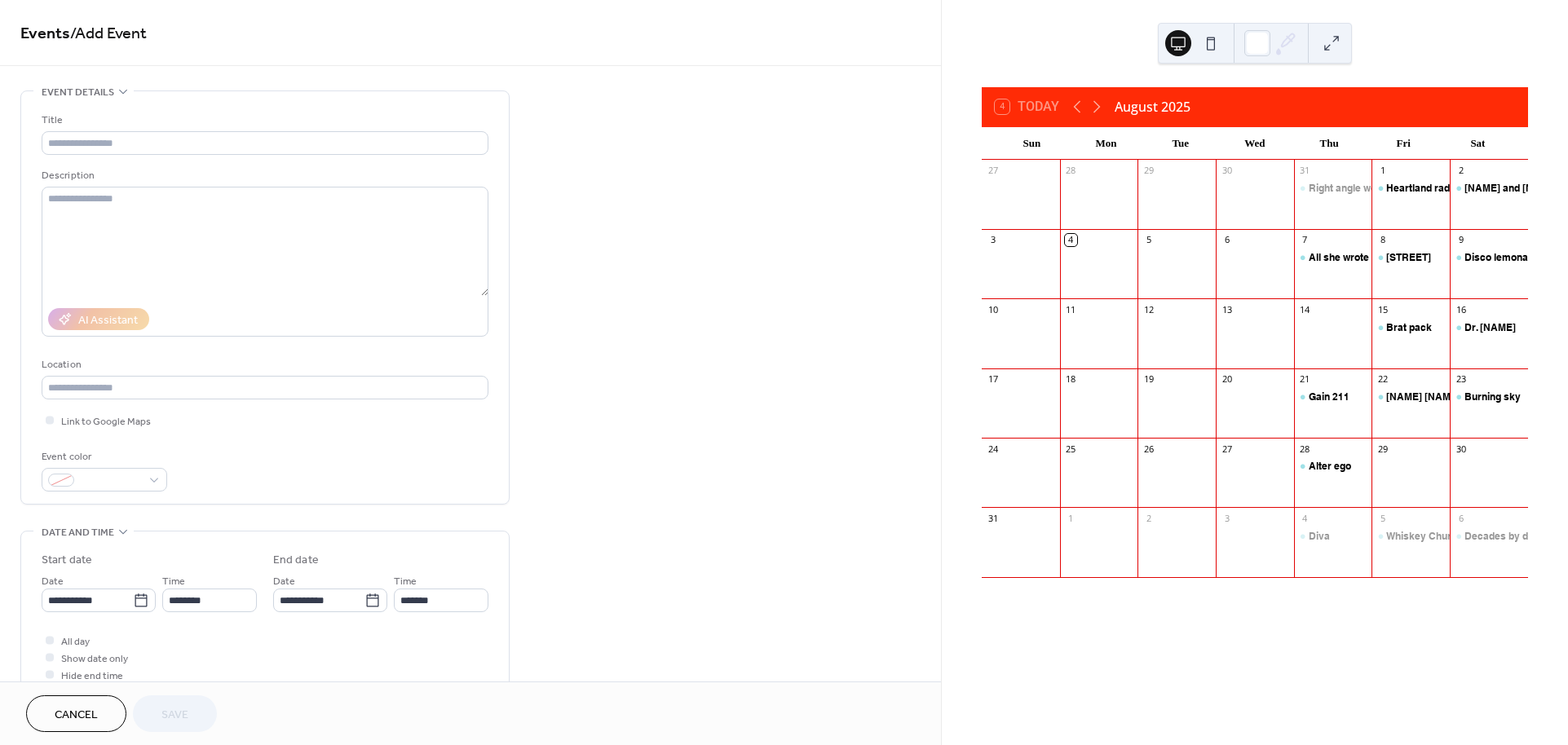 click at bounding box center [1021, 342] 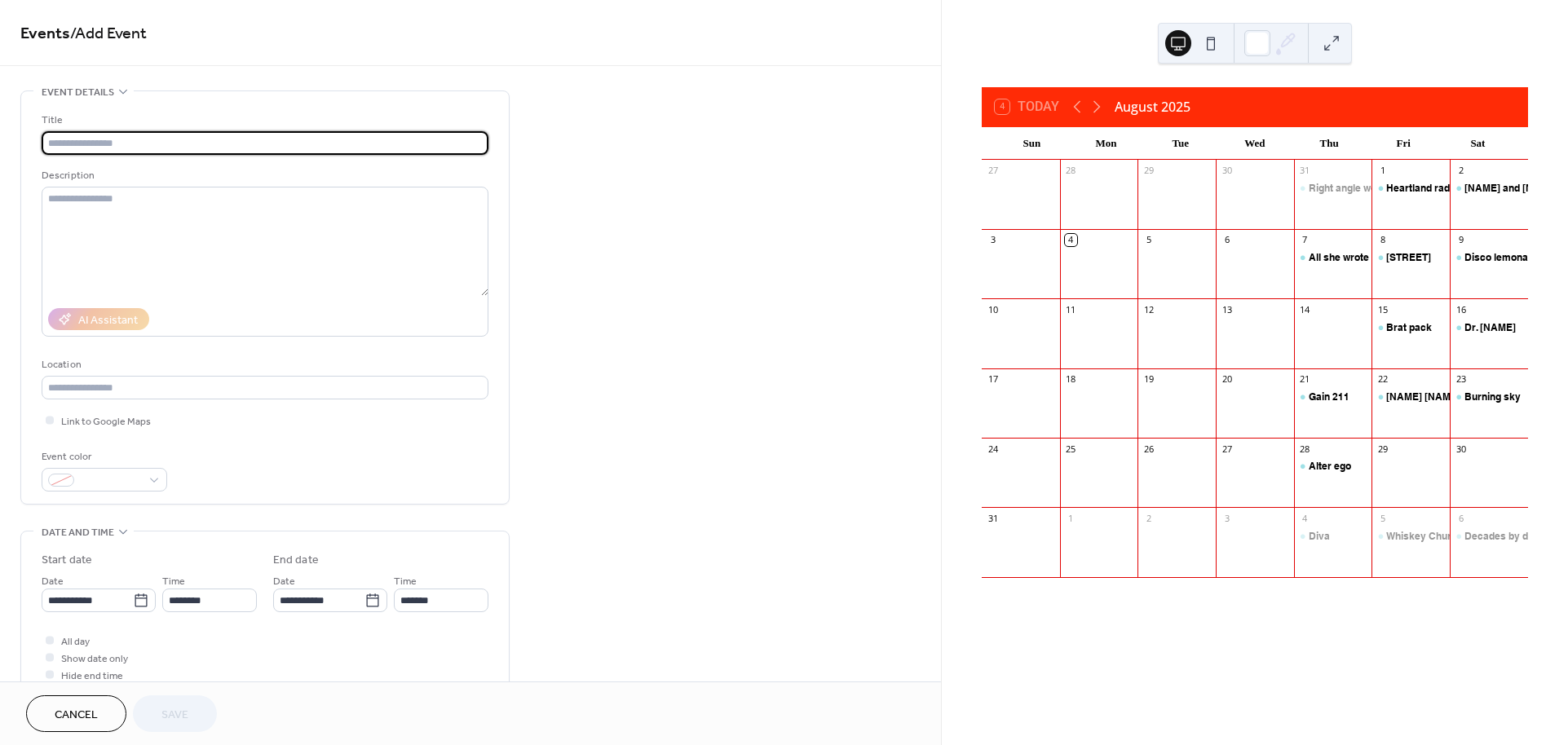 click at bounding box center [265, 143] 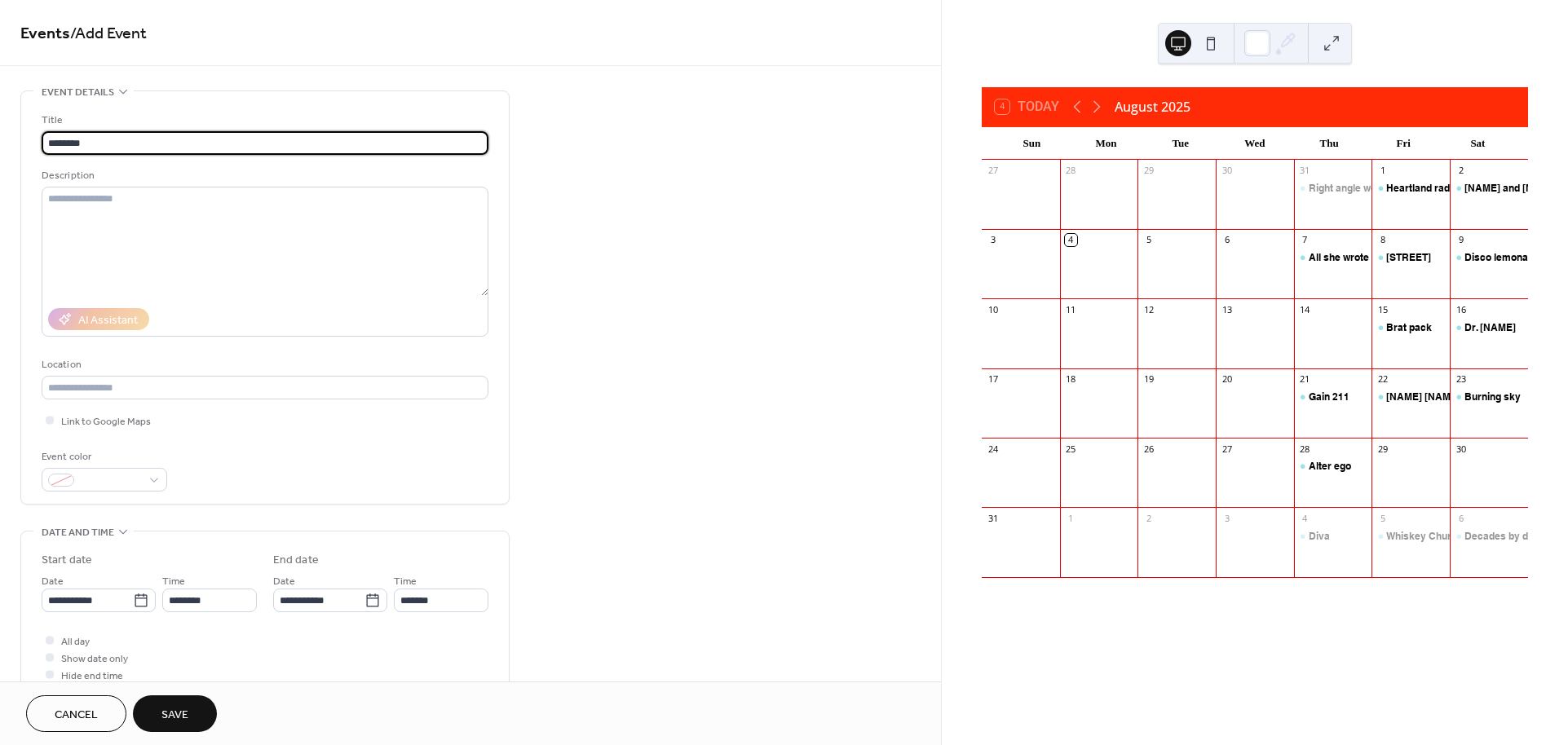 click on "********" at bounding box center (265, 143) 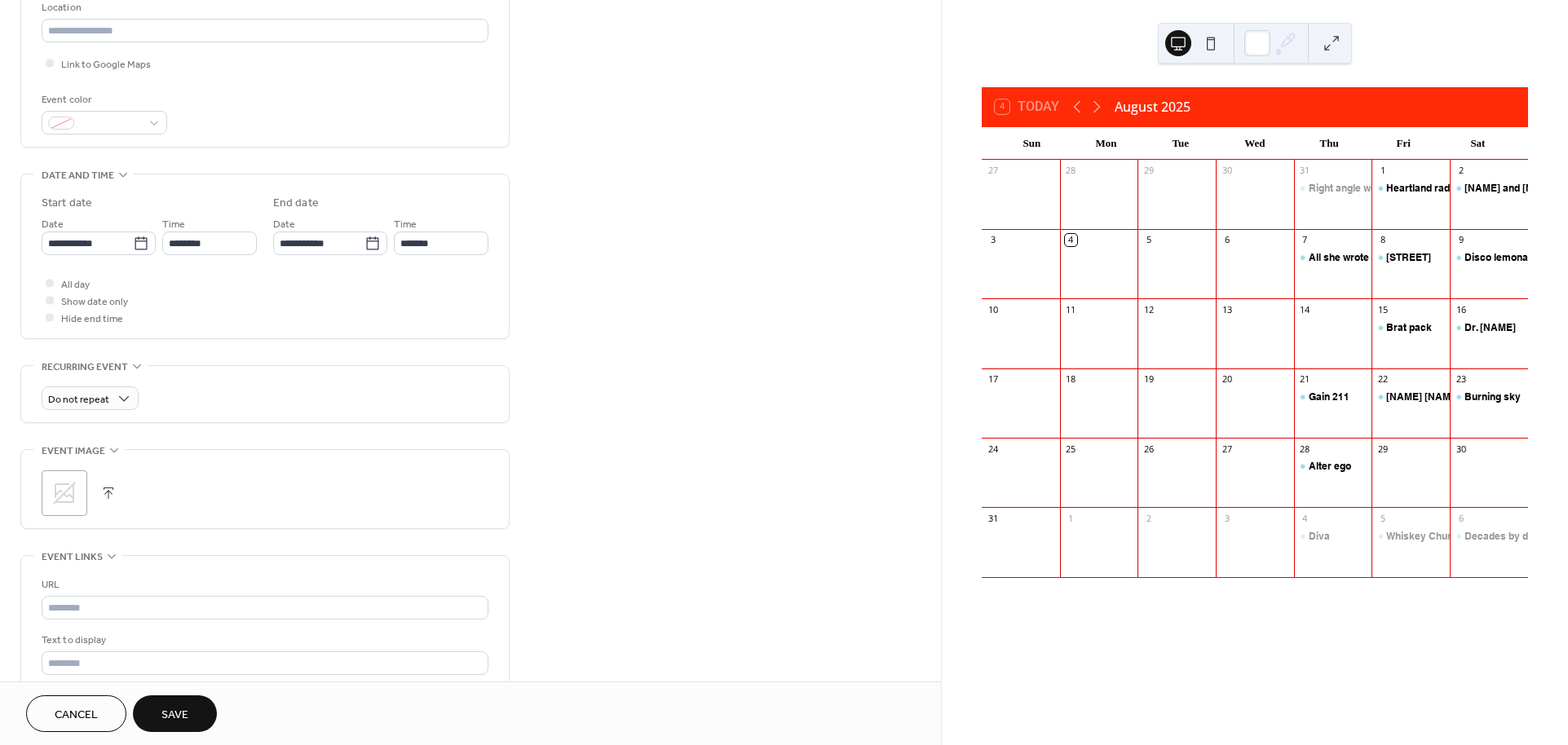 scroll, scrollTop: 362, scrollLeft: 0, axis: vertical 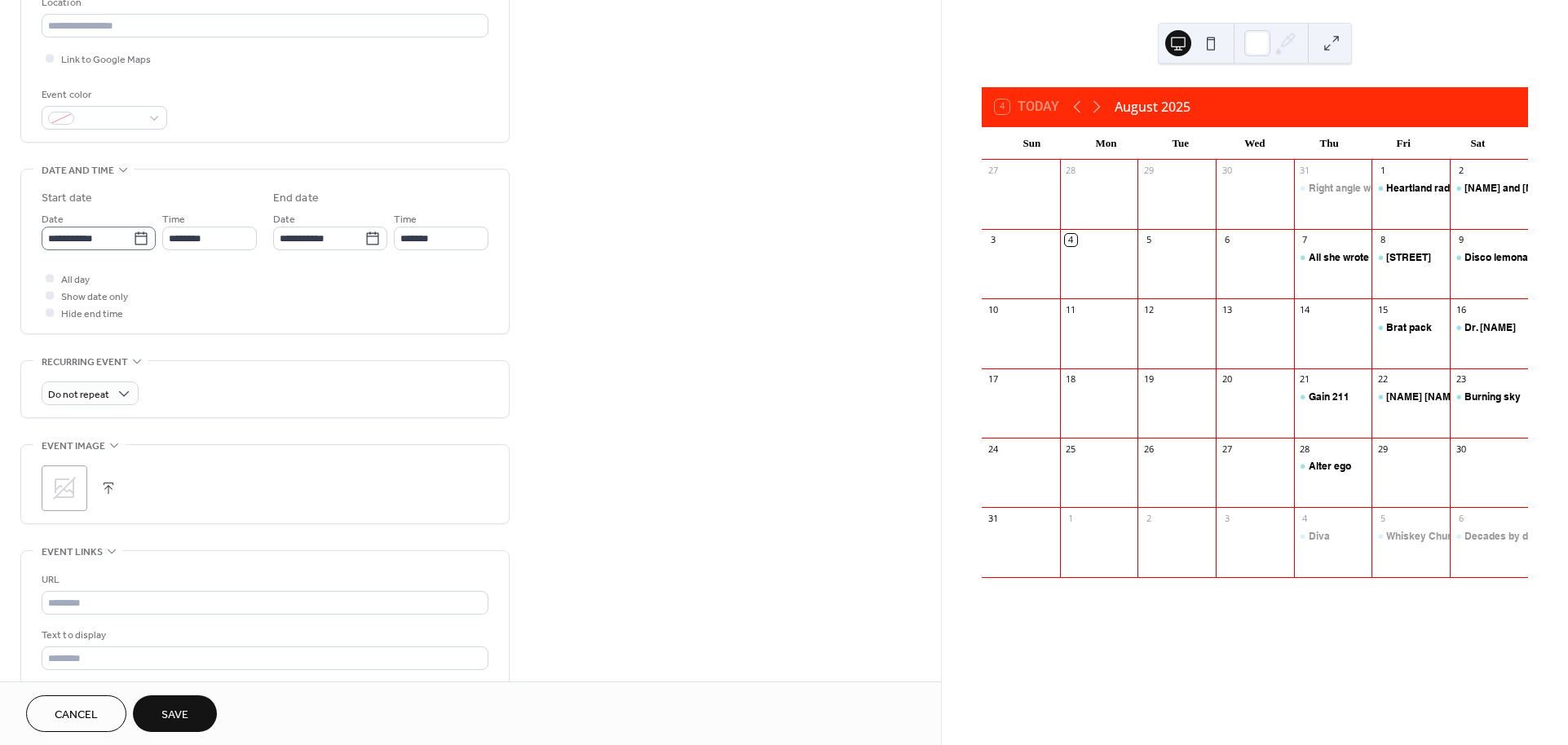 type on "*******" 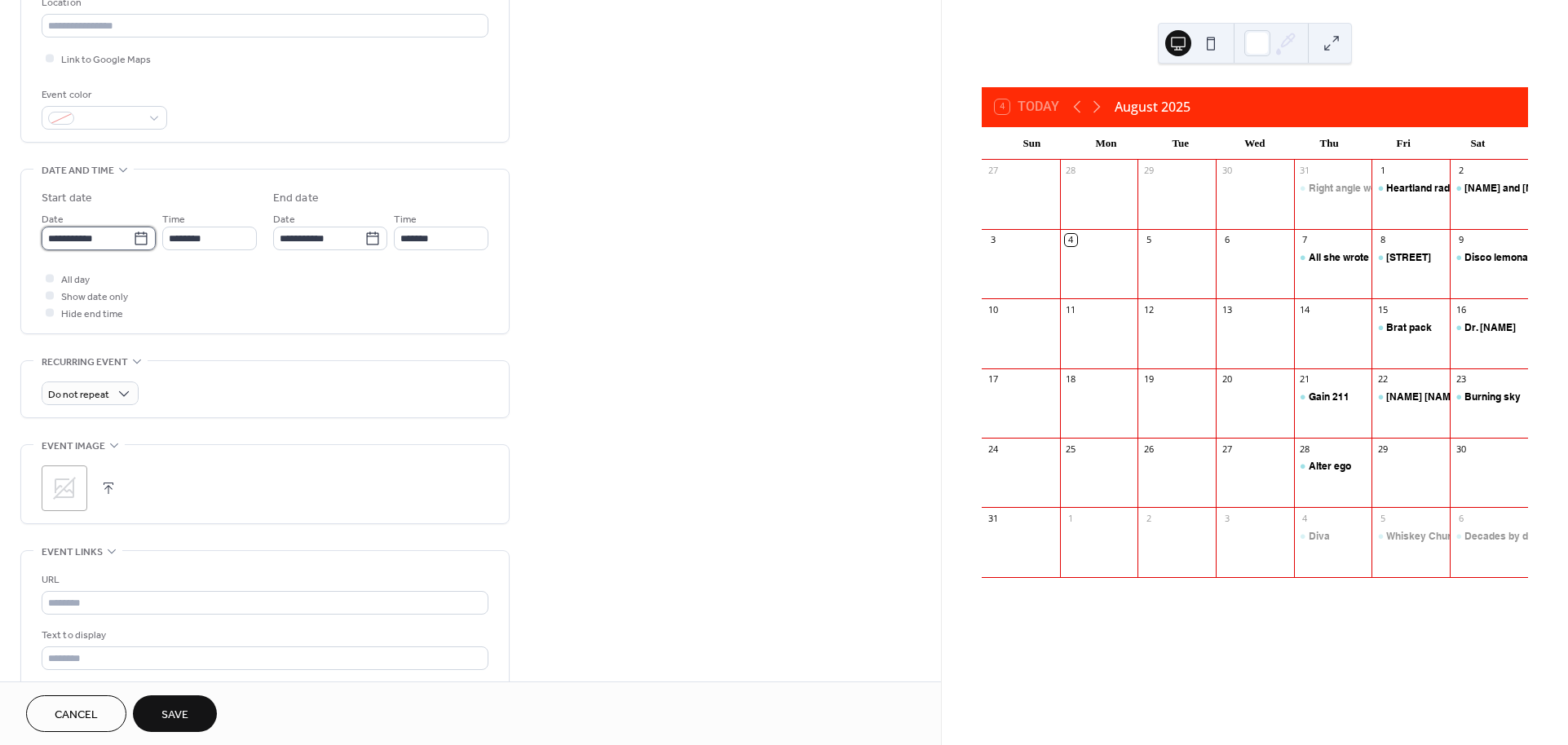 click on "**********" at bounding box center [87, 238] 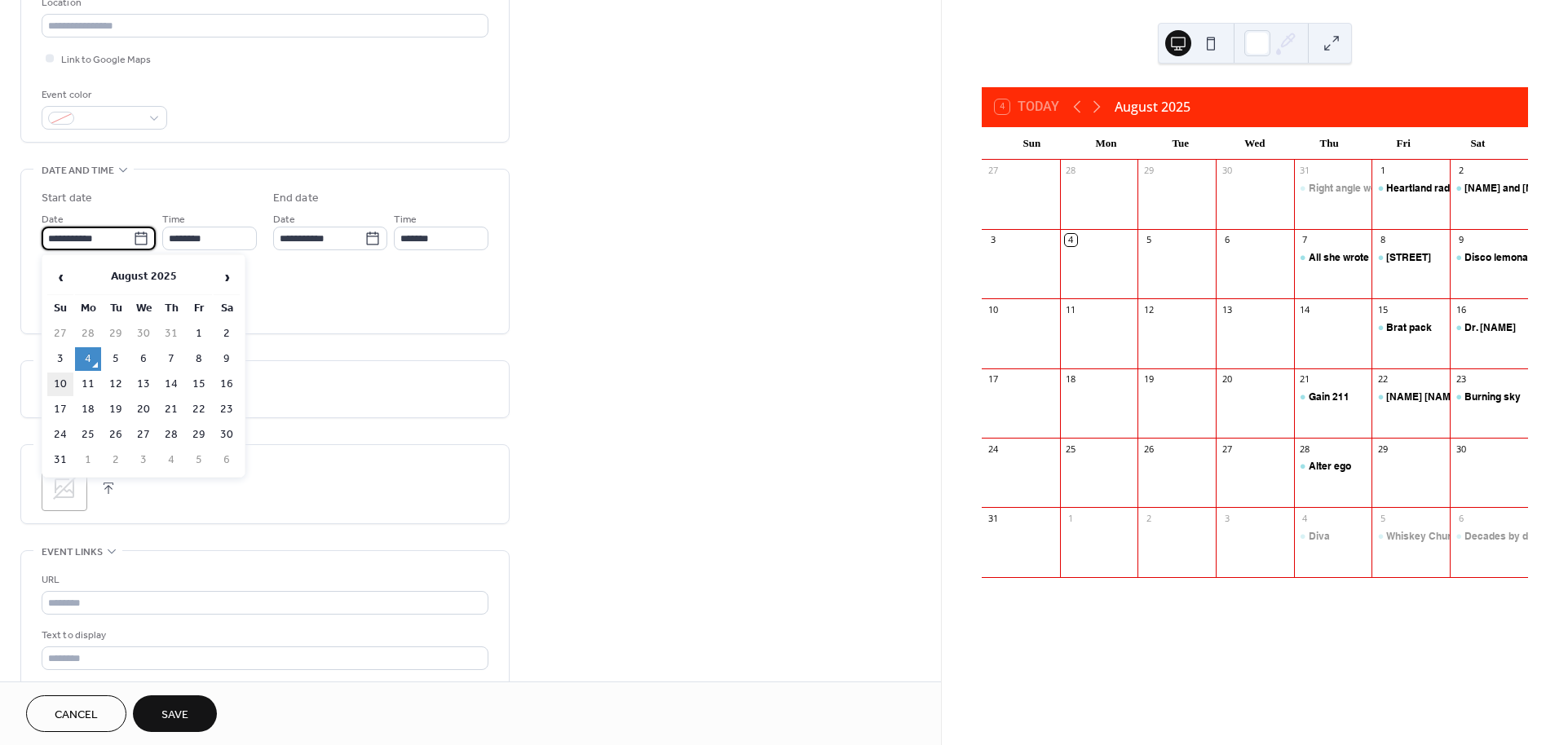 click on "10" at bounding box center (60, 384) 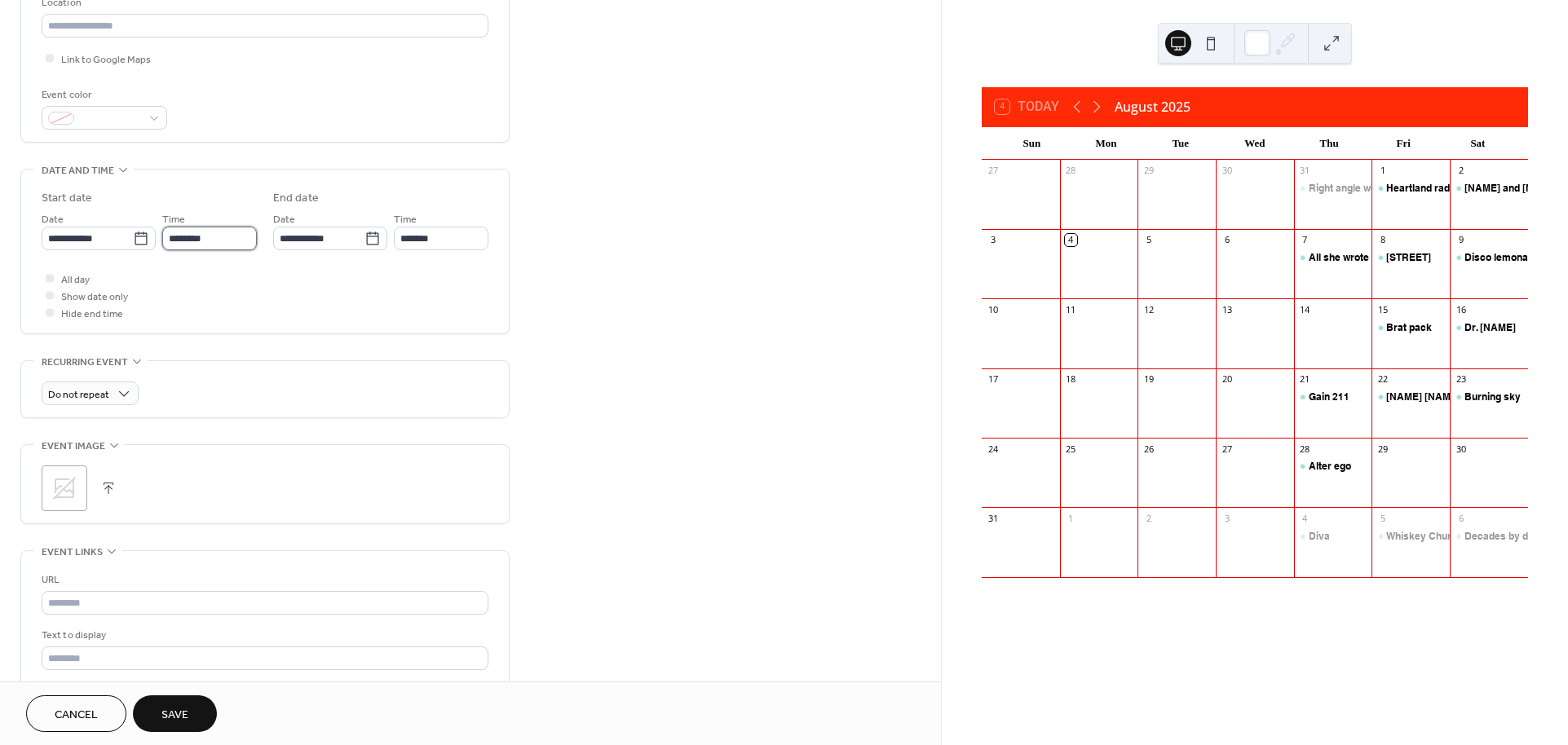 click on "********" at bounding box center [210, 238] 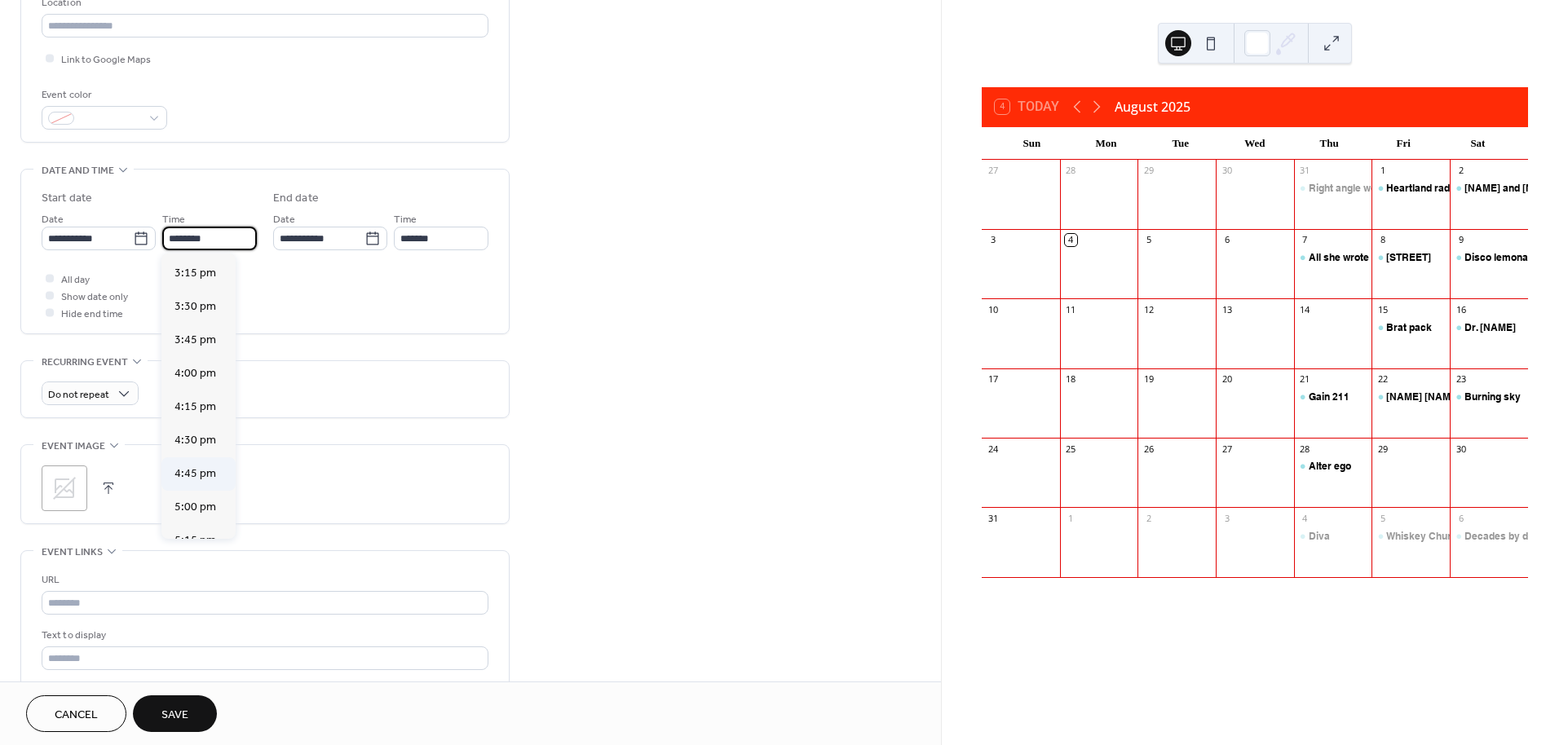 scroll, scrollTop: 2074, scrollLeft: 0, axis: vertical 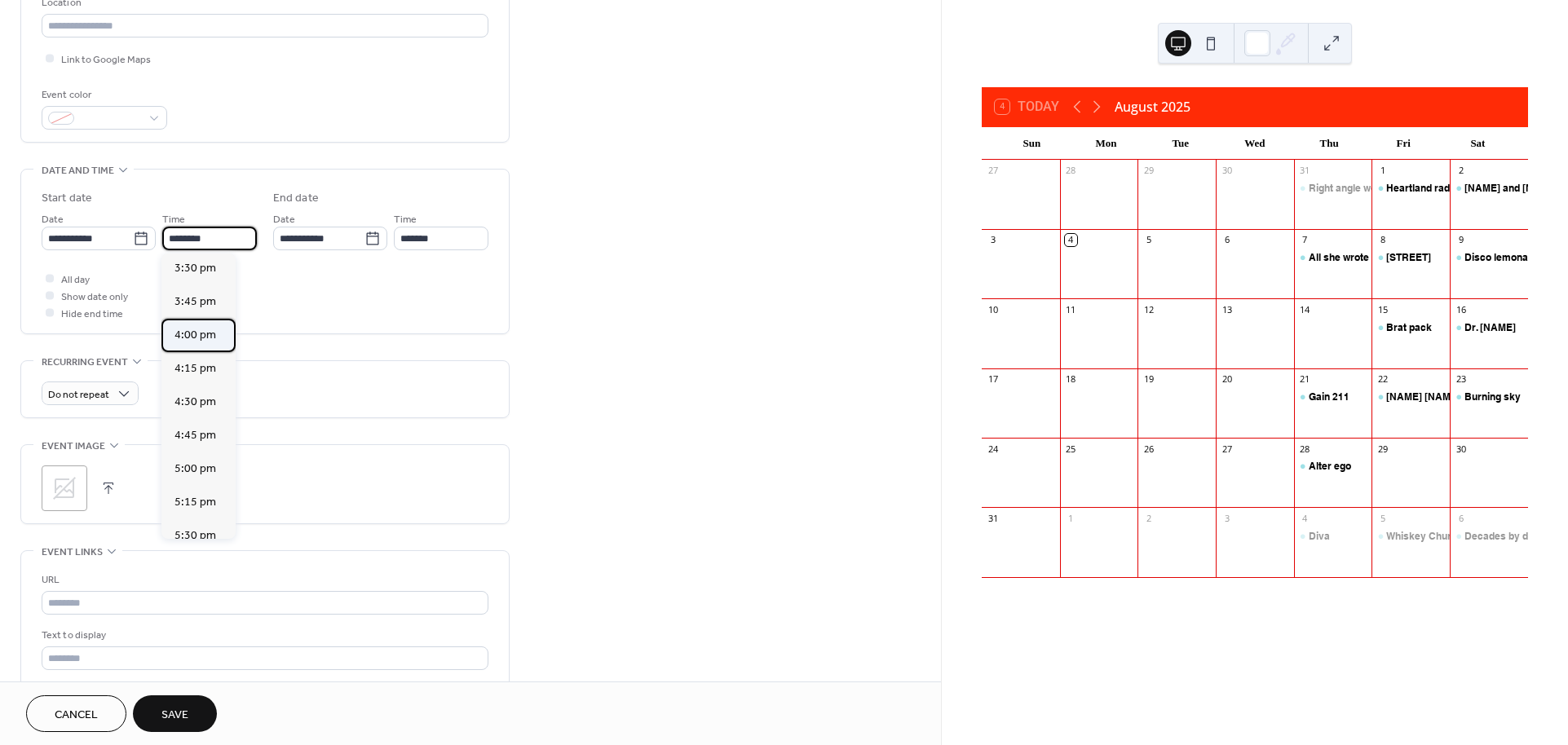 click on "4:00 pm" at bounding box center (195, 334) 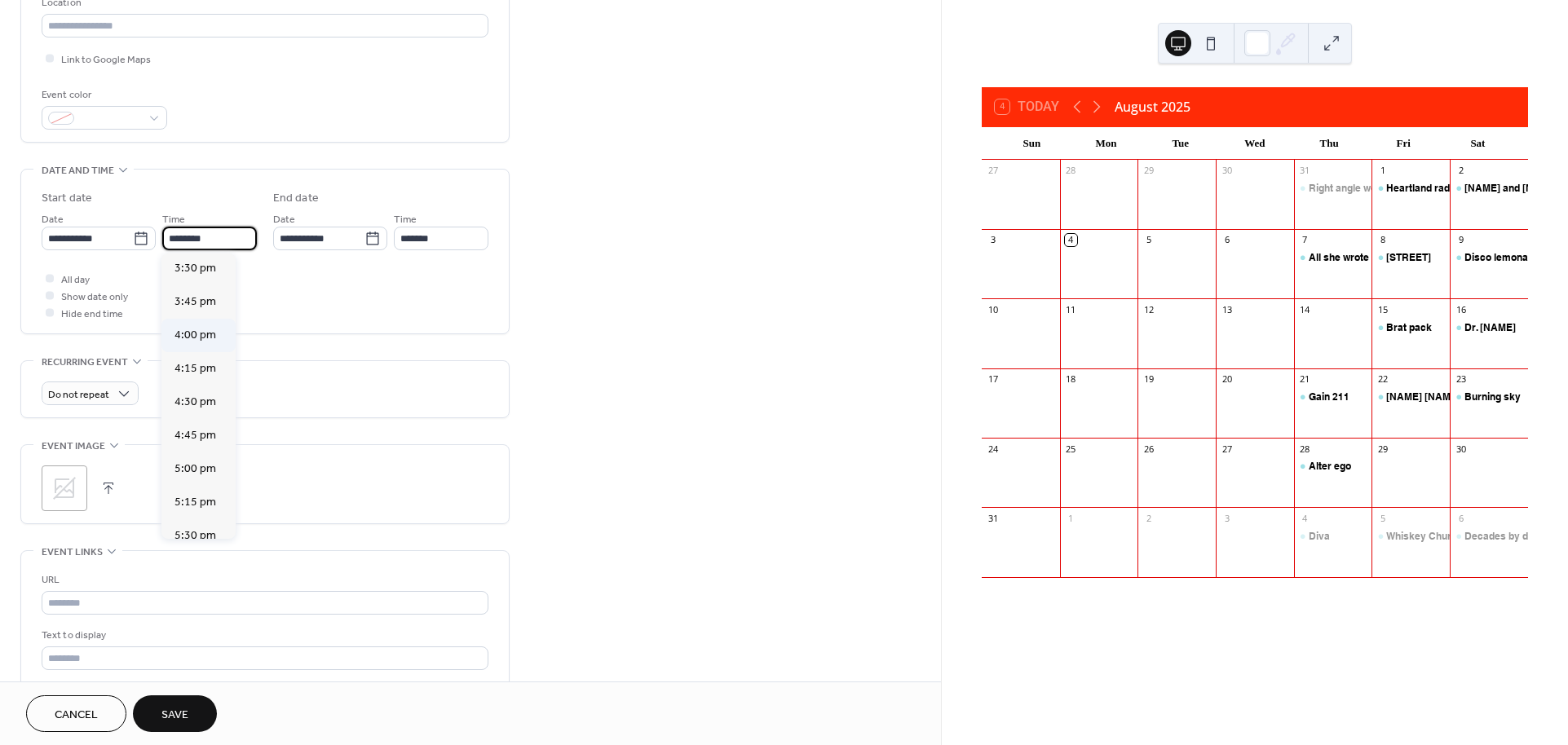 type on "*******" 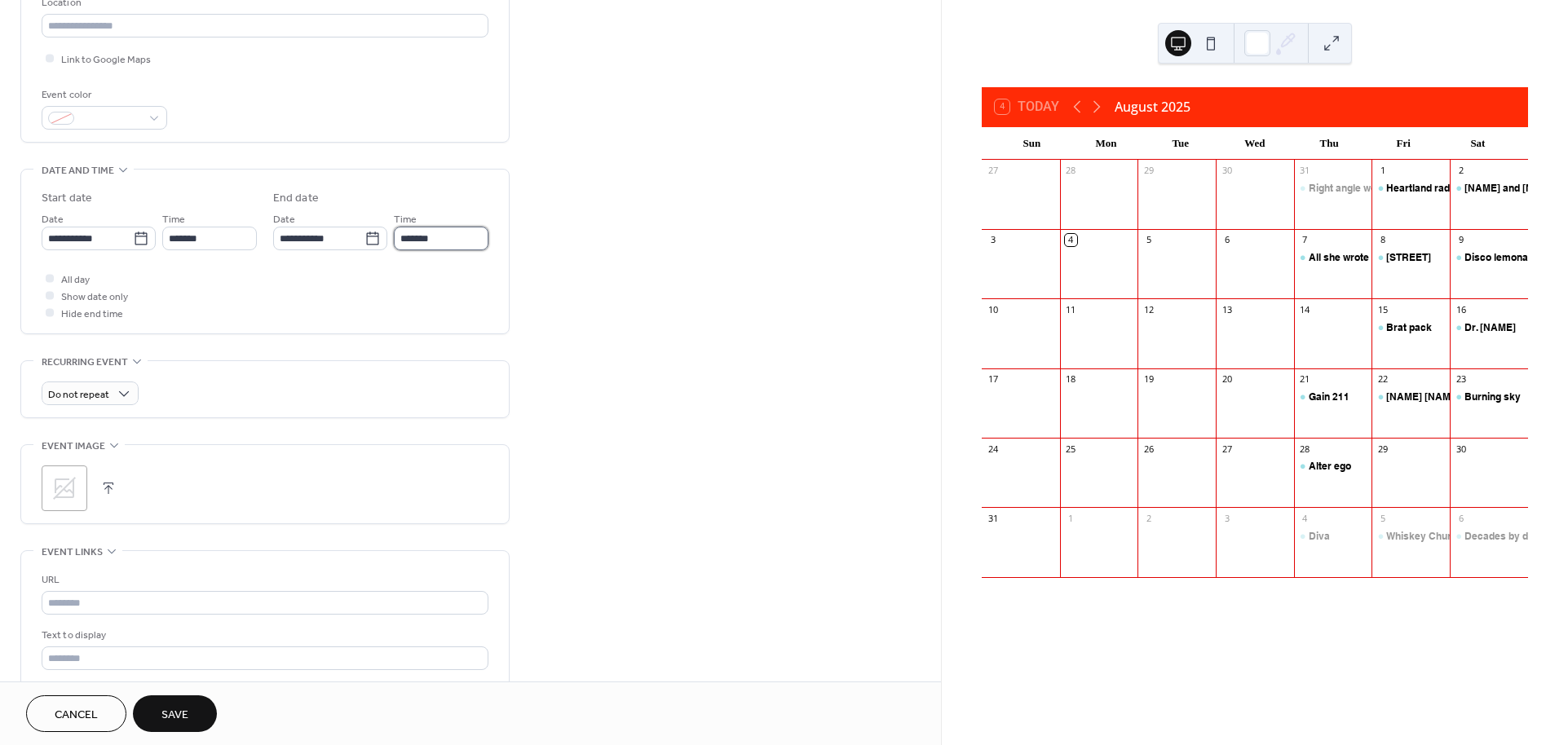 click on "*******" at bounding box center [441, 238] 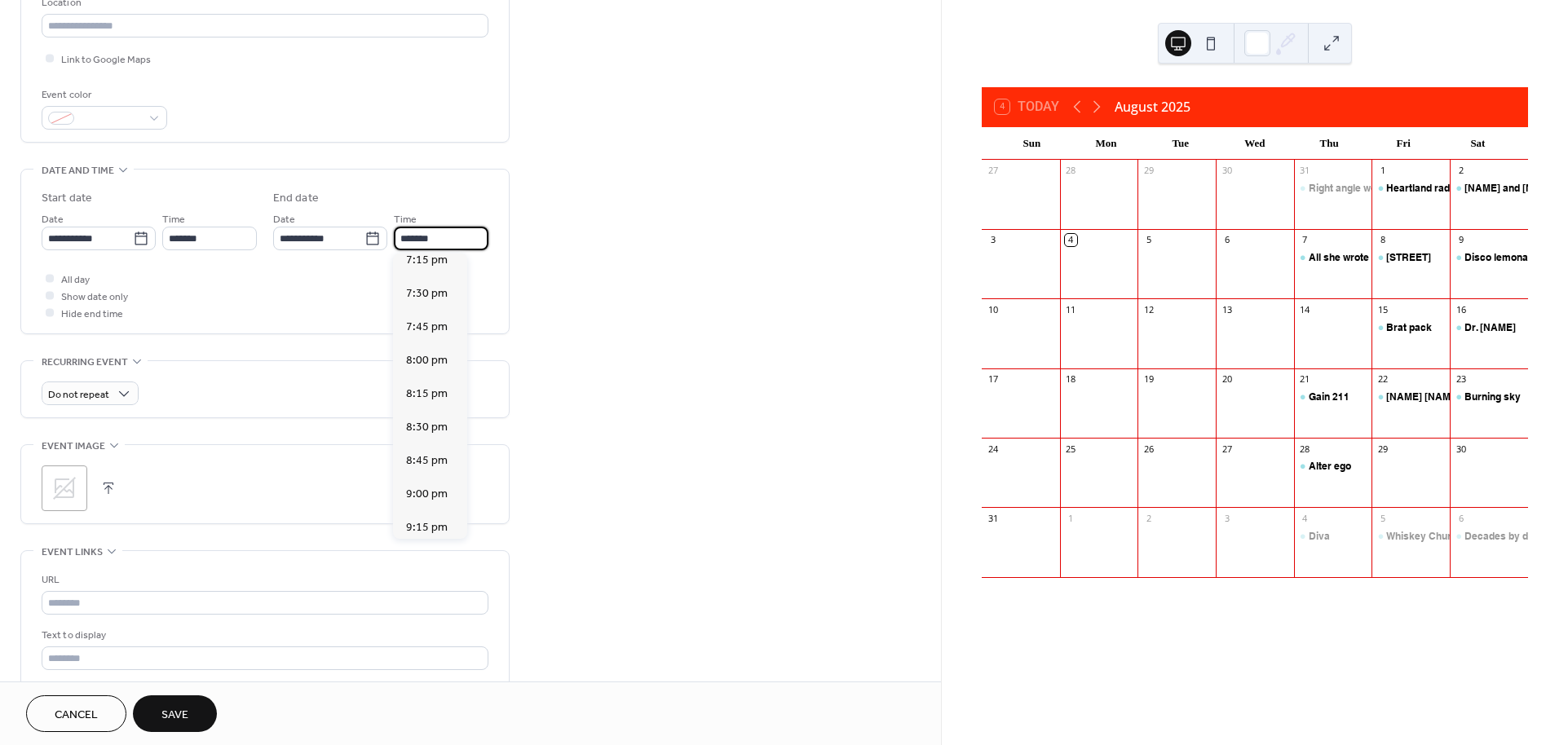 scroll, scrollTop: 362, scrollLeft: 0, axis: vertical 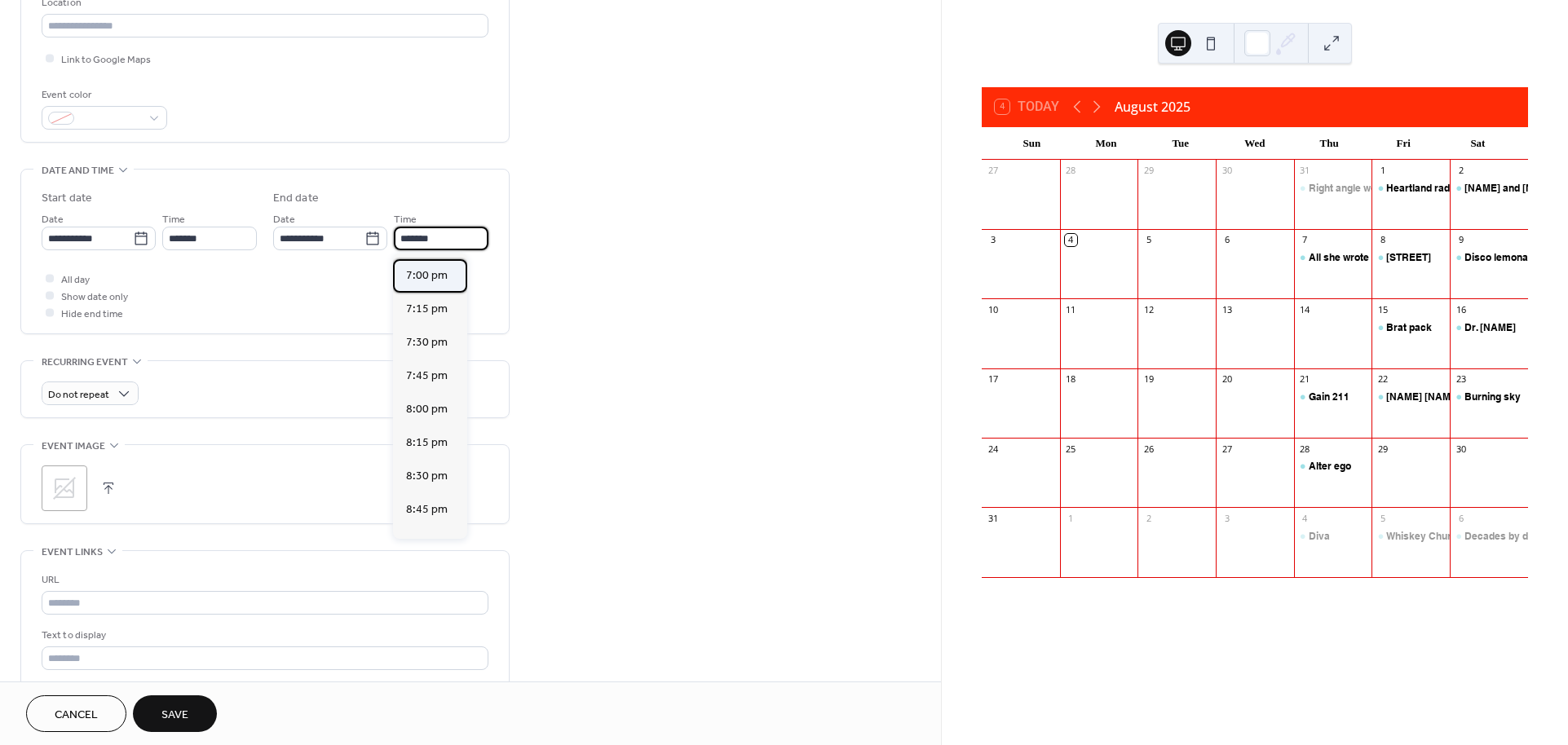 click on "7:00 pm" at bounding box center [426, 275] 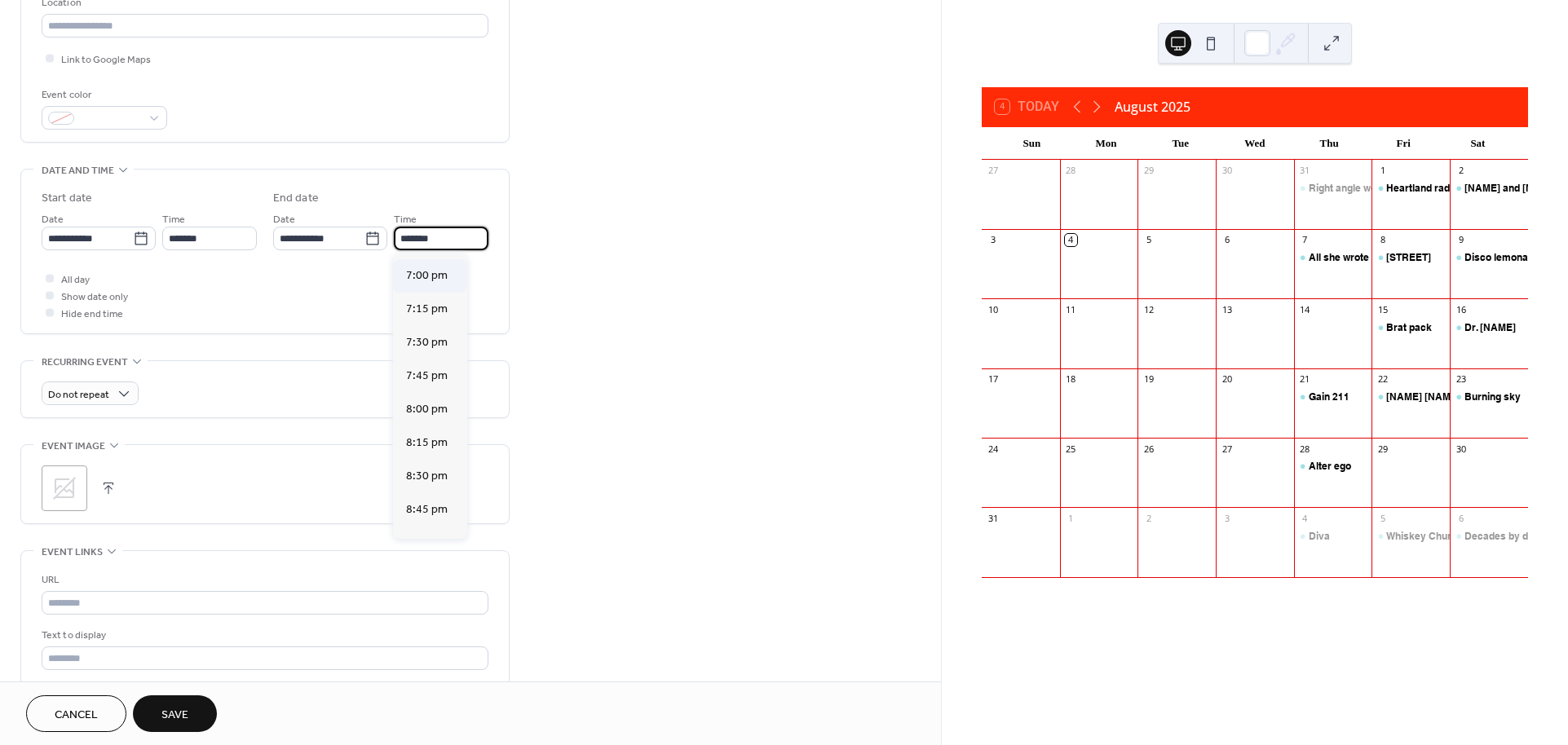 type on "*******" 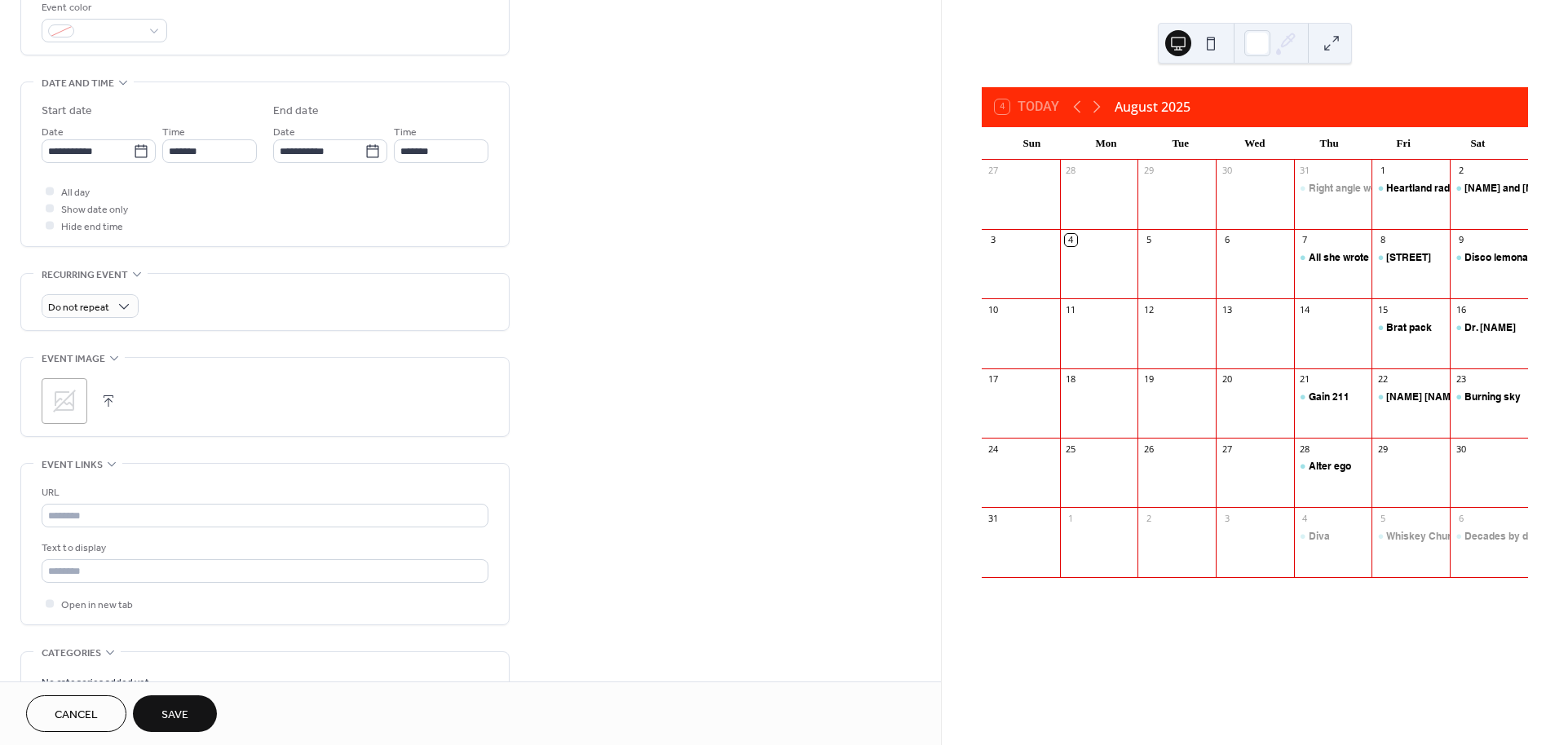 scroll, scrollTop: 452, scrollLeft: 0, axis: vertical 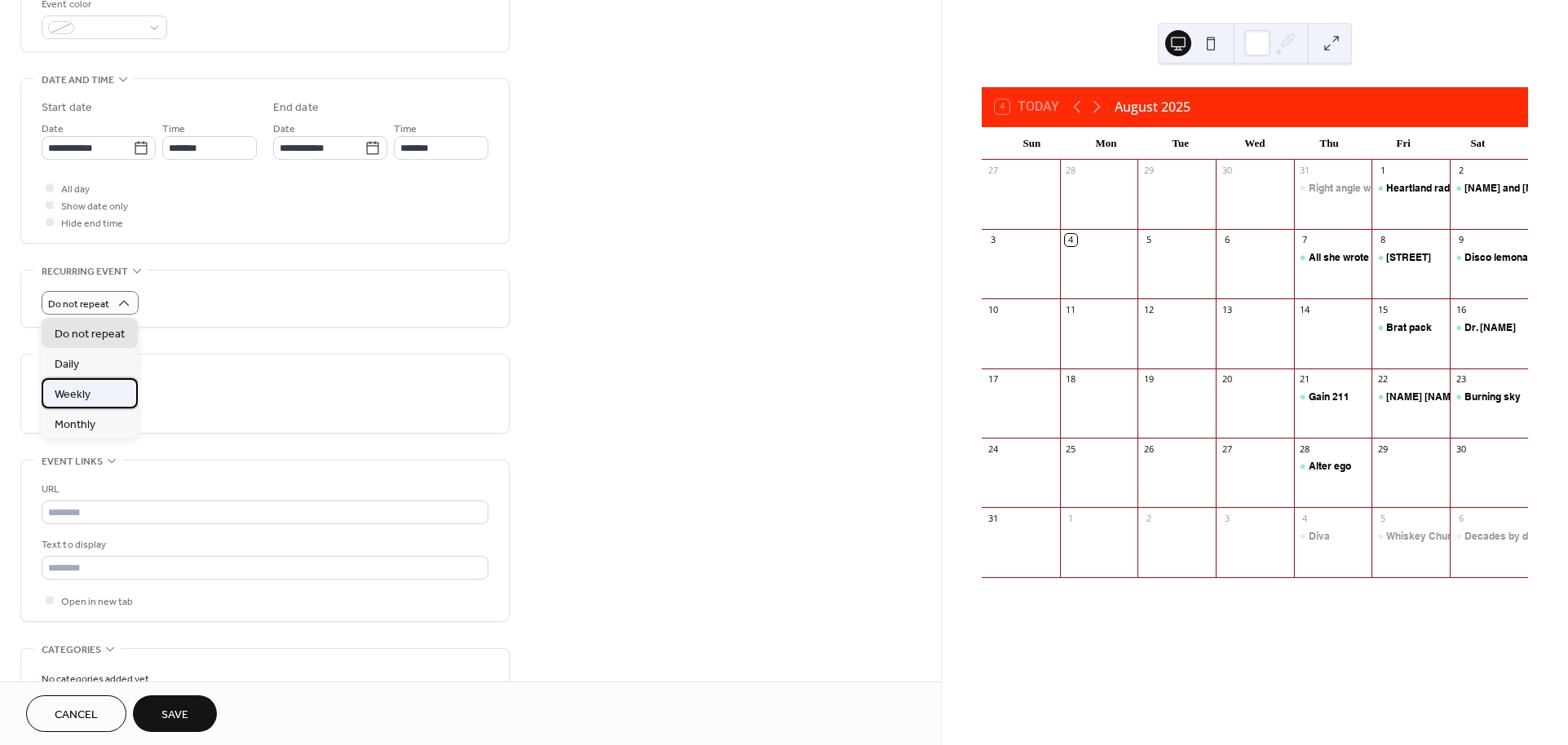 click on "Weekly" at bounding box center [73, 394] 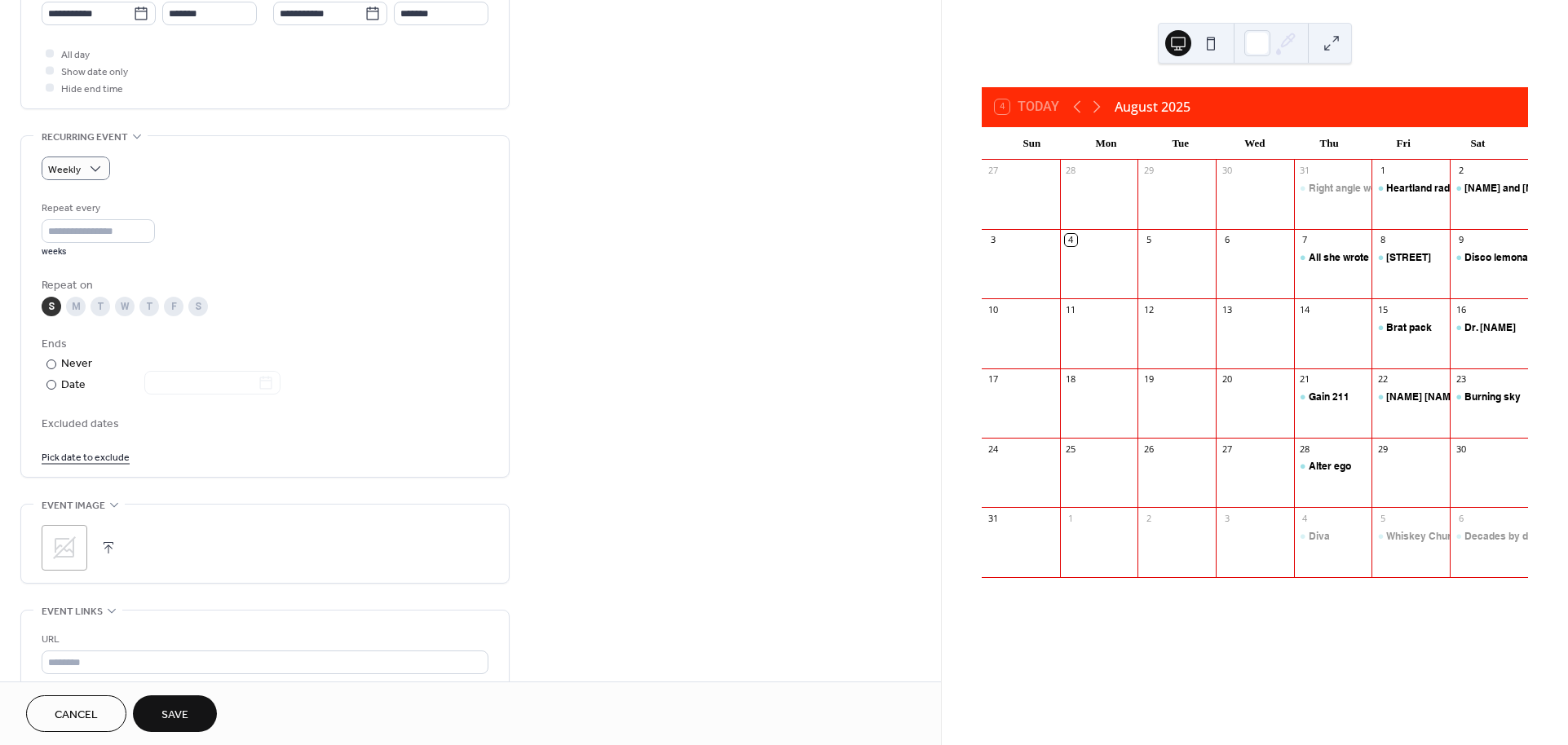 scroll, scrollTop: 633, scrollLeft: 0, axis: vertical 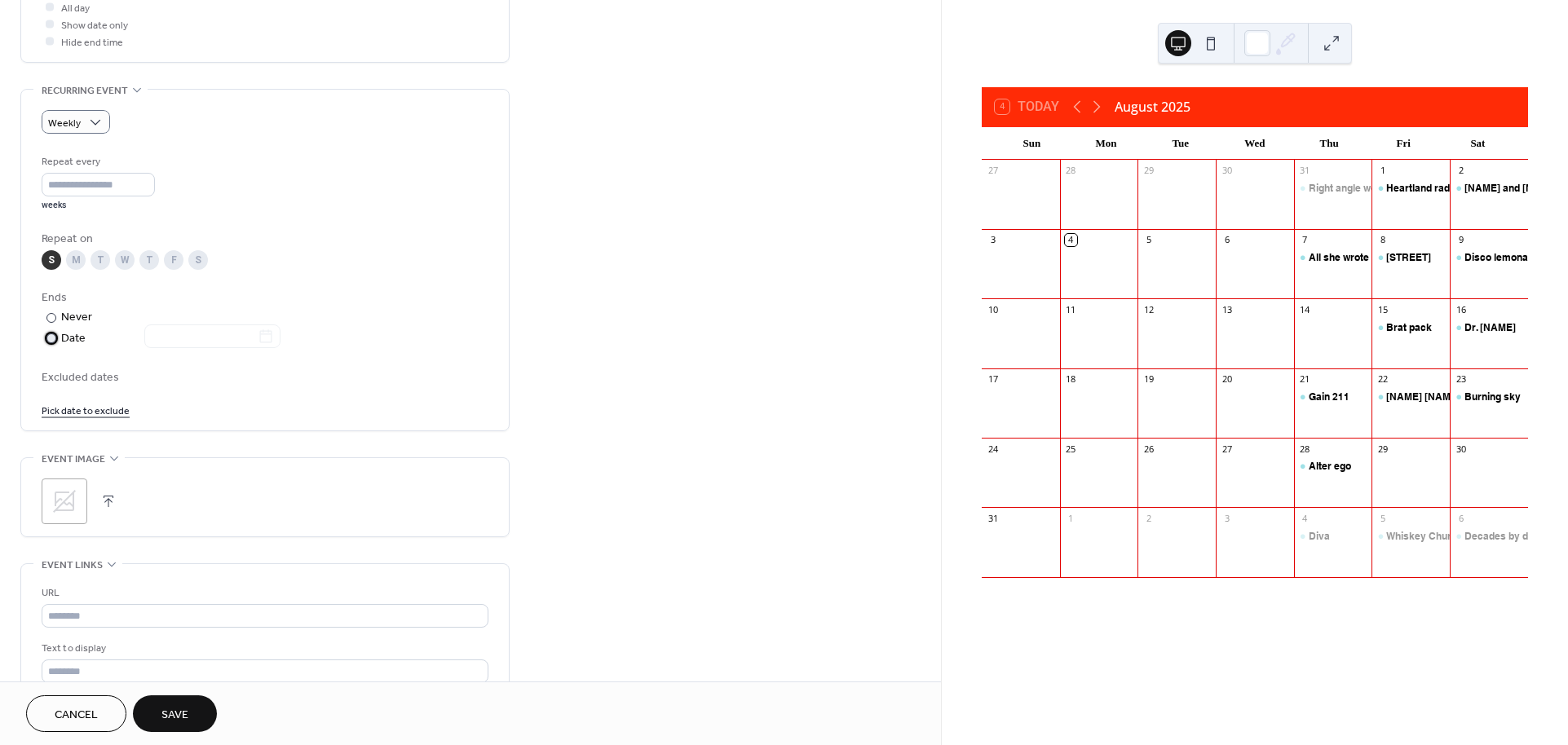 click at bounding box center (51, 338) 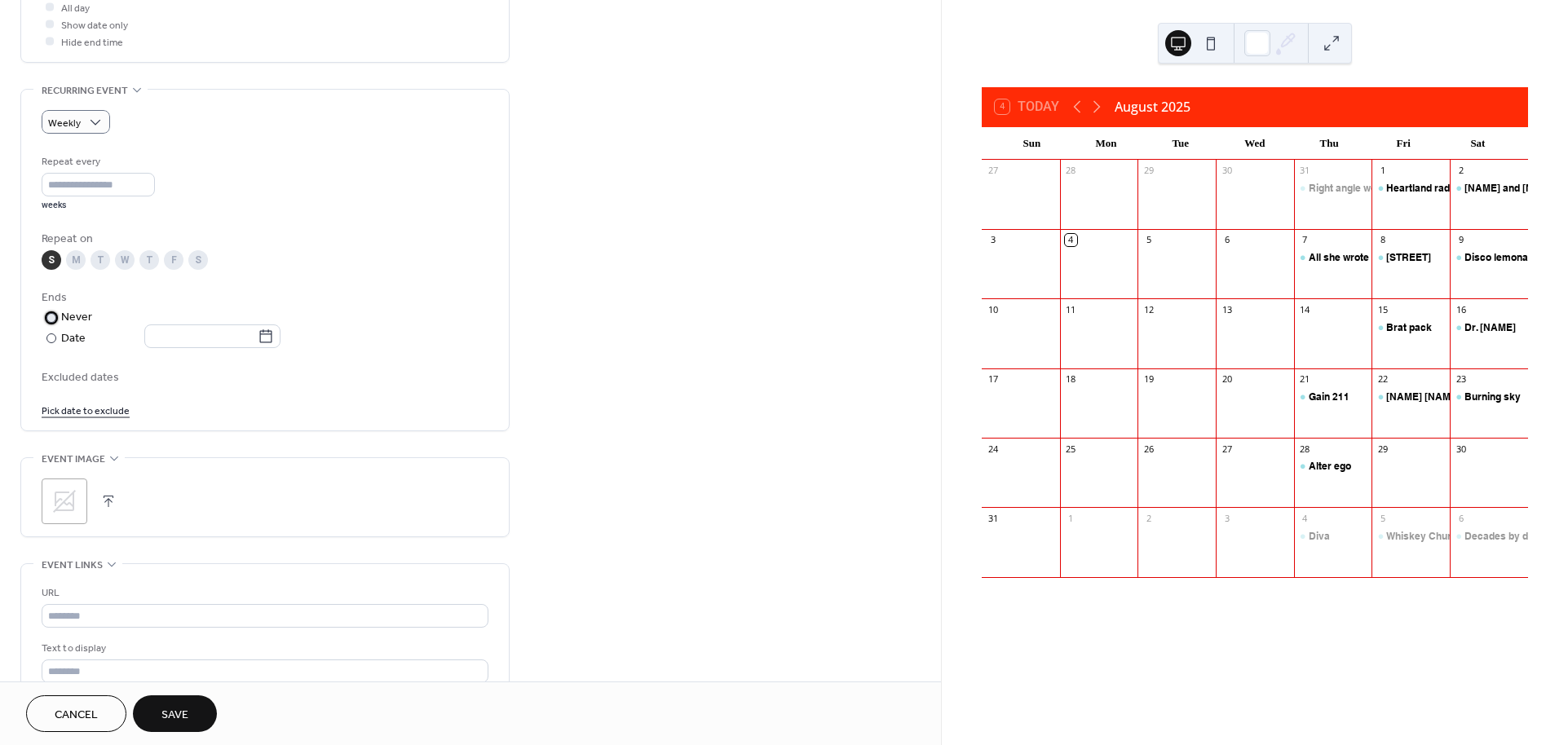 click on "​" at bounding box center (50, 317) 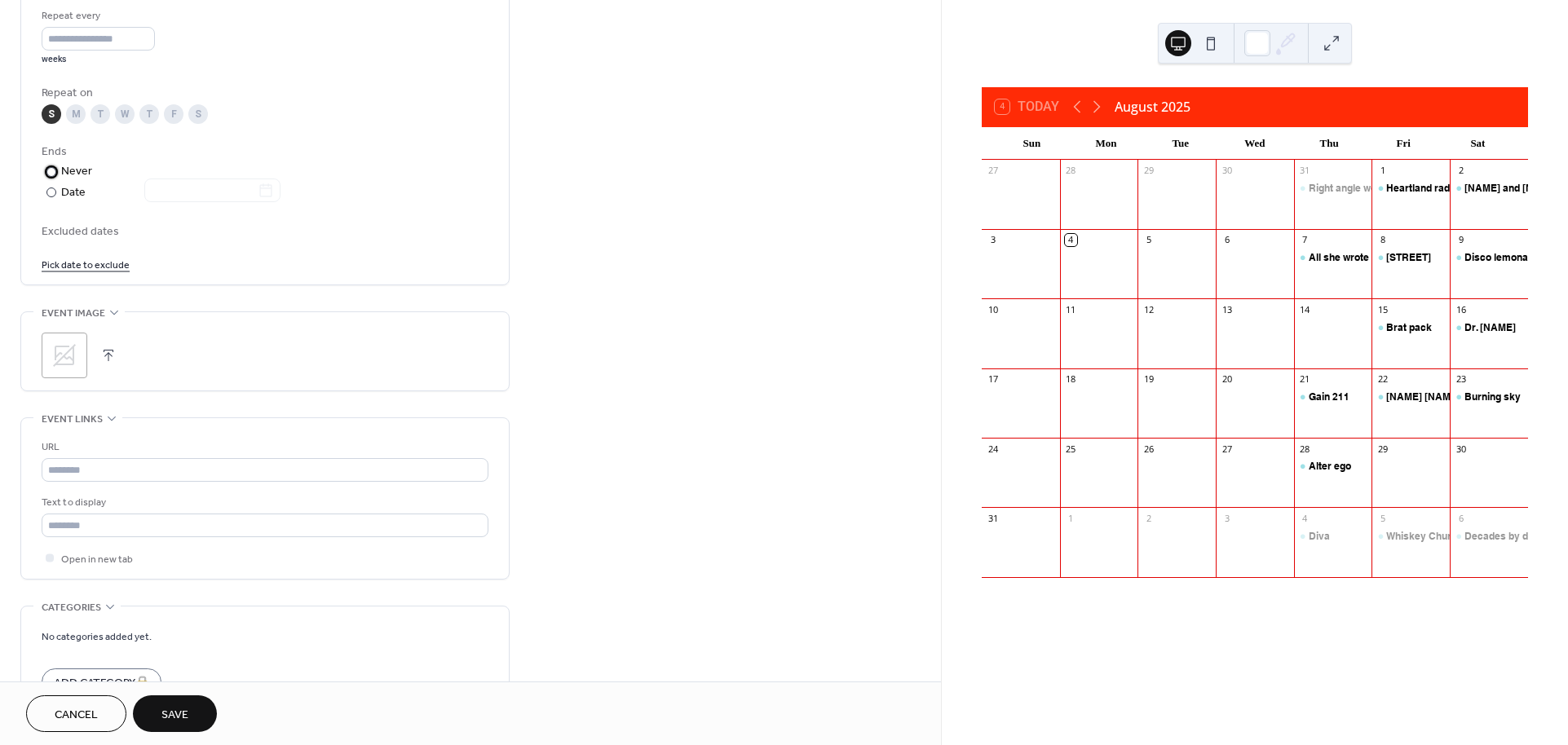 scroll, scrollTop: 815, scrollLeft: 0, axis: vertical 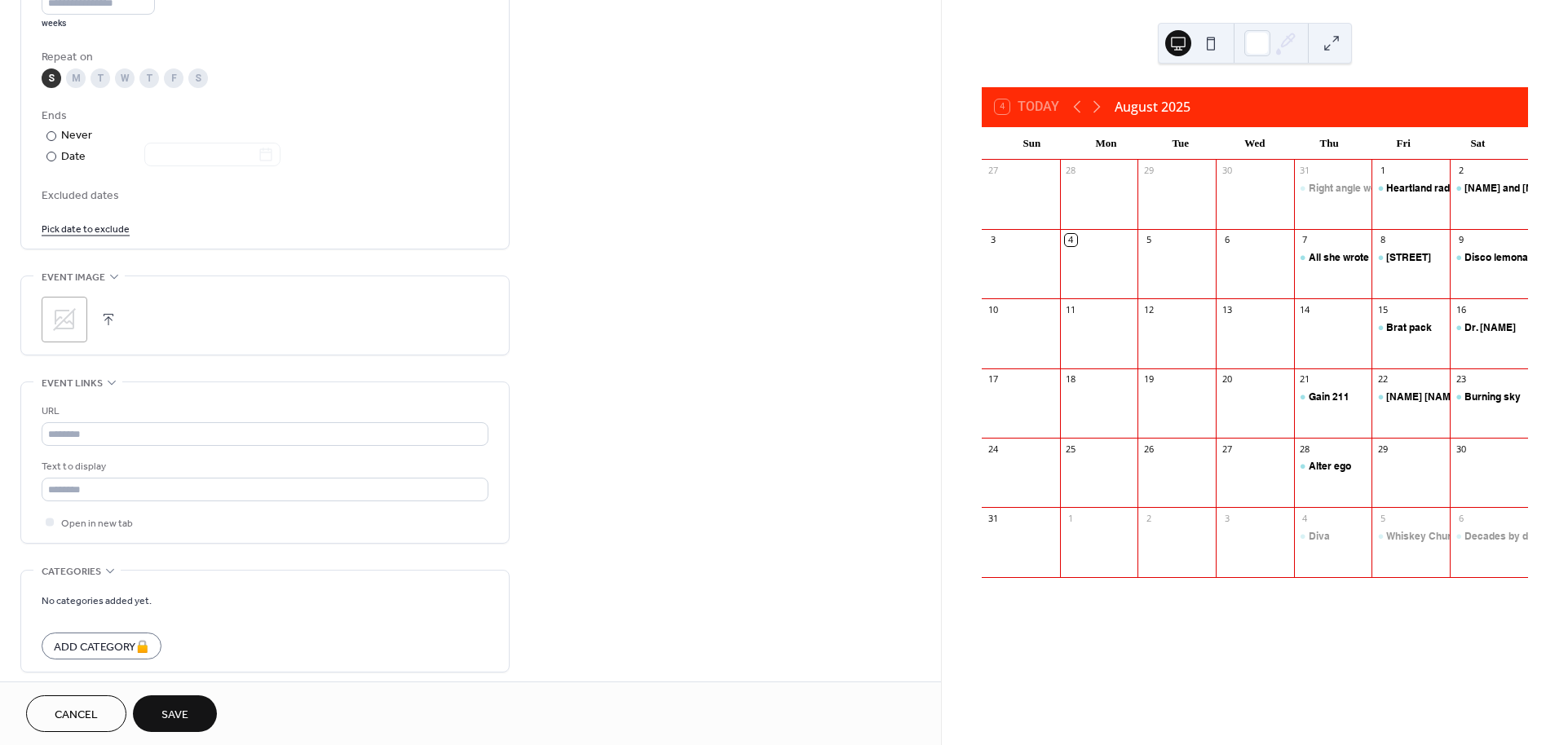 click 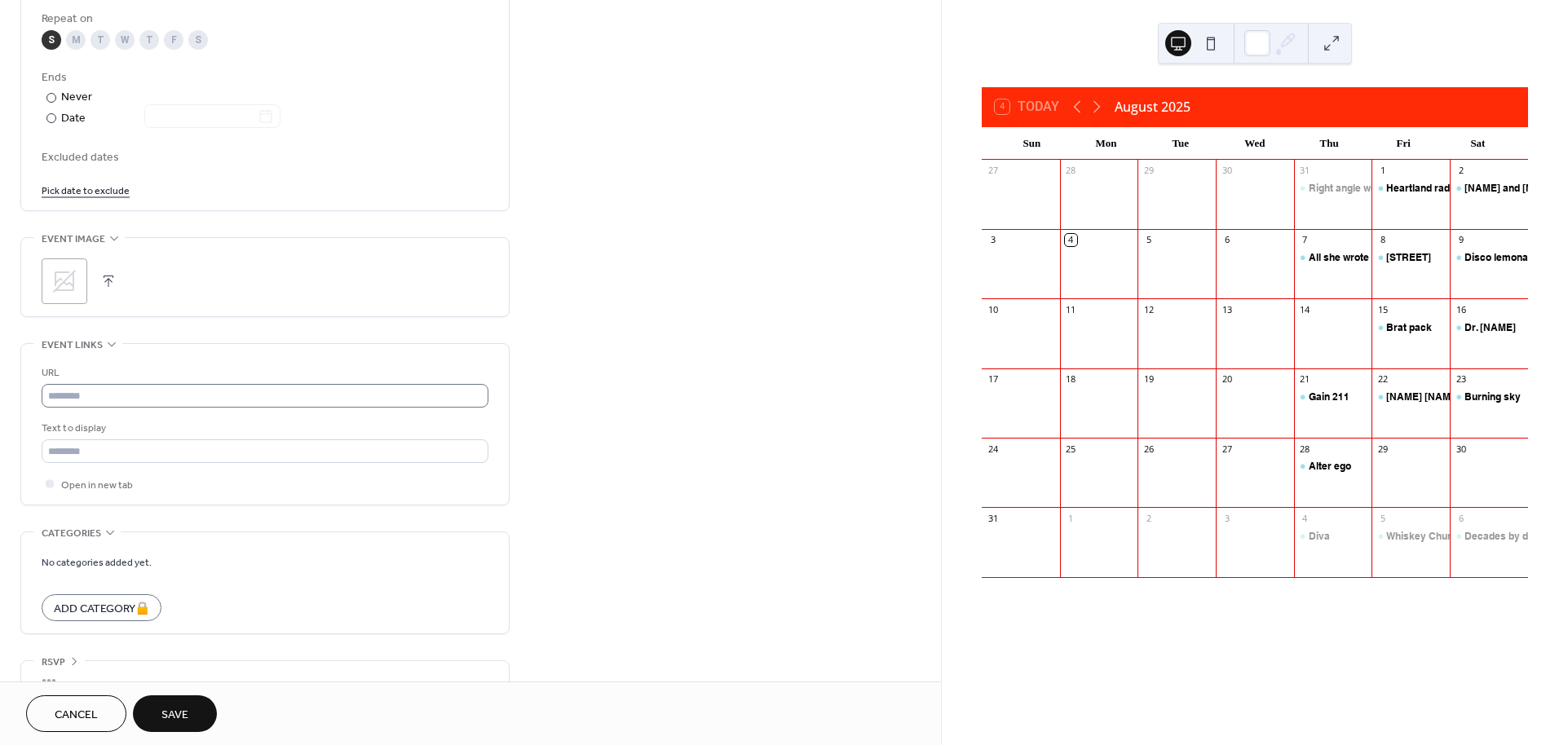 scroll, scrollTop: 884, scrollLeft: 0, axis: vertical 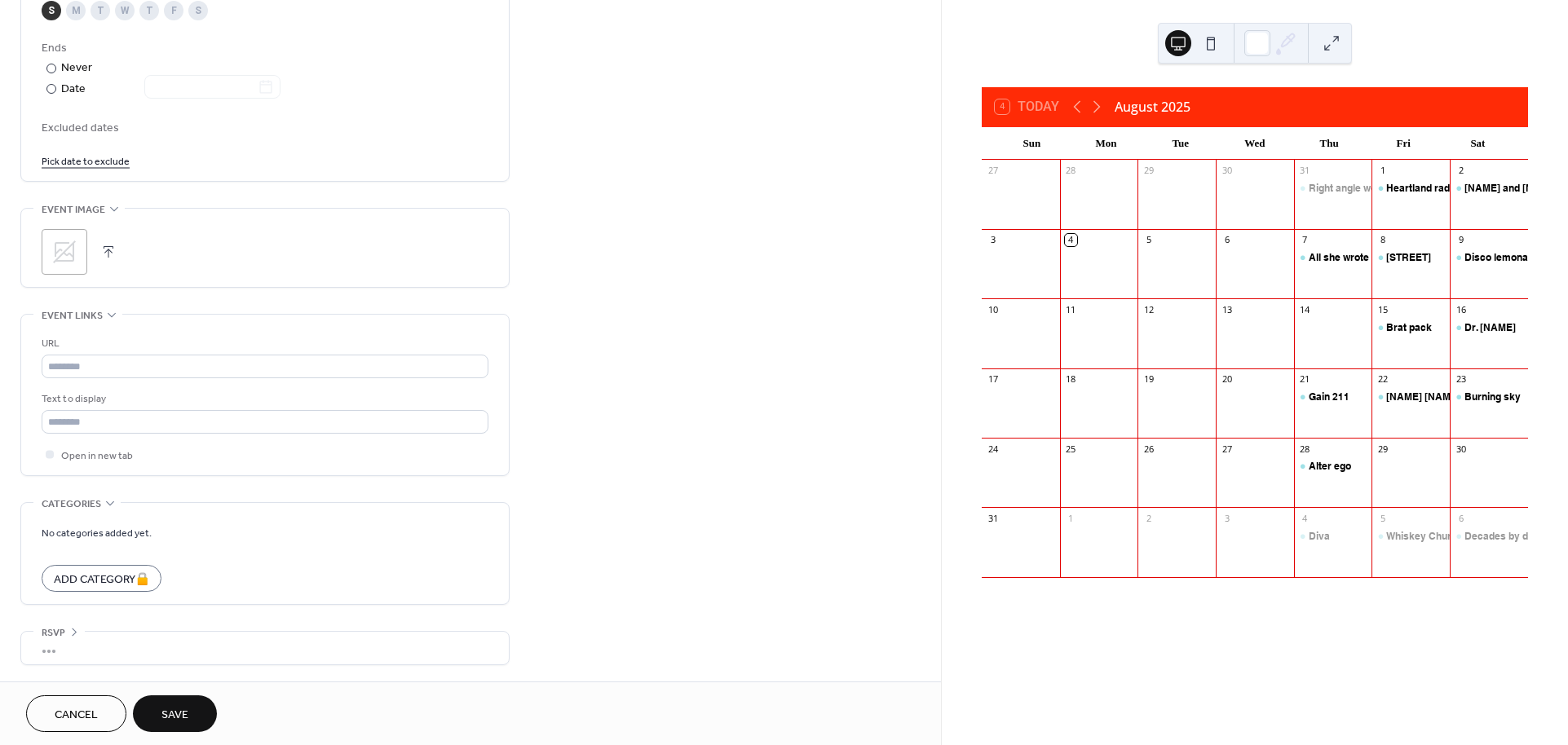 click on "Save" at bounding box center [174, 715] 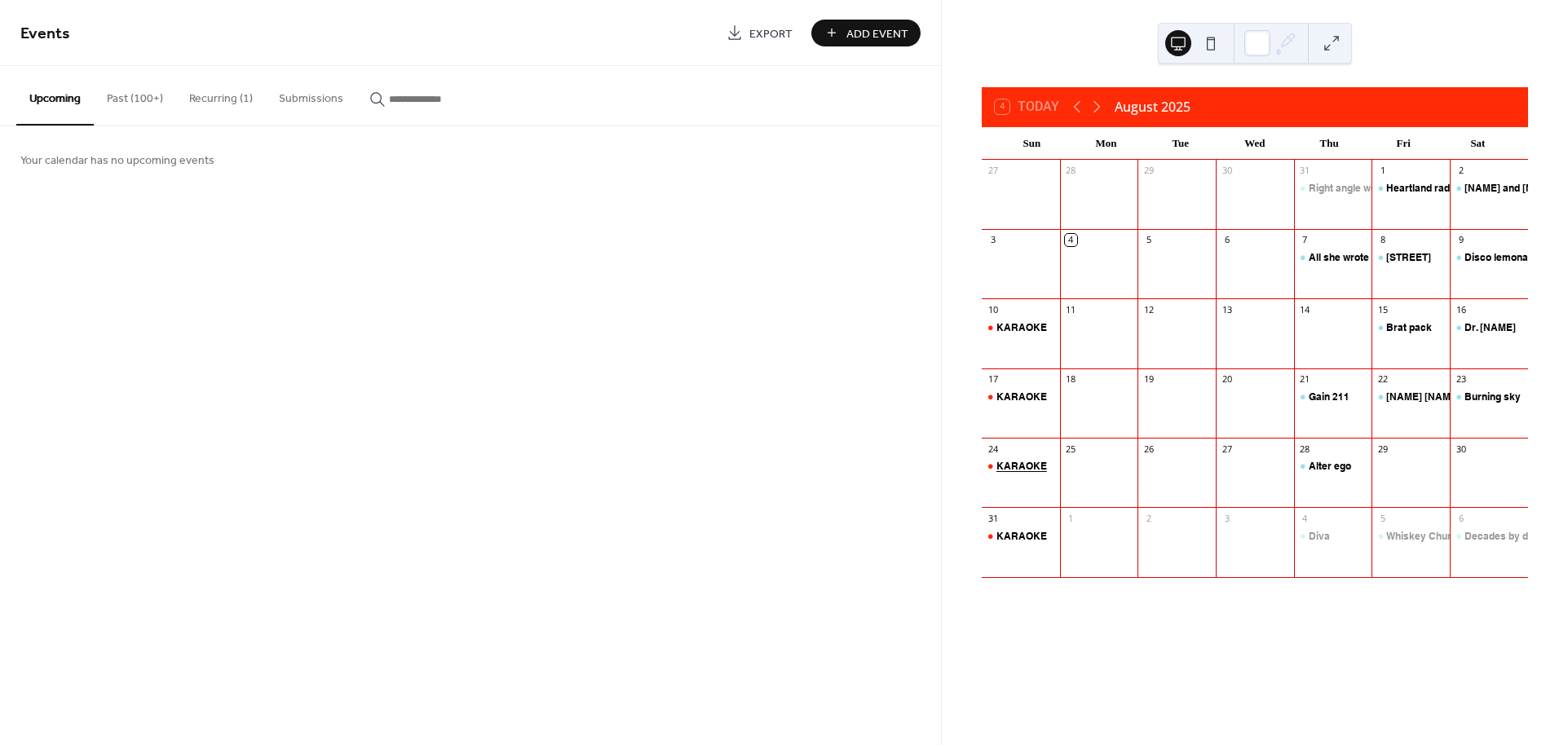 click on "KARAOKE" at bounding box center [1022, 466] 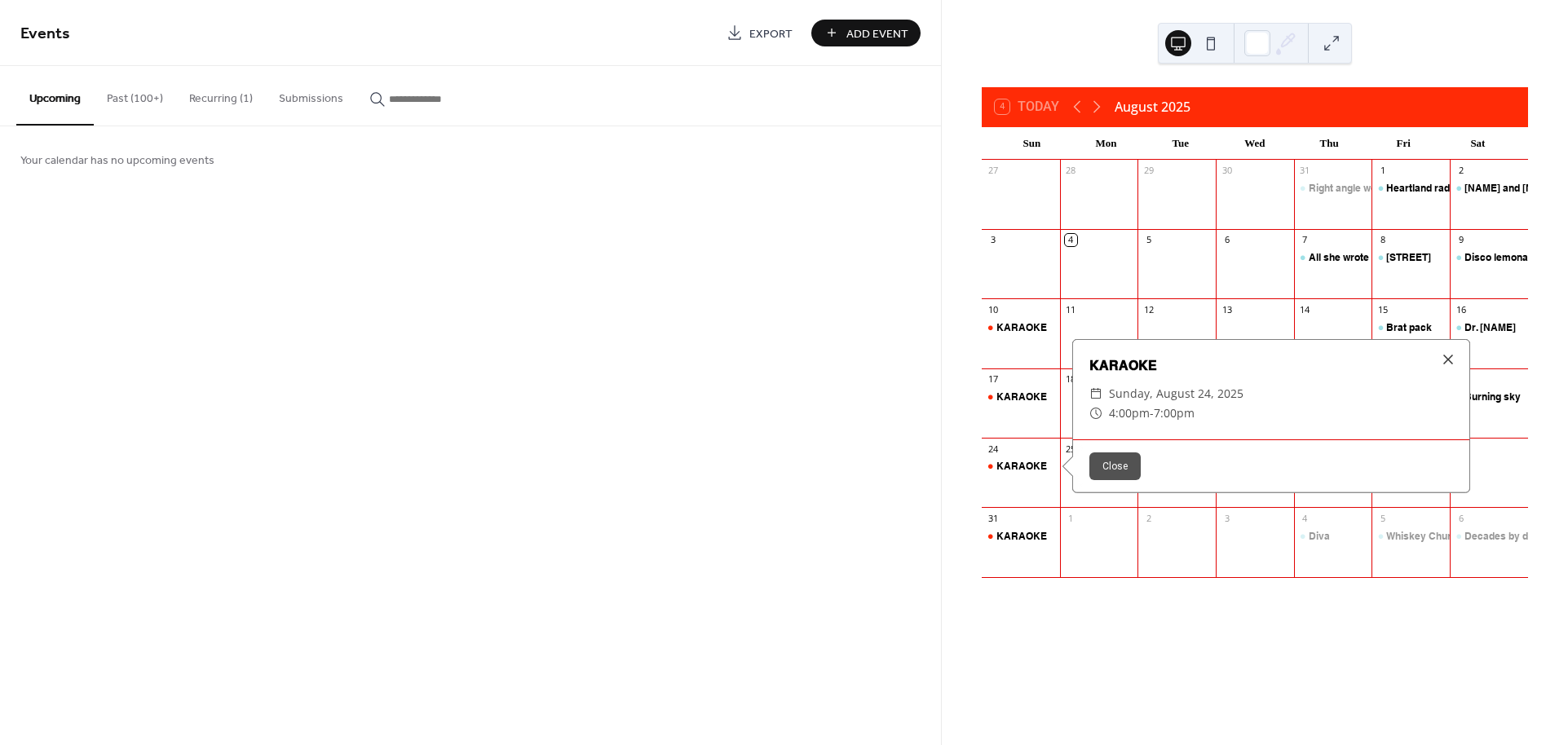 click on "Close" at bounding box center [1115, 466] 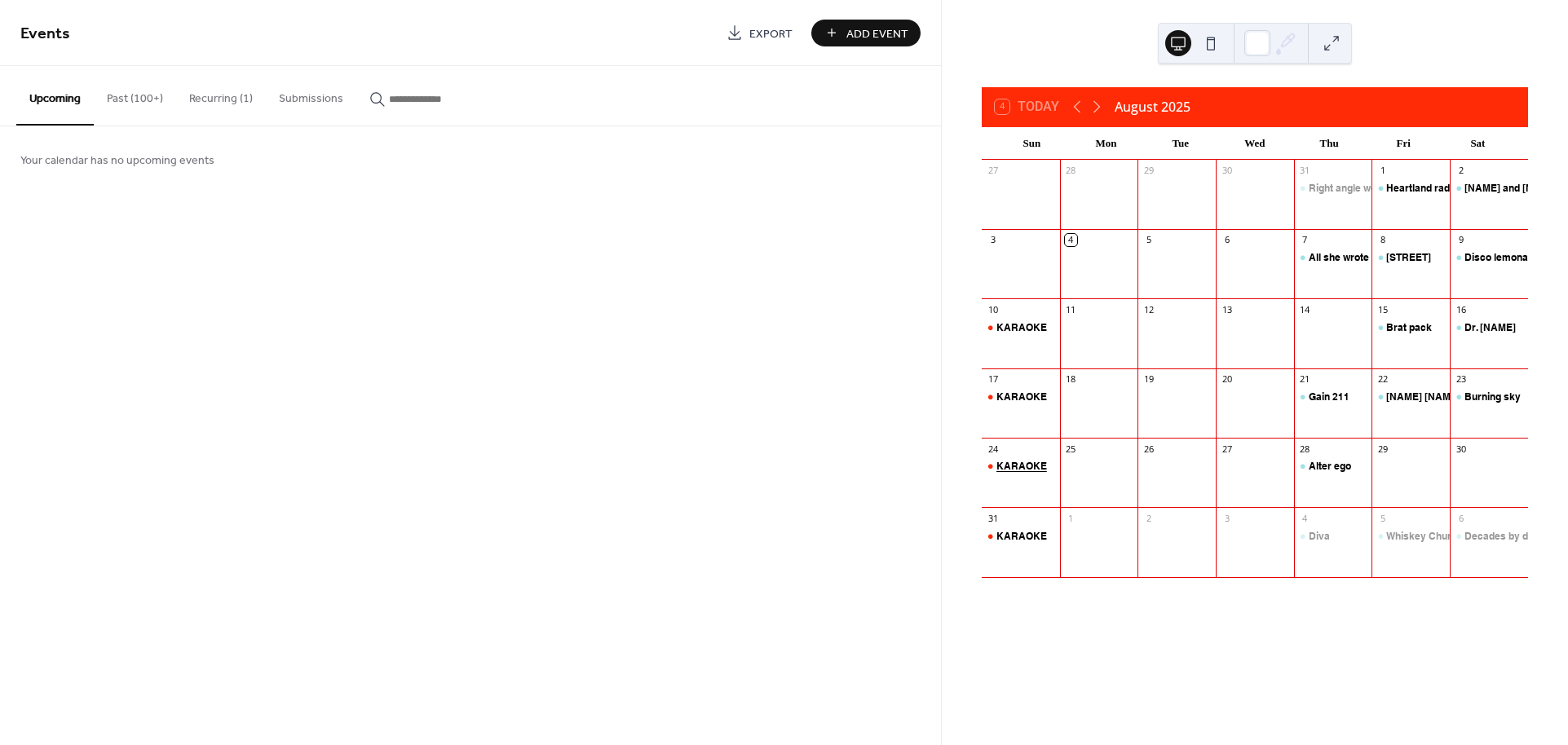 click on "KARAOKE" at bounding box center [1022, 466] 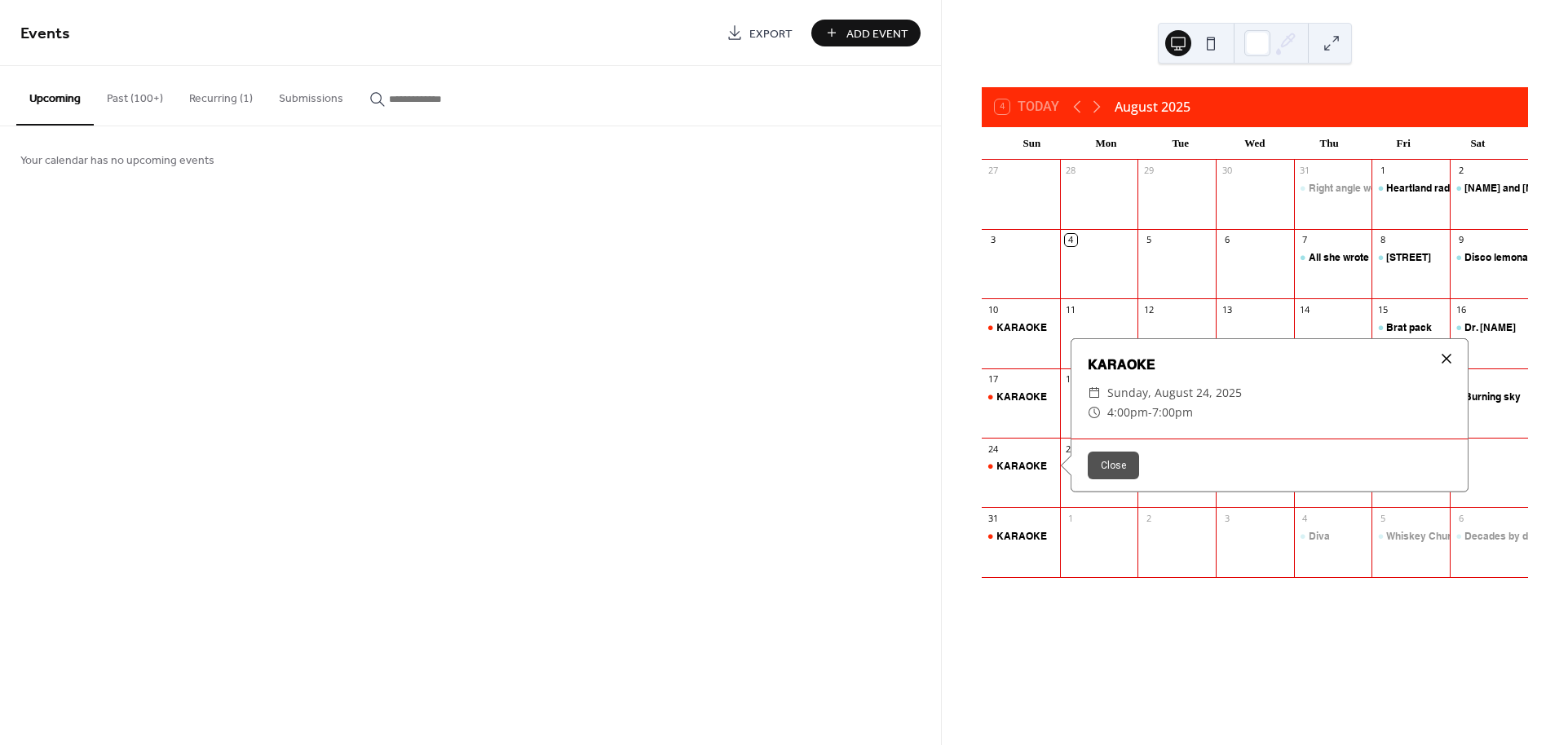 click at bounding box center [1447, 359] 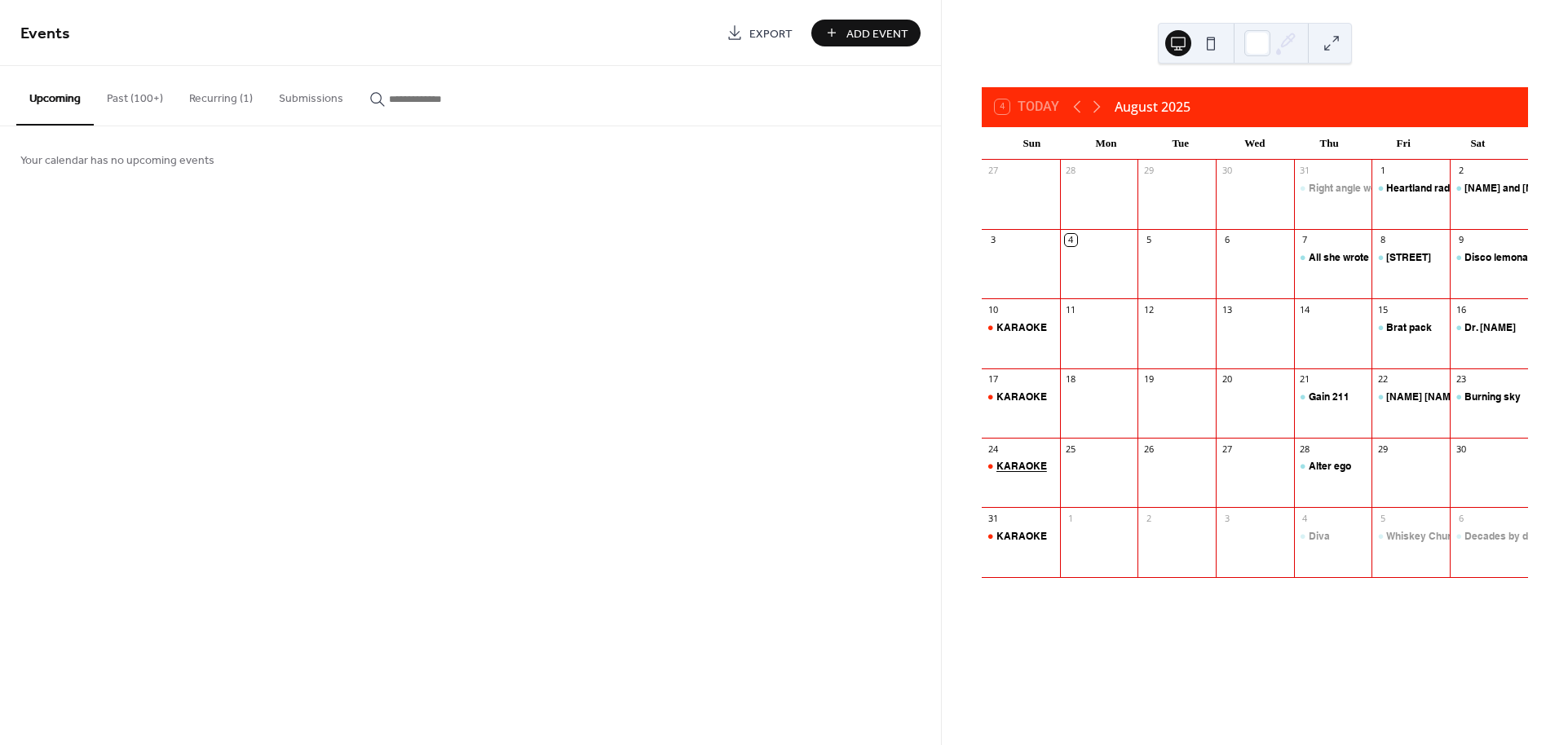 click on "KARAOKE" at bounding box center [1022, 466] 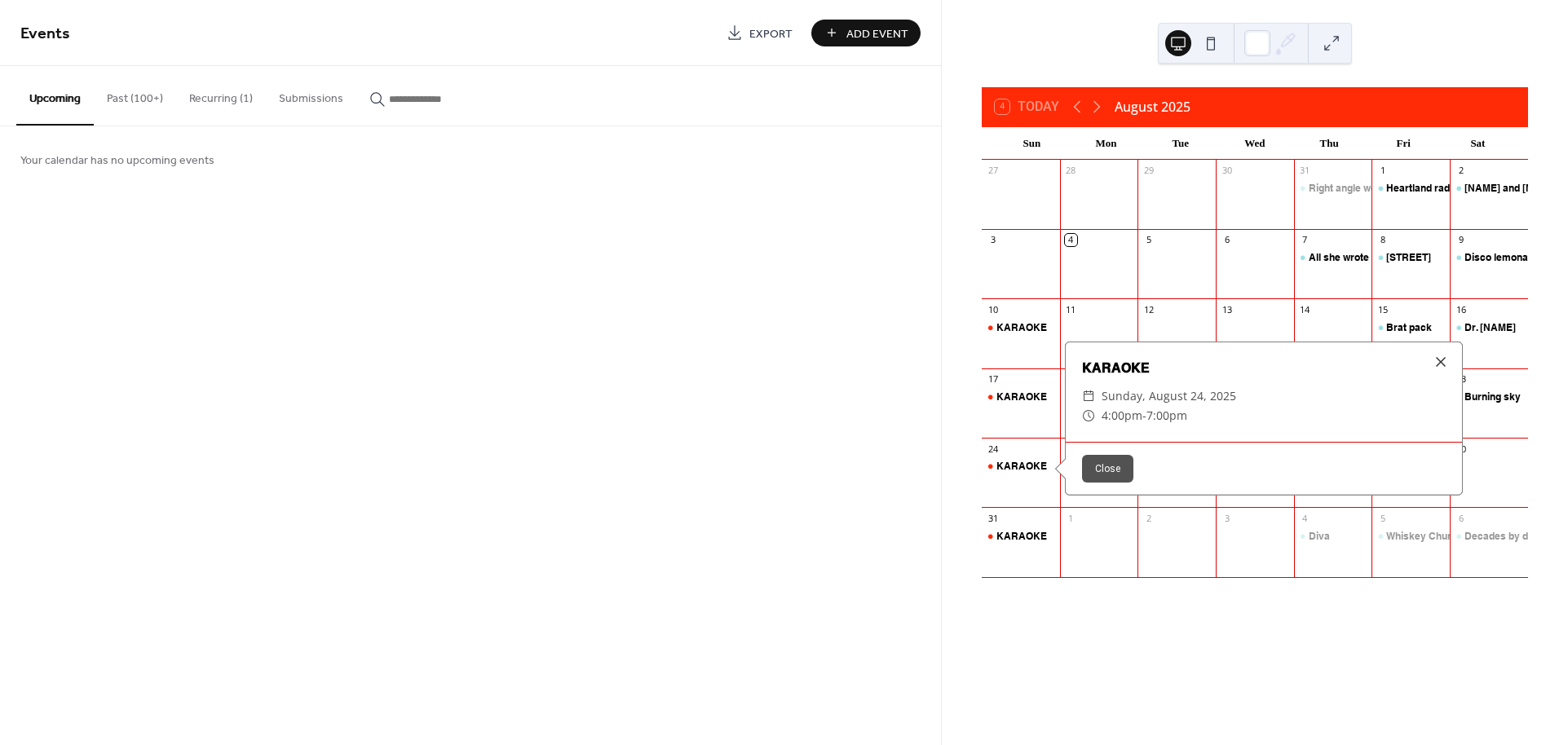drag, startPoint x: 1039, startPoint y: 462, endPoint x: 792, endPoint y: 390, distance: 257.28 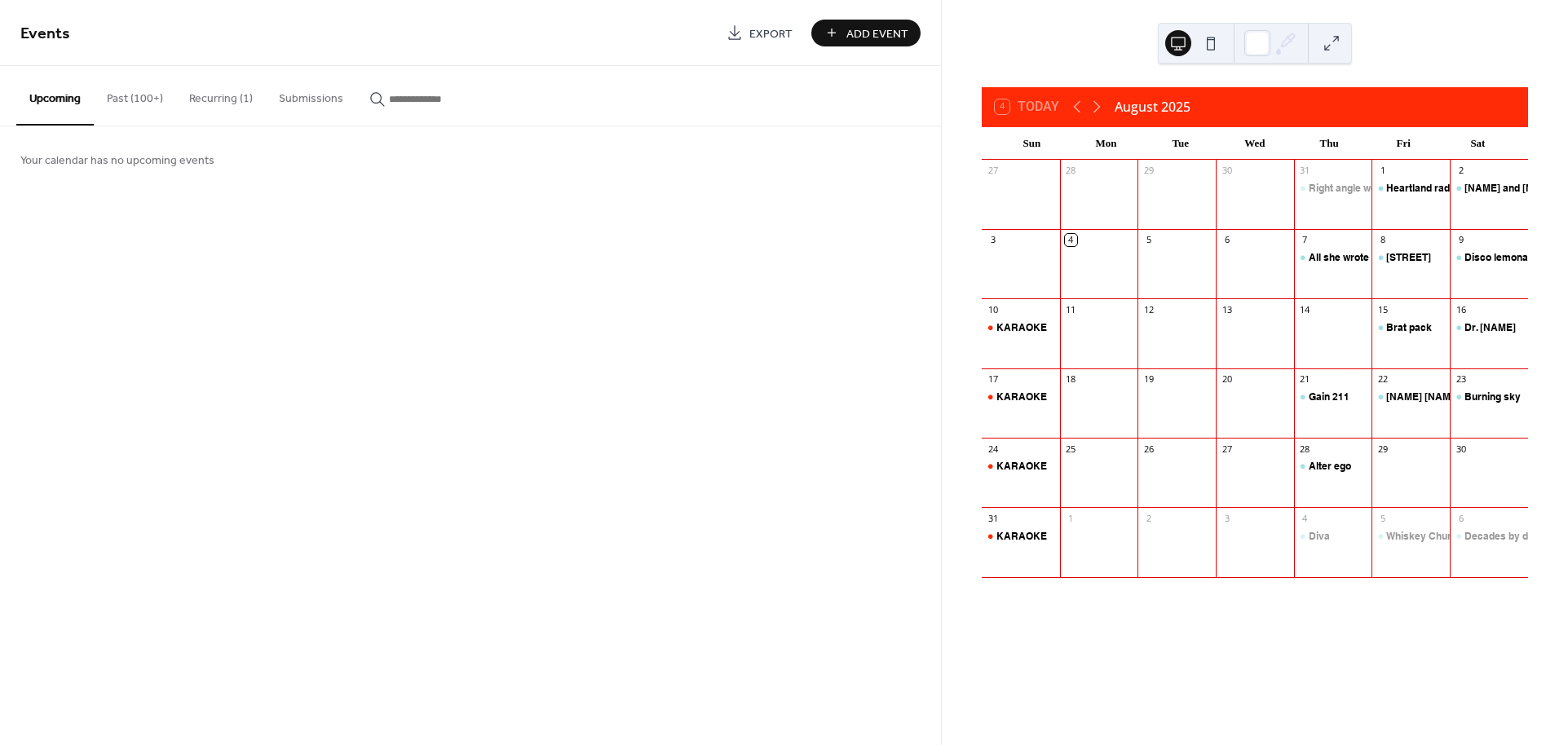 click on "Upcoming" at bounding box center (55, 95) 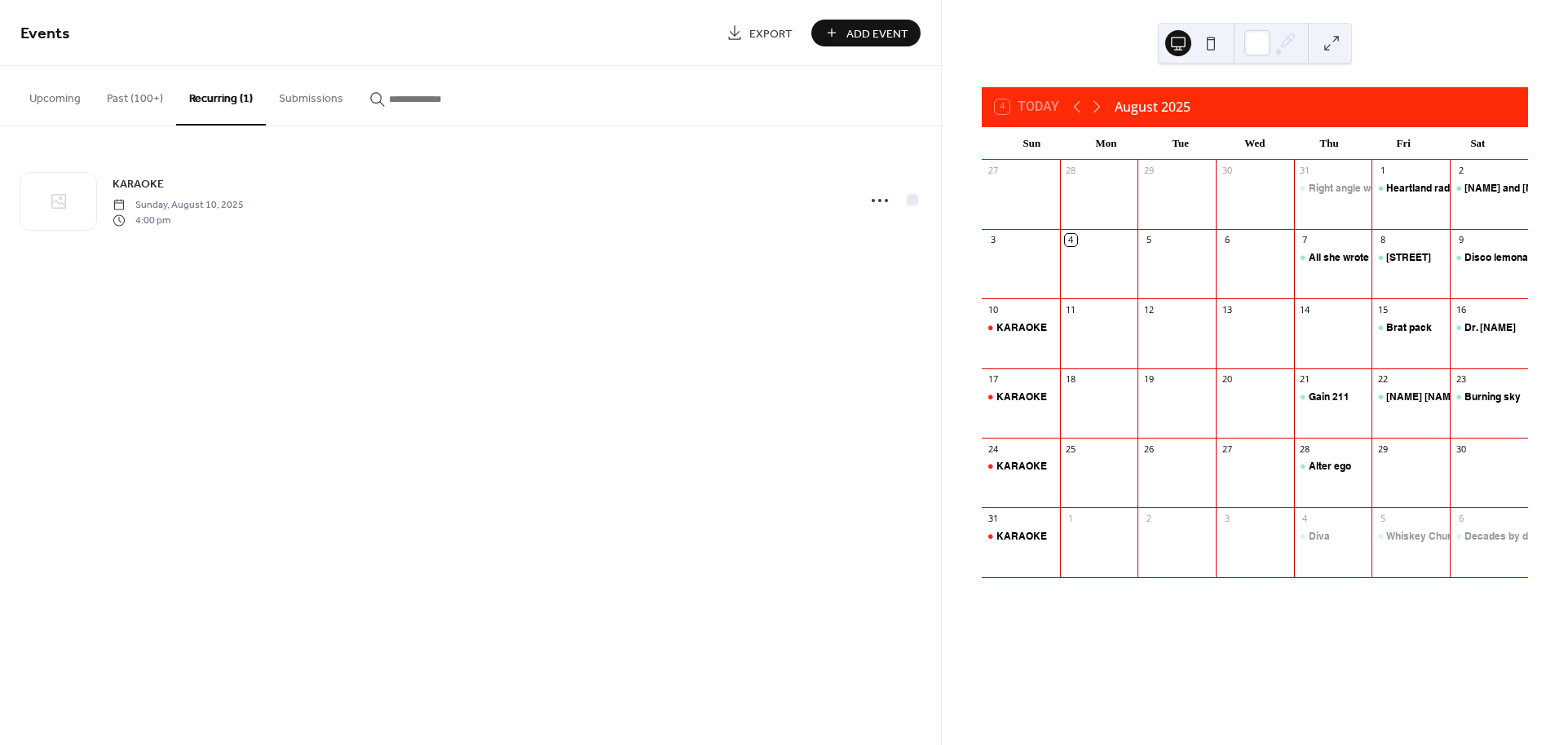 click on "Upcoming" at bounding box center (55, 95) 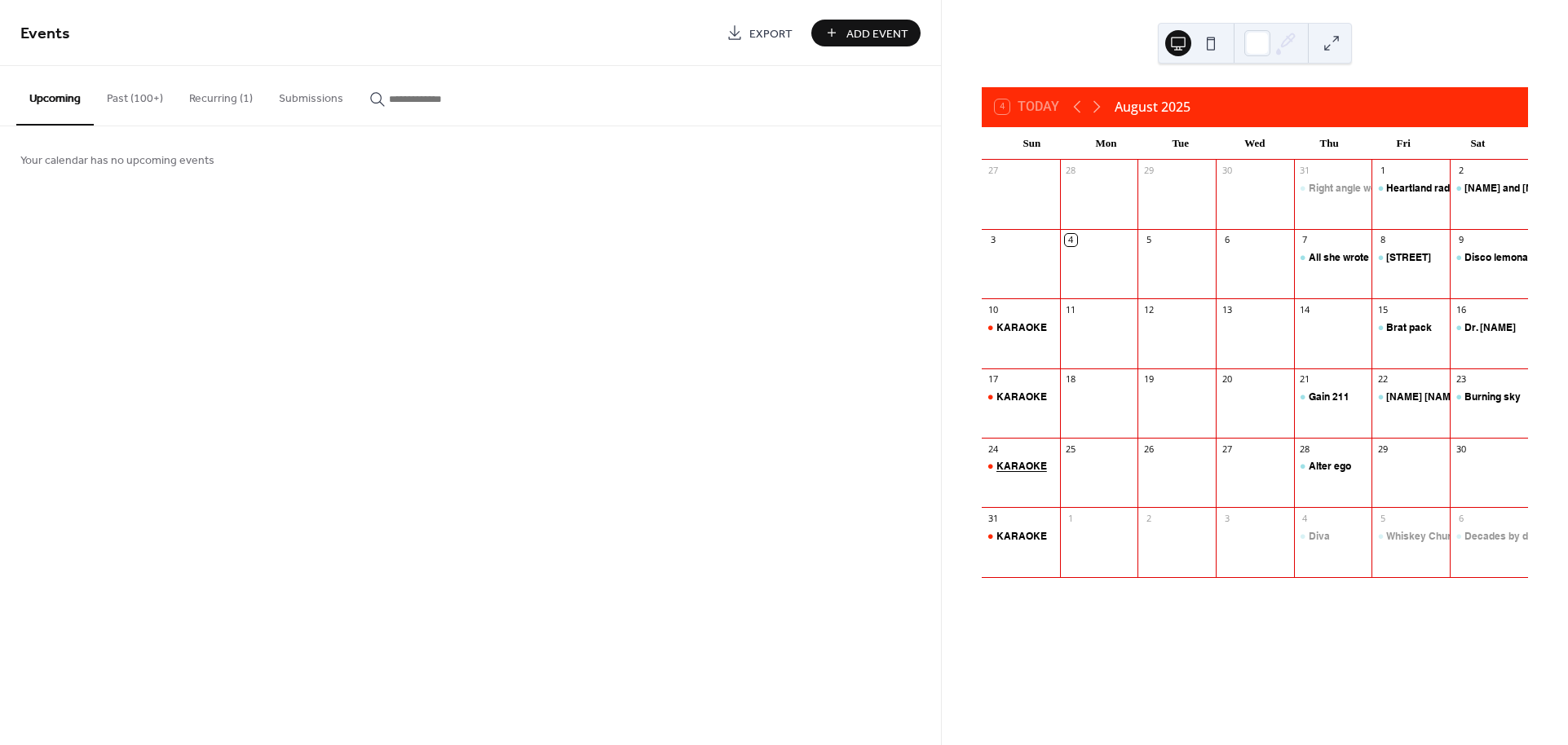 drag, startPoint x: 1033, startPoint y: 469, endPoint x: 1022, endPoint y: 473, distance: 11.7047 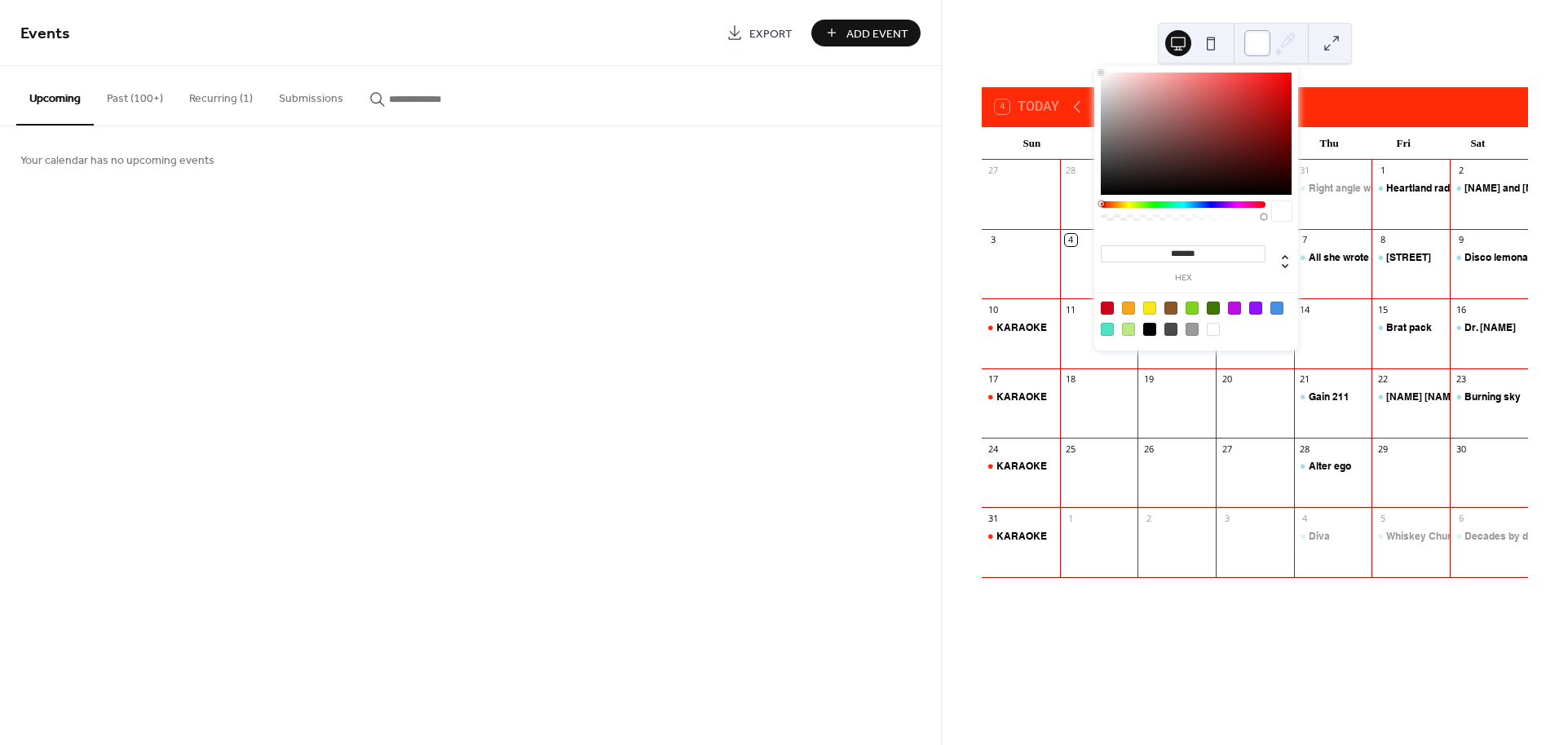 click at bounding box center [1257, 43] 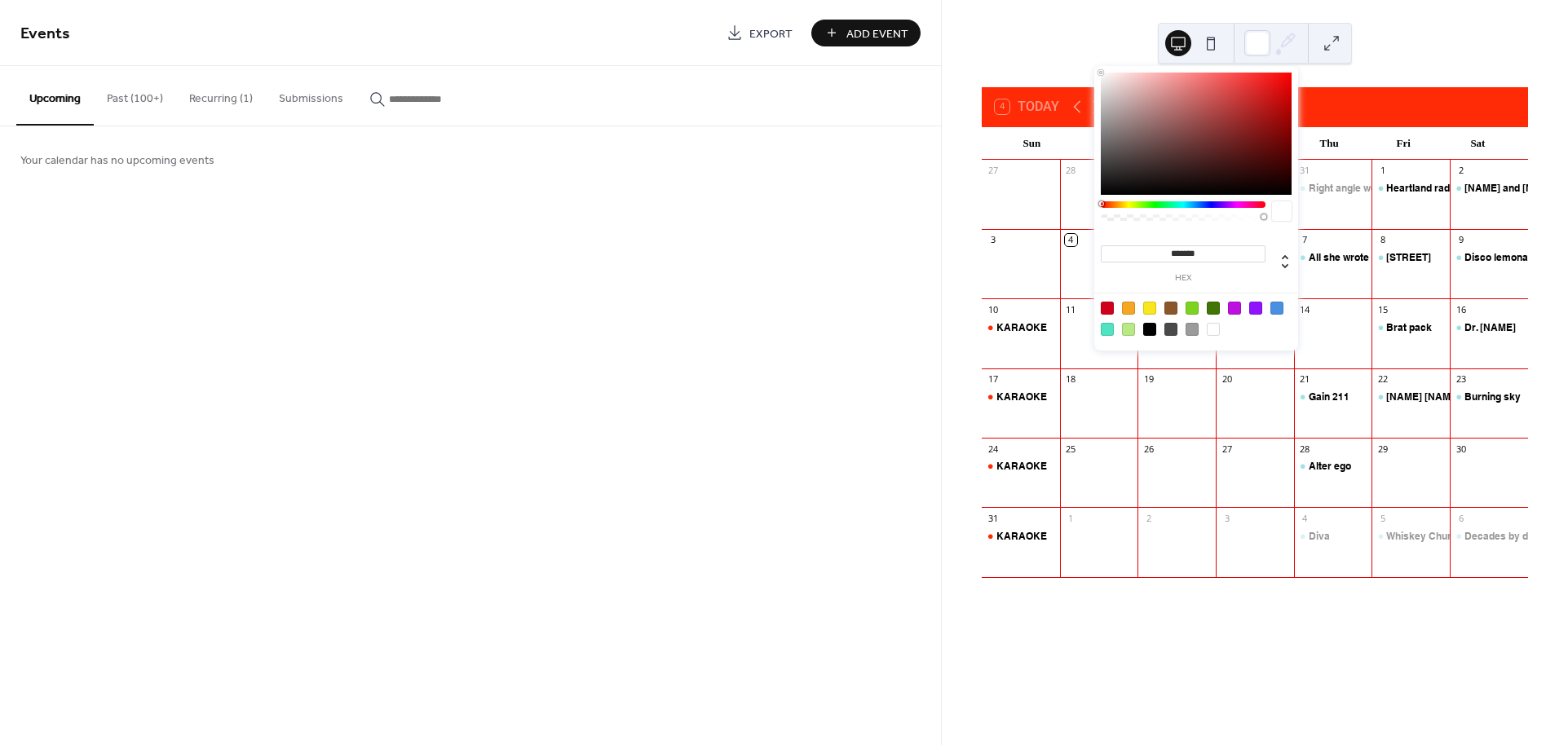 click at bounding box center (1332, 43) 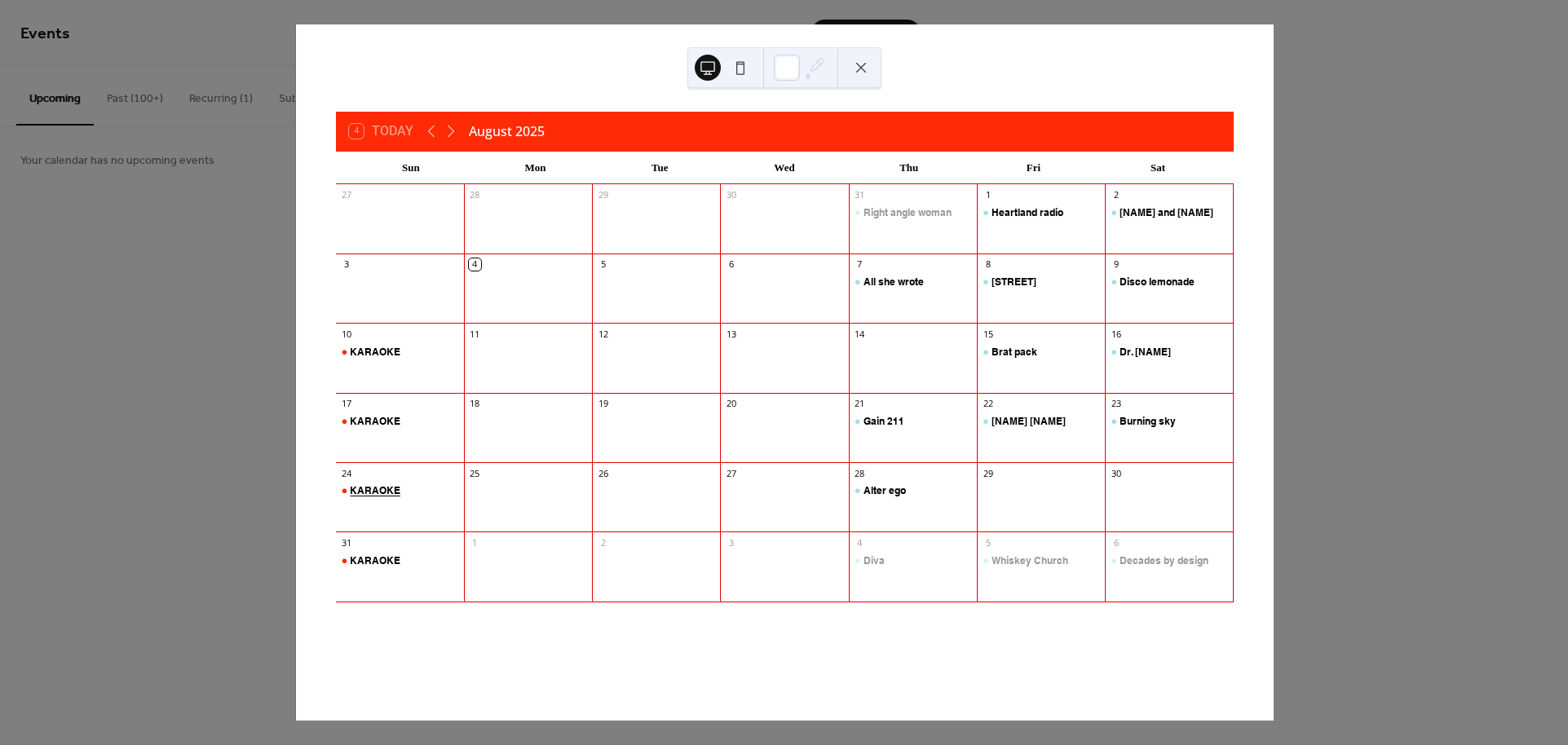 click on "KARAOKE" at bounding box center (375, 491) 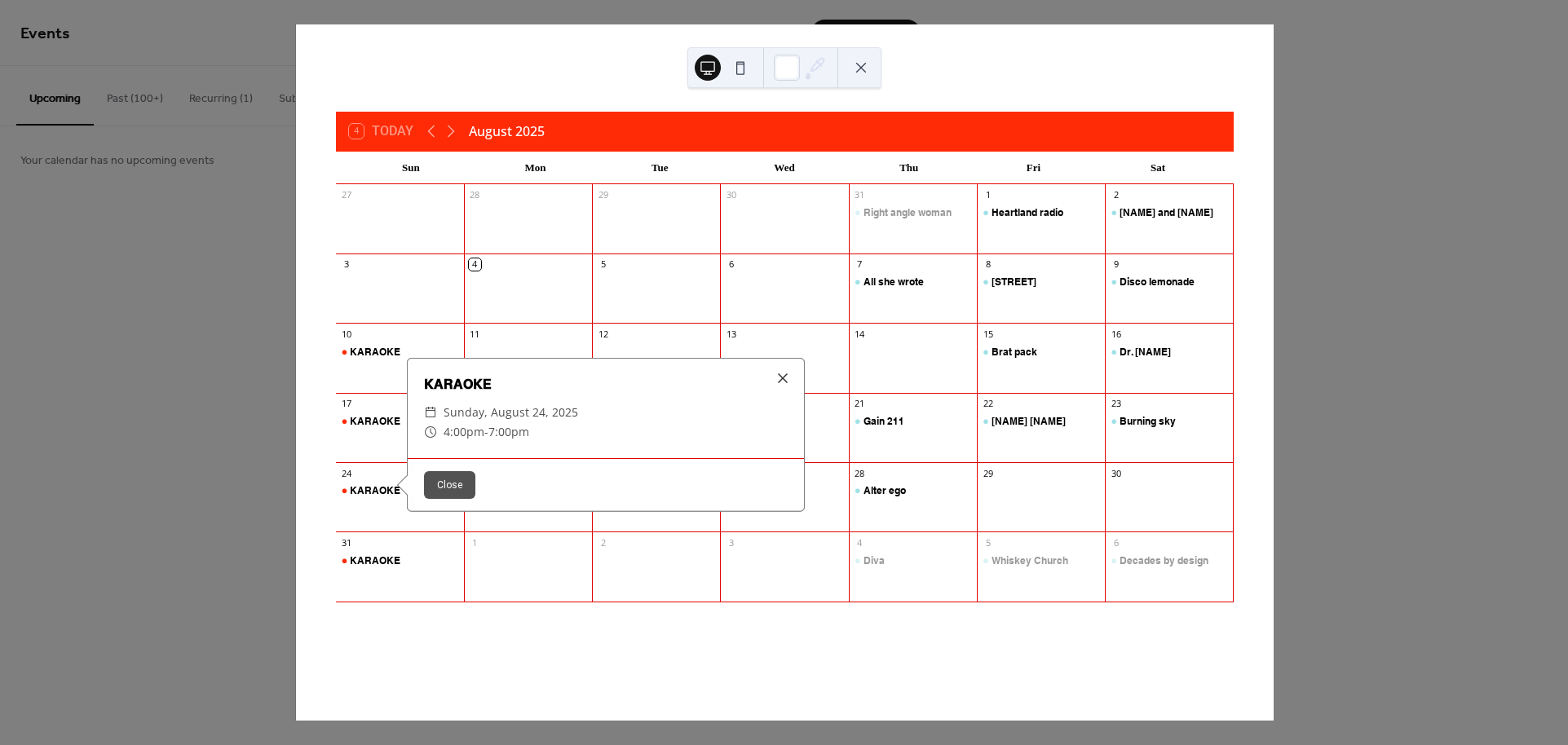 click at bounding box center (861, 68) 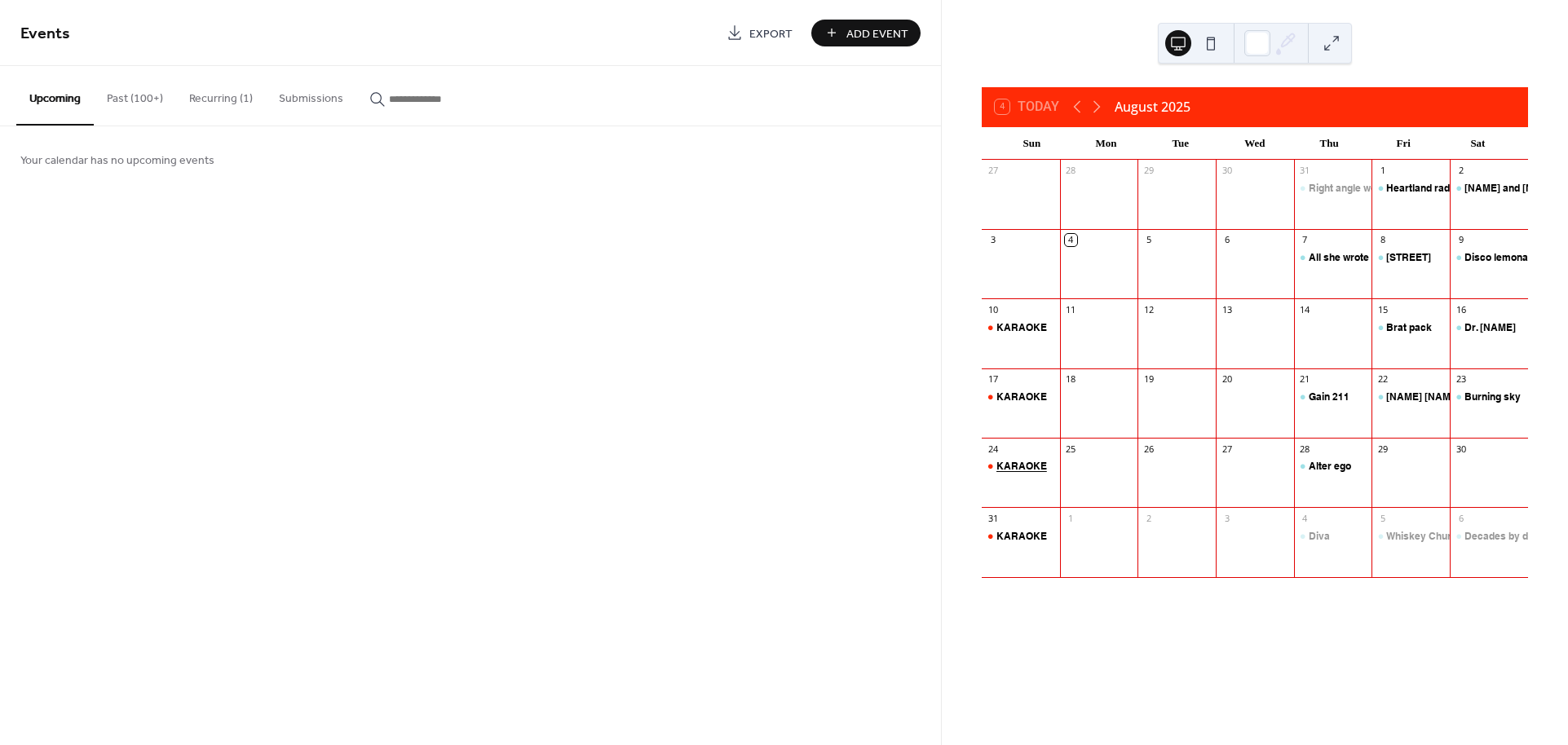 drag, startPoint x: 1041, startPoint y: 465, endPoint x: 1018, endPoint y: 465, distance: 23 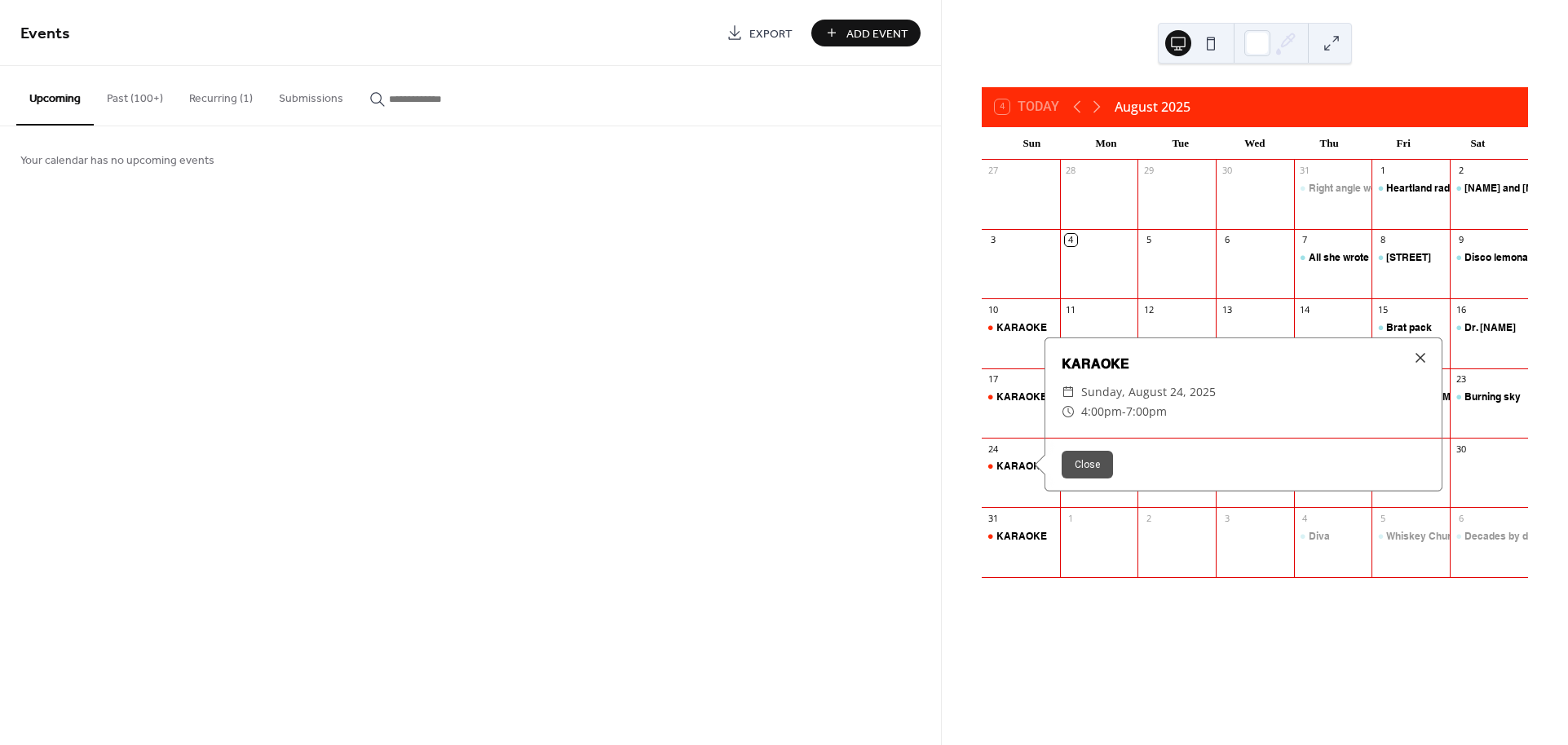 drag, startPoint x: 1213, startPoint y: 386, endPoint x: 1062, endPoint y: 401, distance: 151.7432 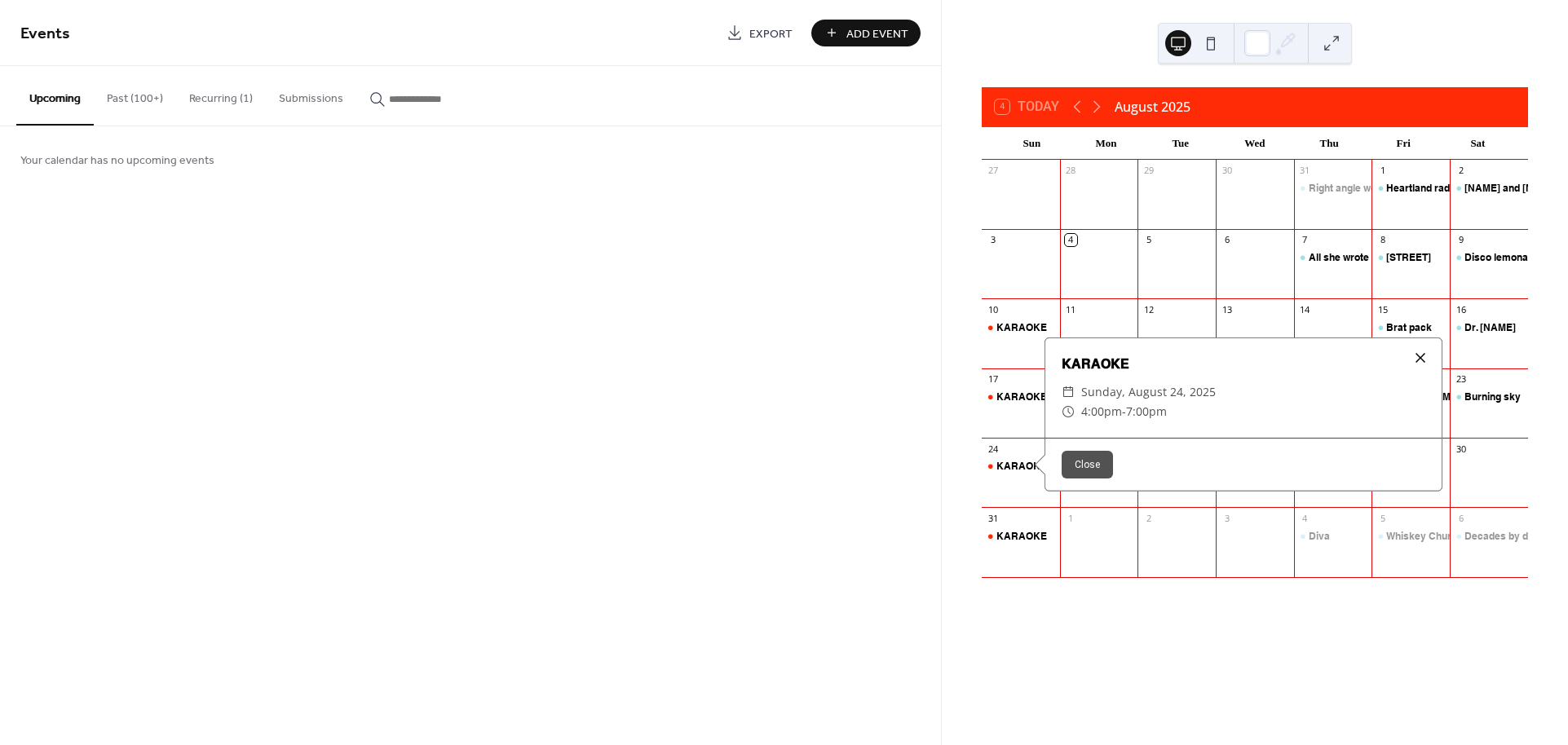 click at bounding box center [1420, 358] 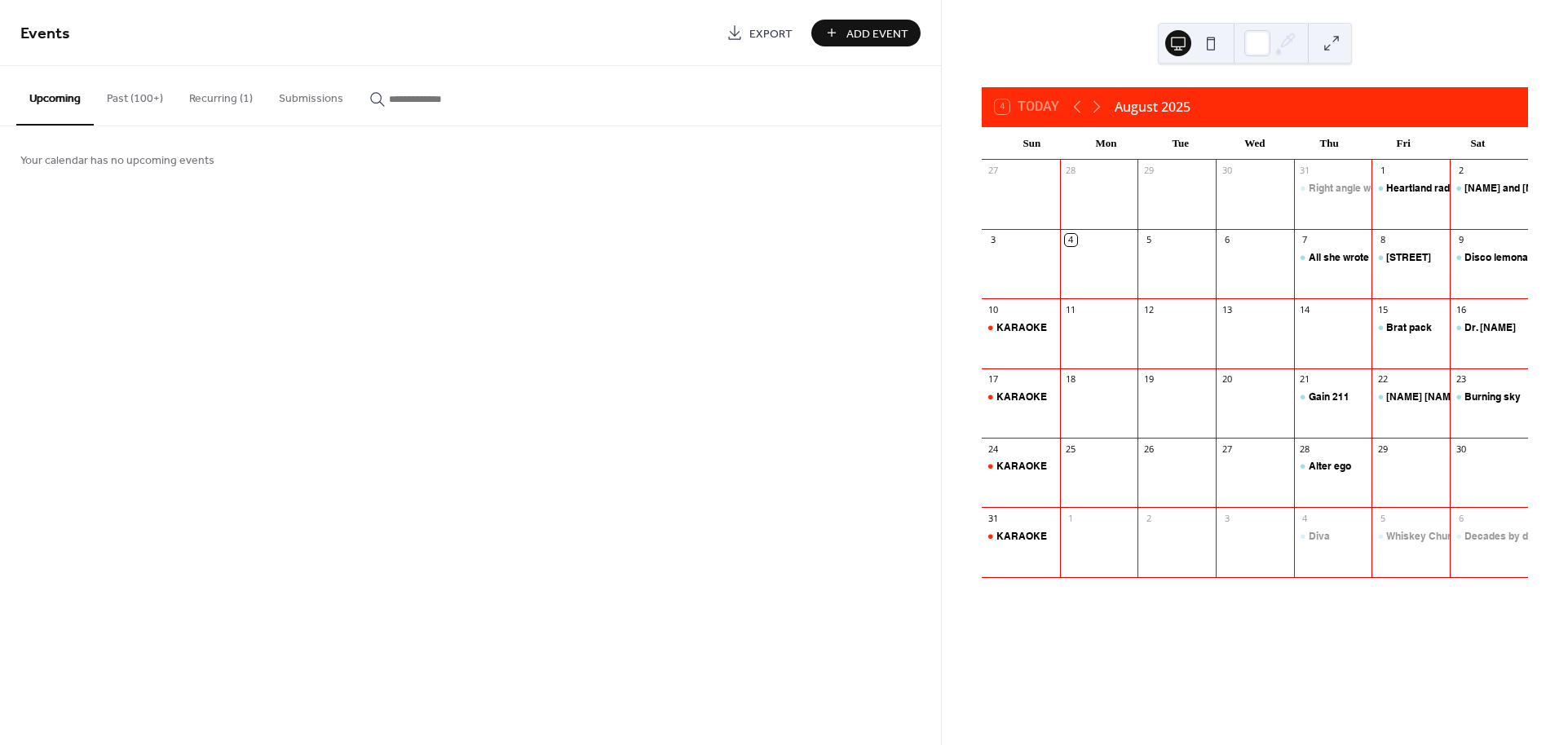 click on "Upcoming" at bounding box center [55, 95] 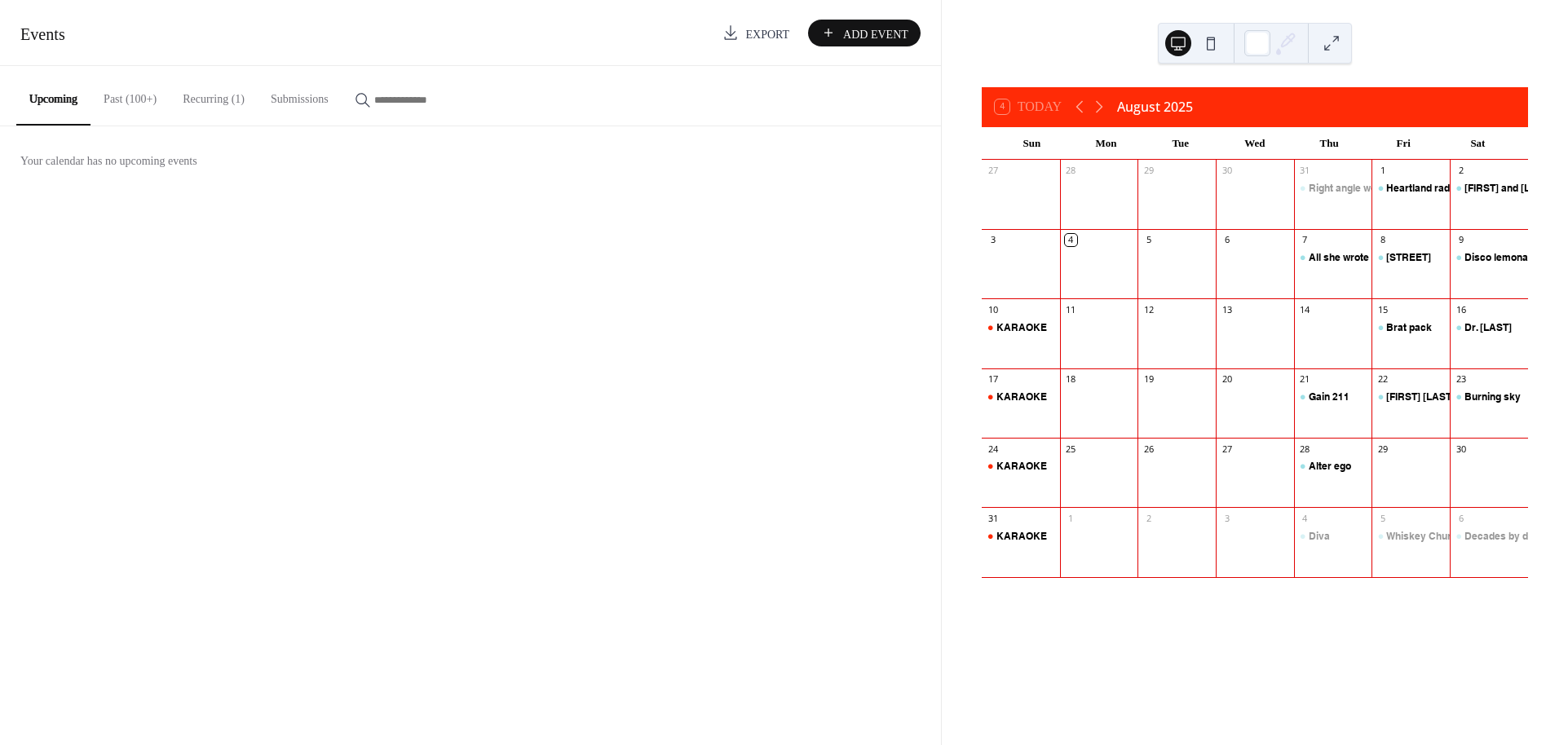 scroll, scrollTop: 0, scrollLeft: 0, axis: both 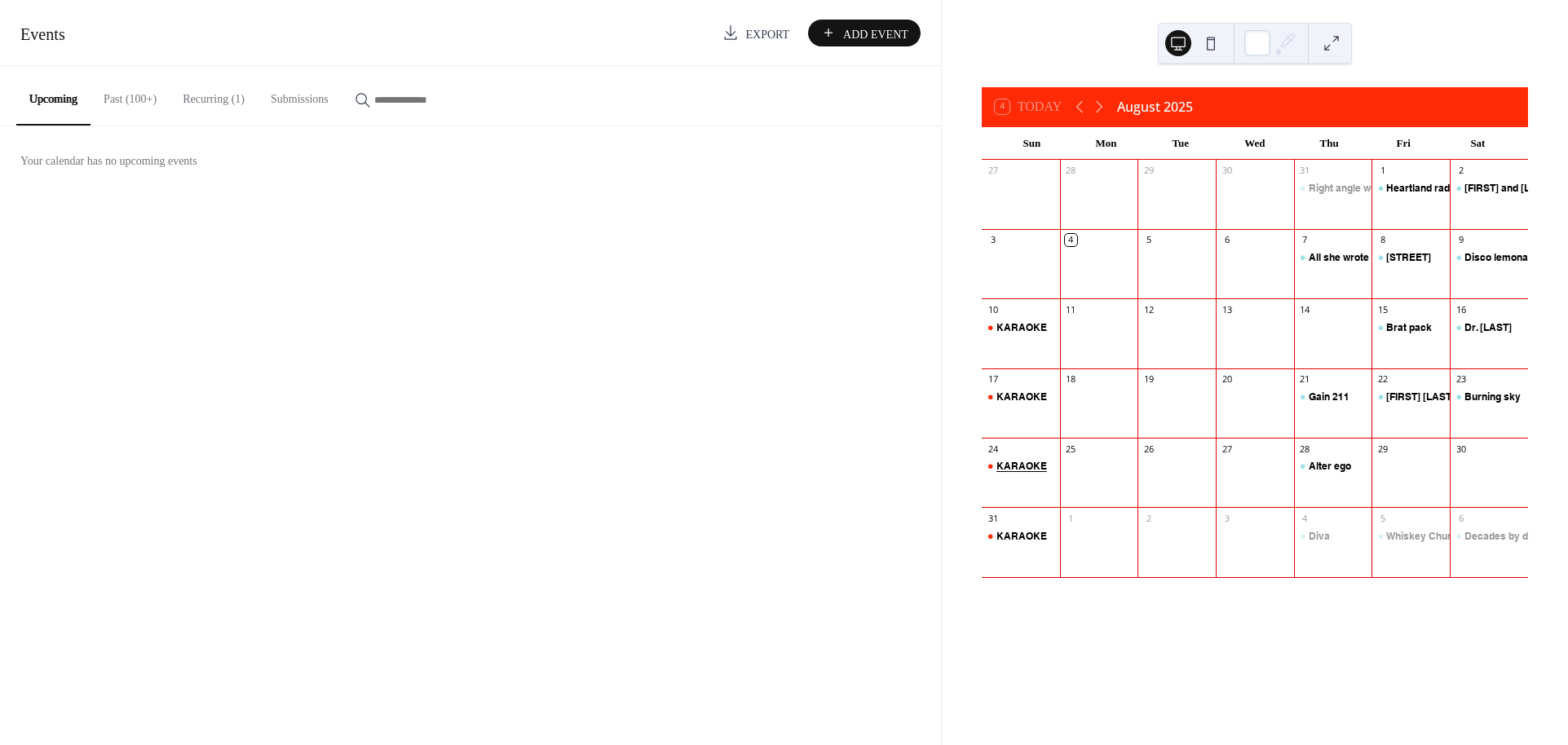 click on "KARAOKE" at bounding box center (1022, 466) 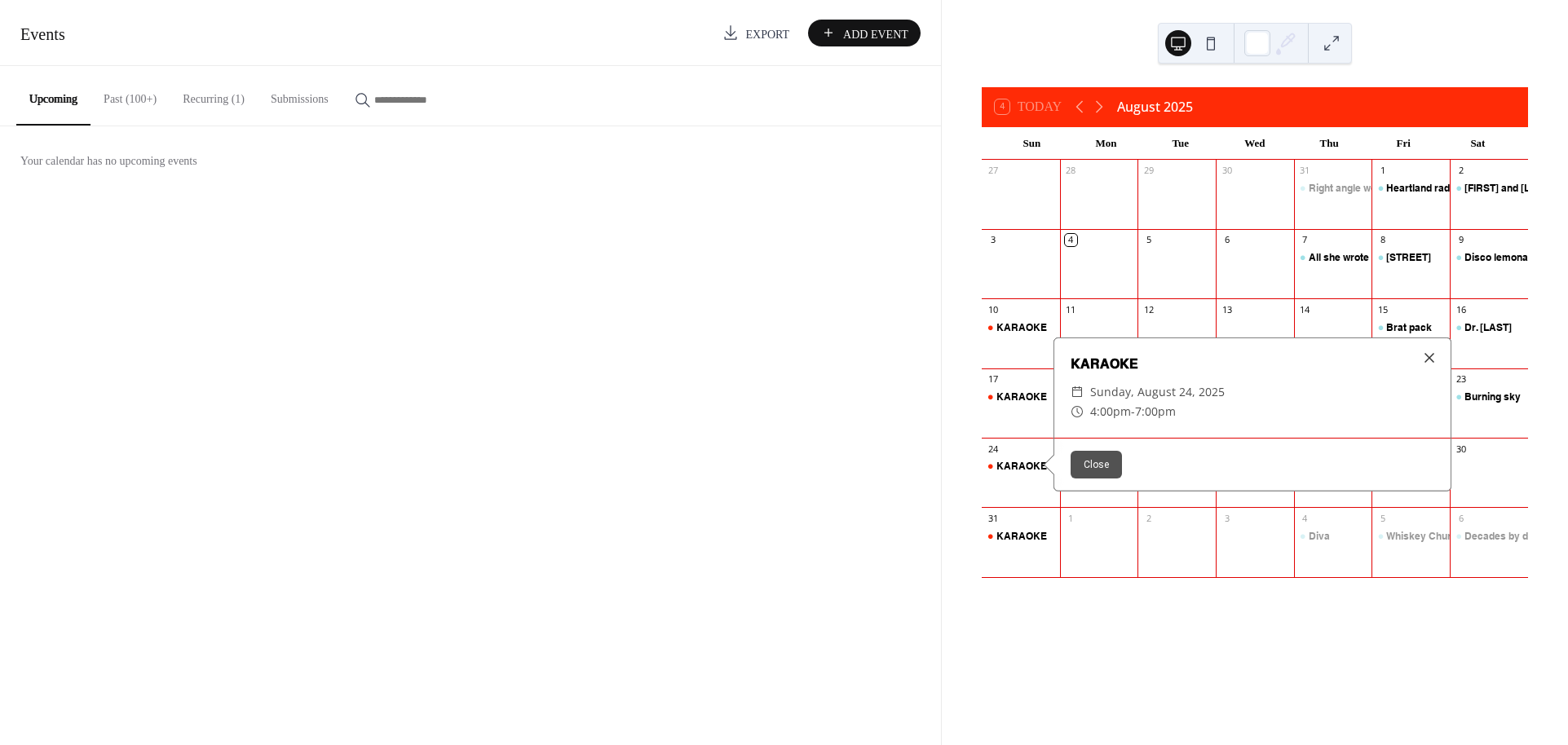click on "Close" at bounding box center [1096, 465] 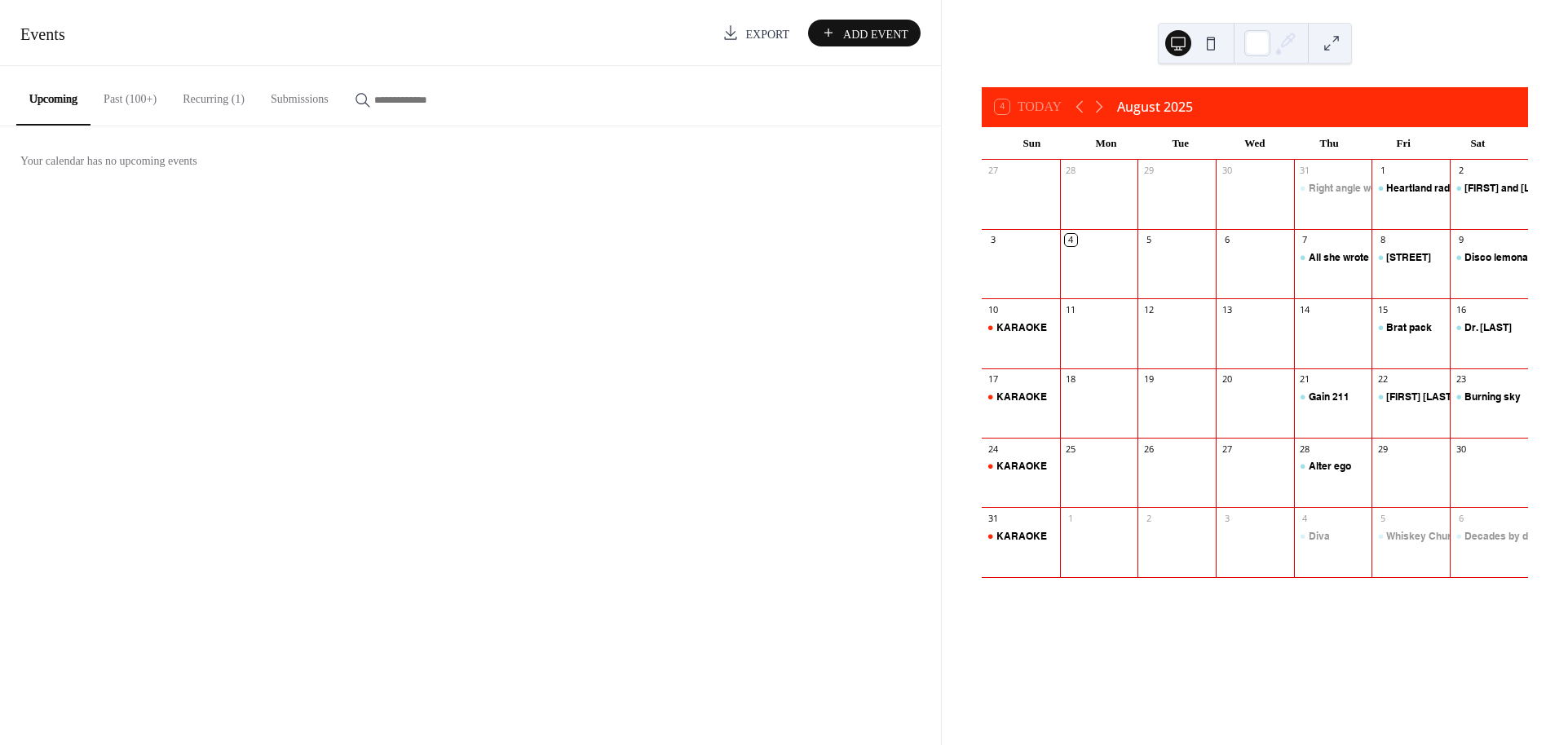 click on "Recurring (1)" at bounding box center (214, 95) 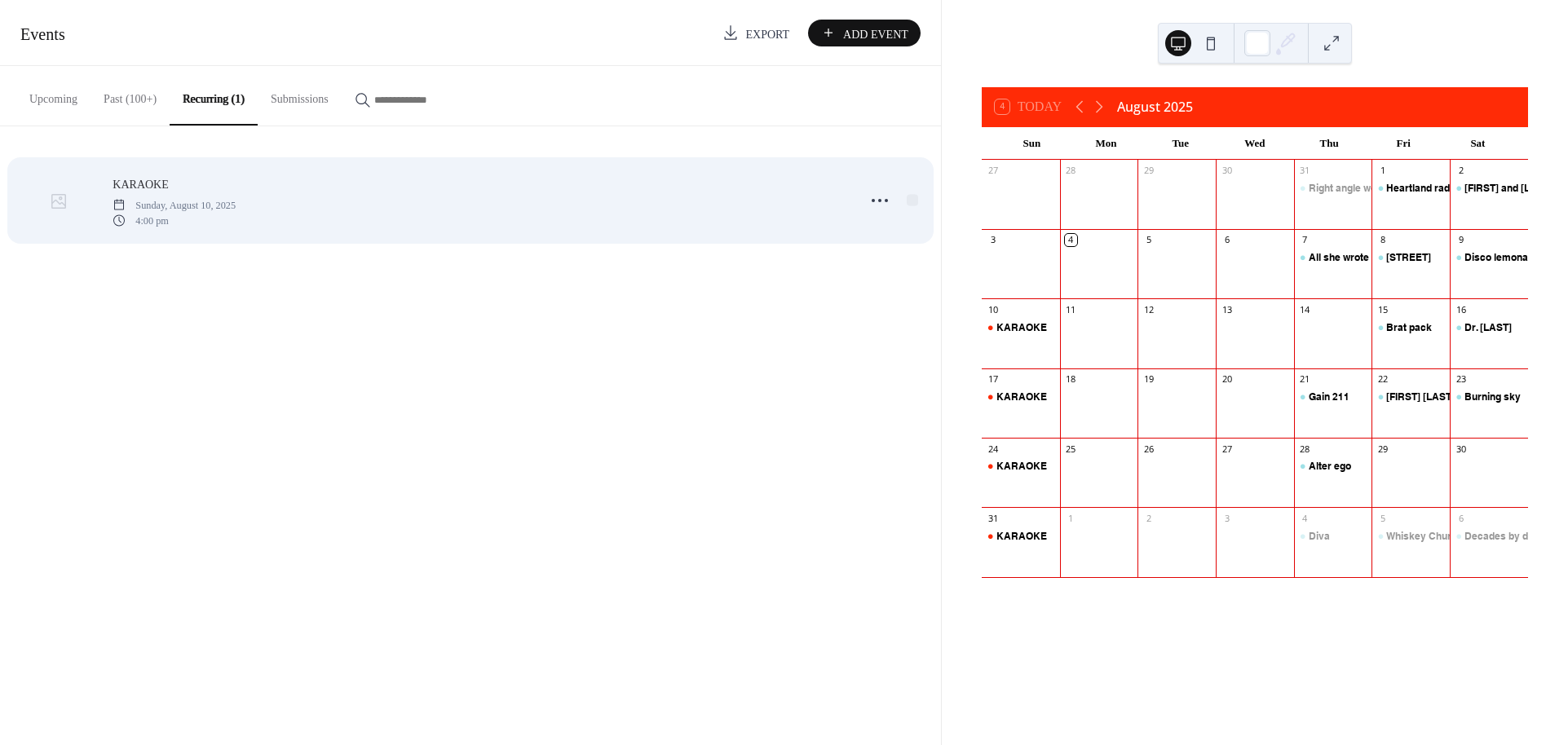 click 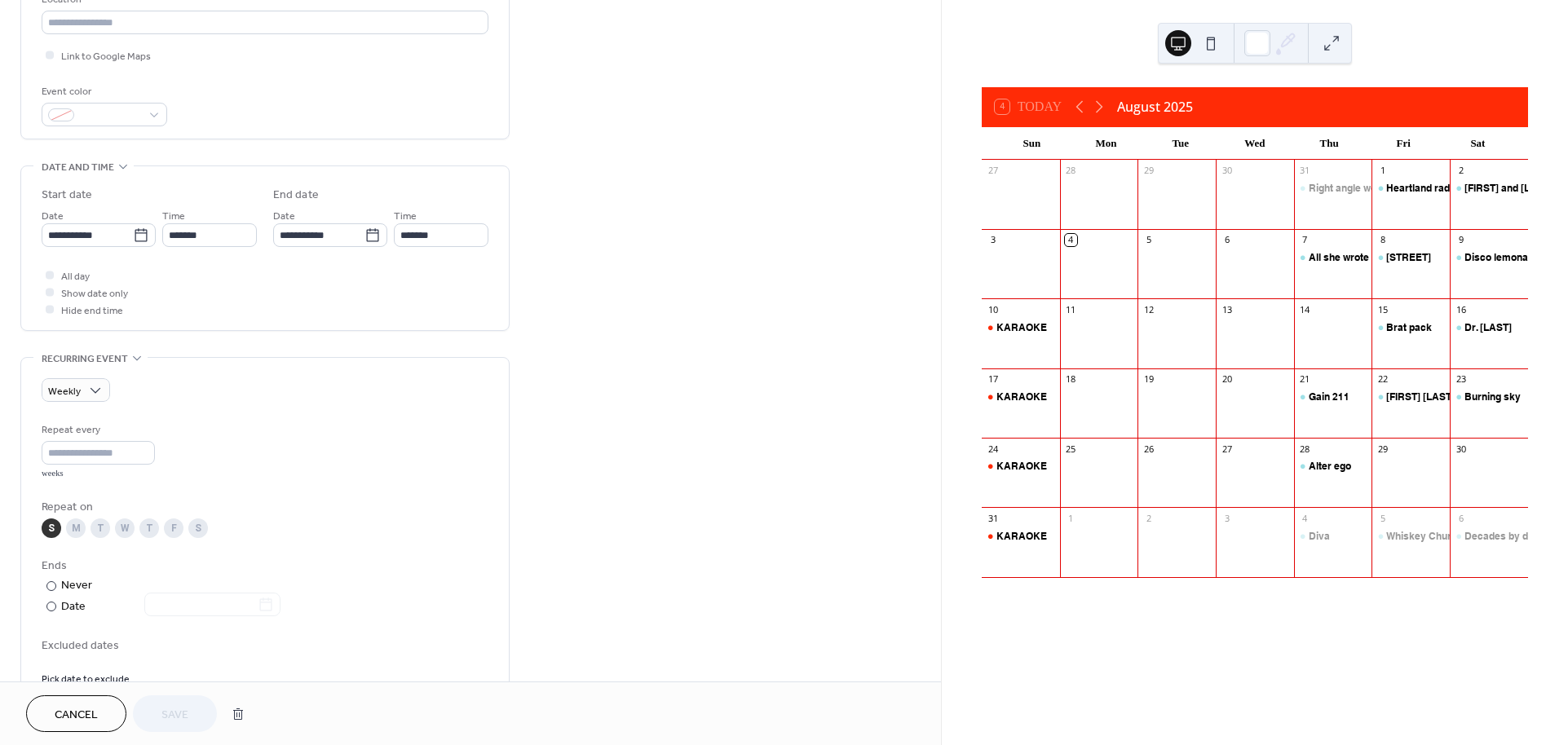 scroll, scrollTop: 452, scrollLeft: 0, axis: vertical 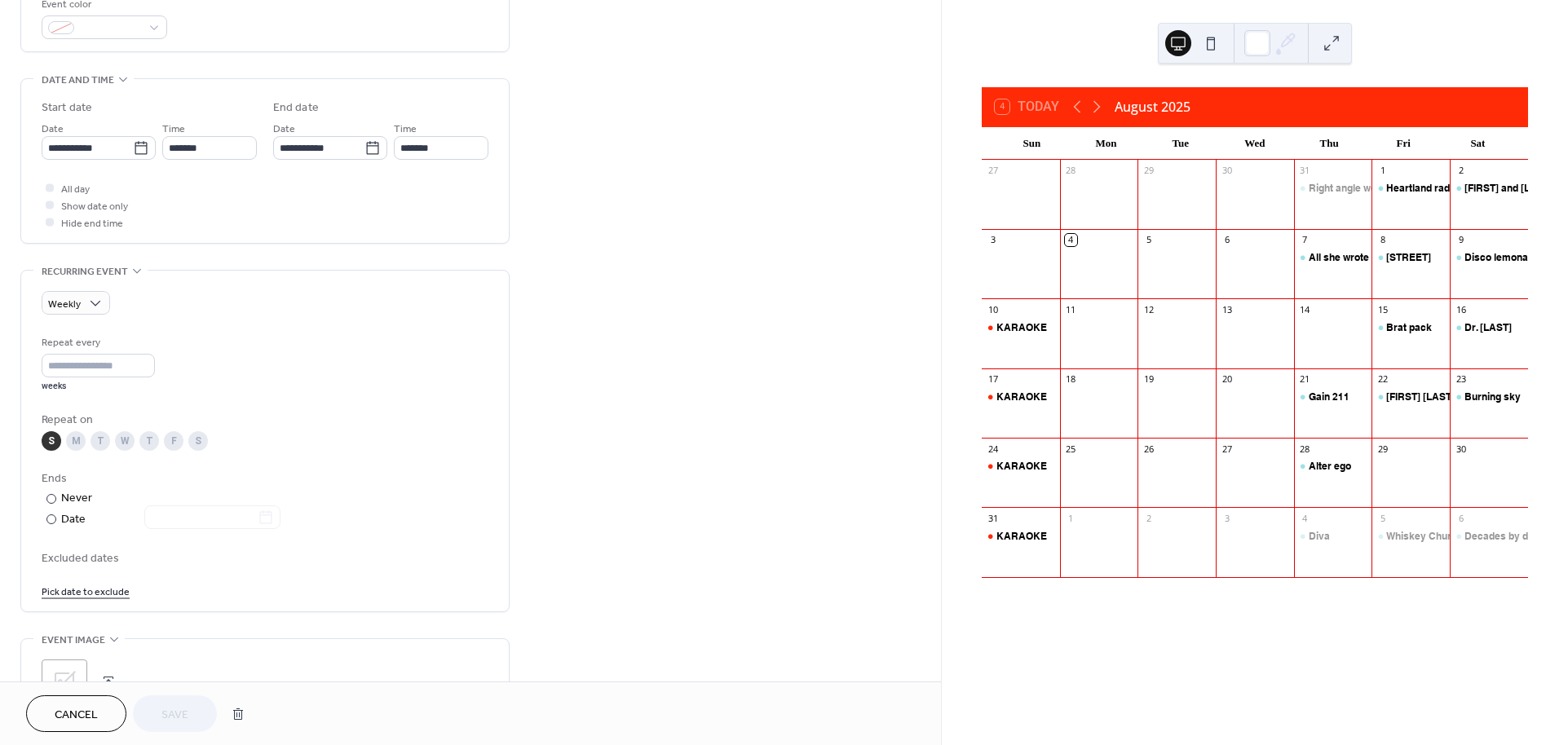 click on "Pick date to exclude" at bounding box center (86, 590) 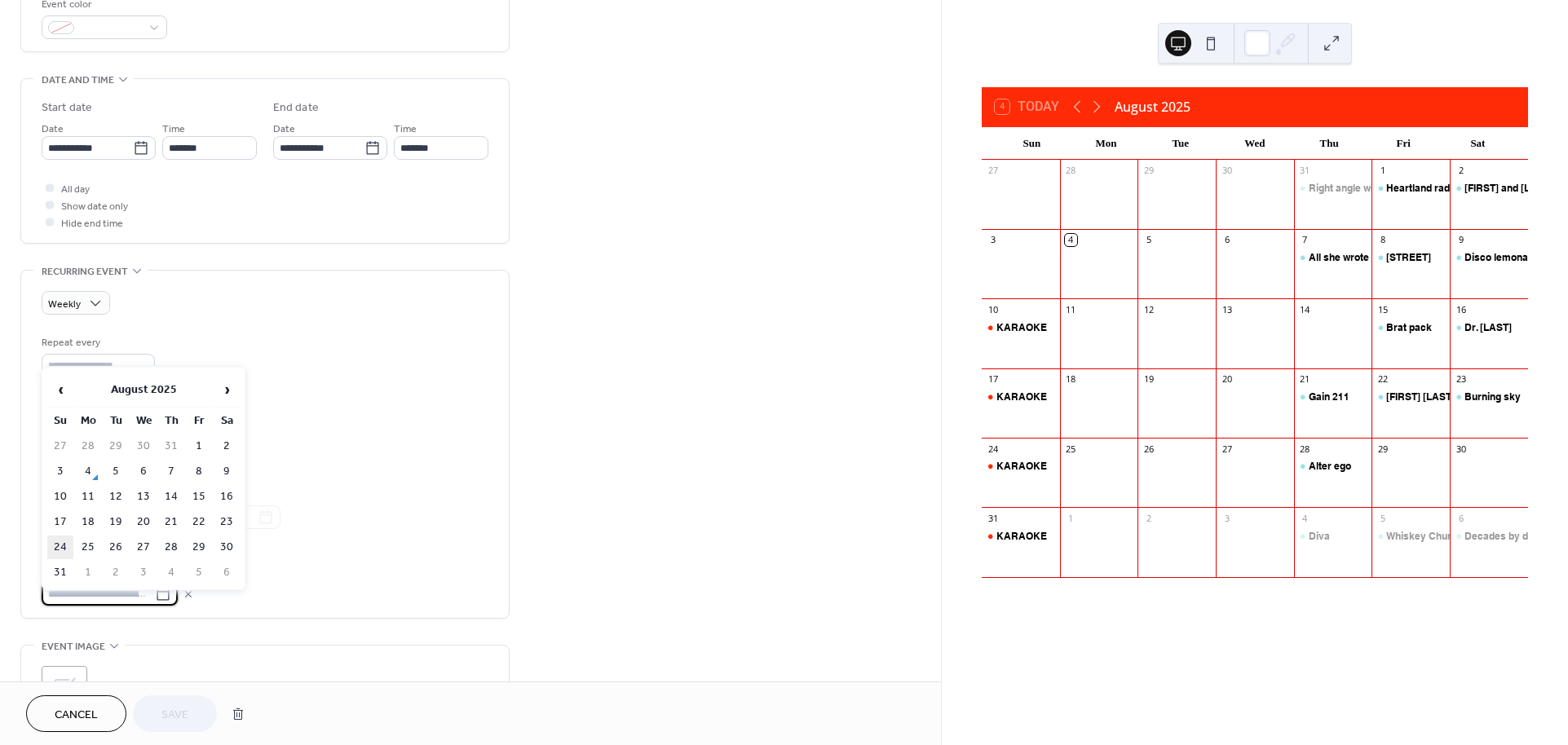 click on "24" at bounding box center [60, 547] 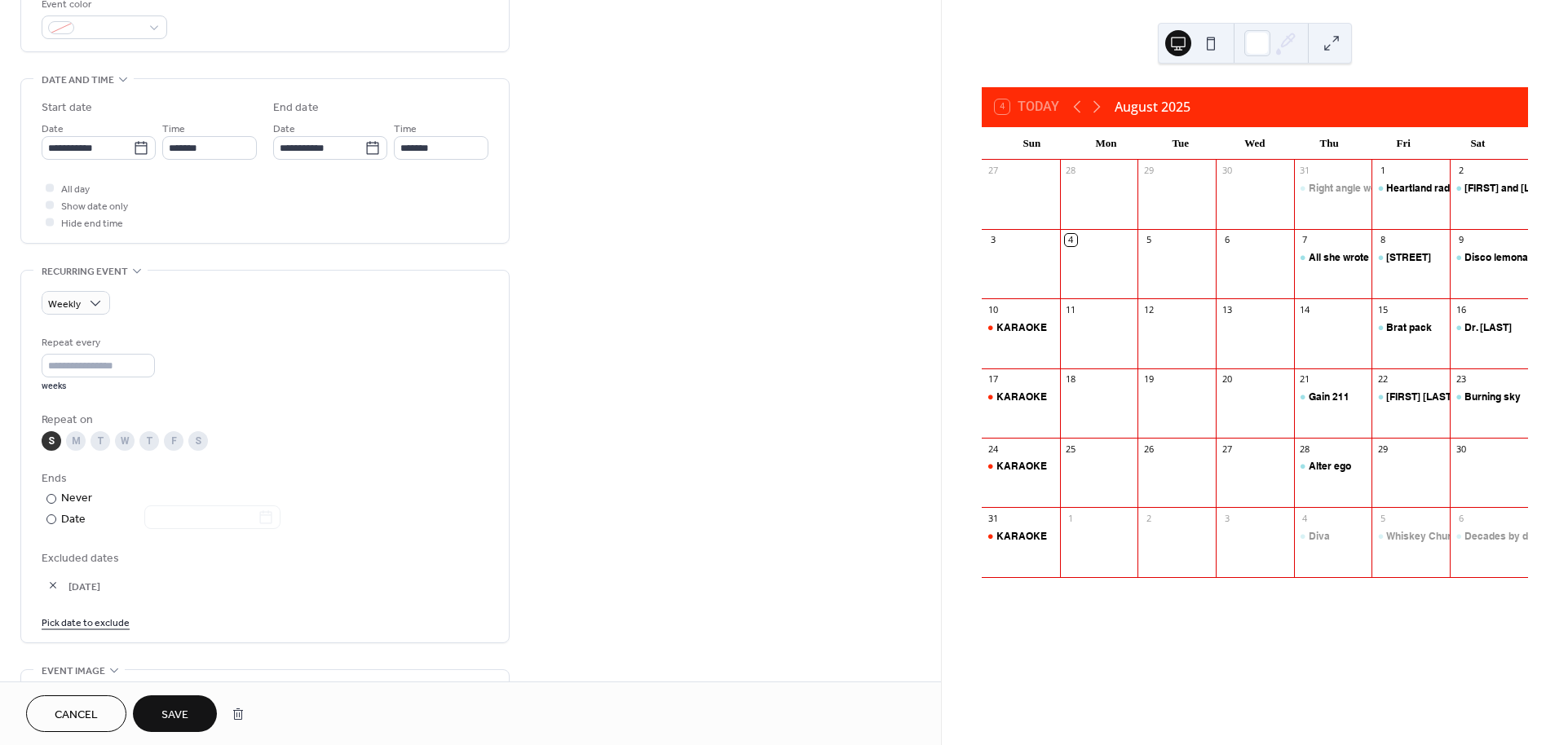 click on "Save" at bounding box center (174, 715) 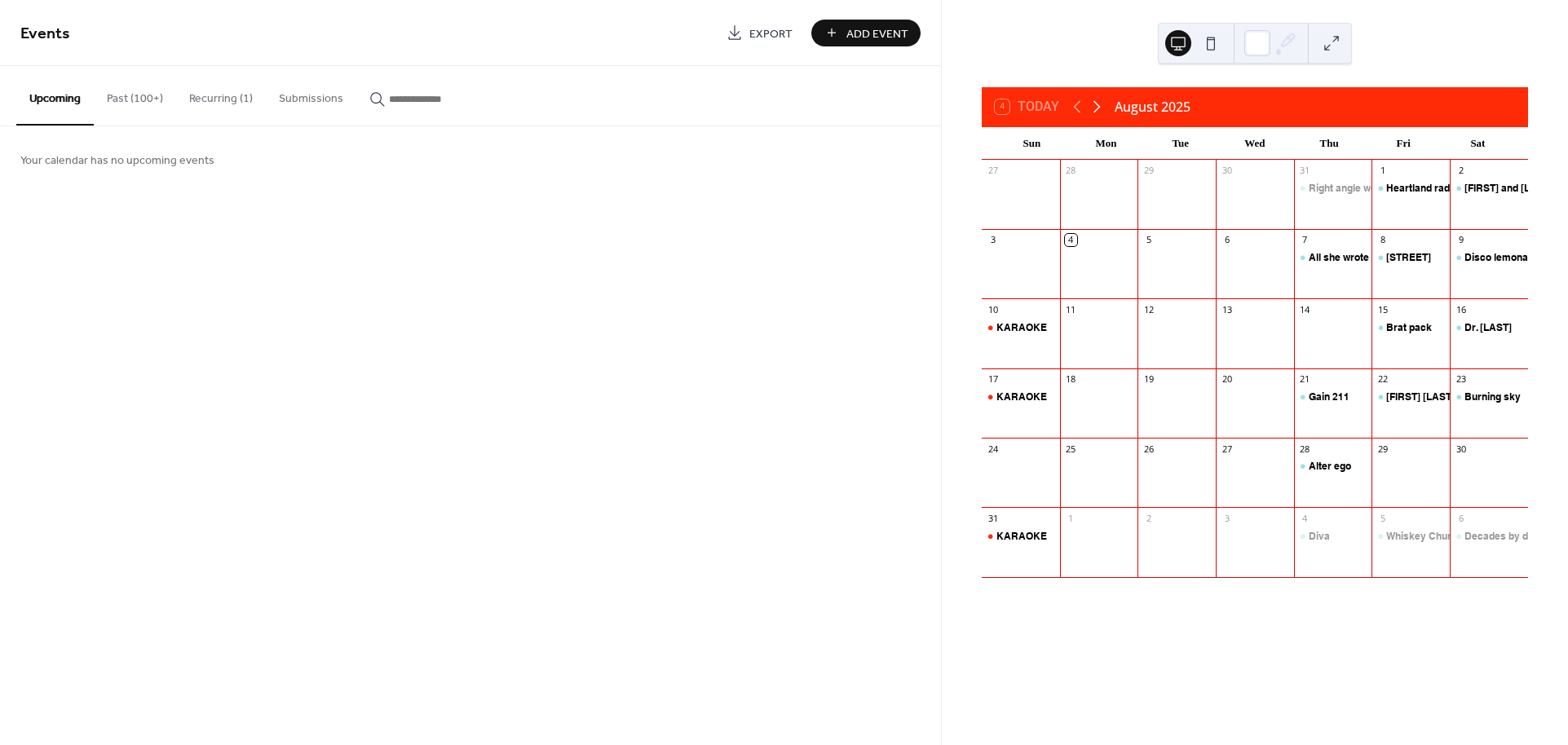 click 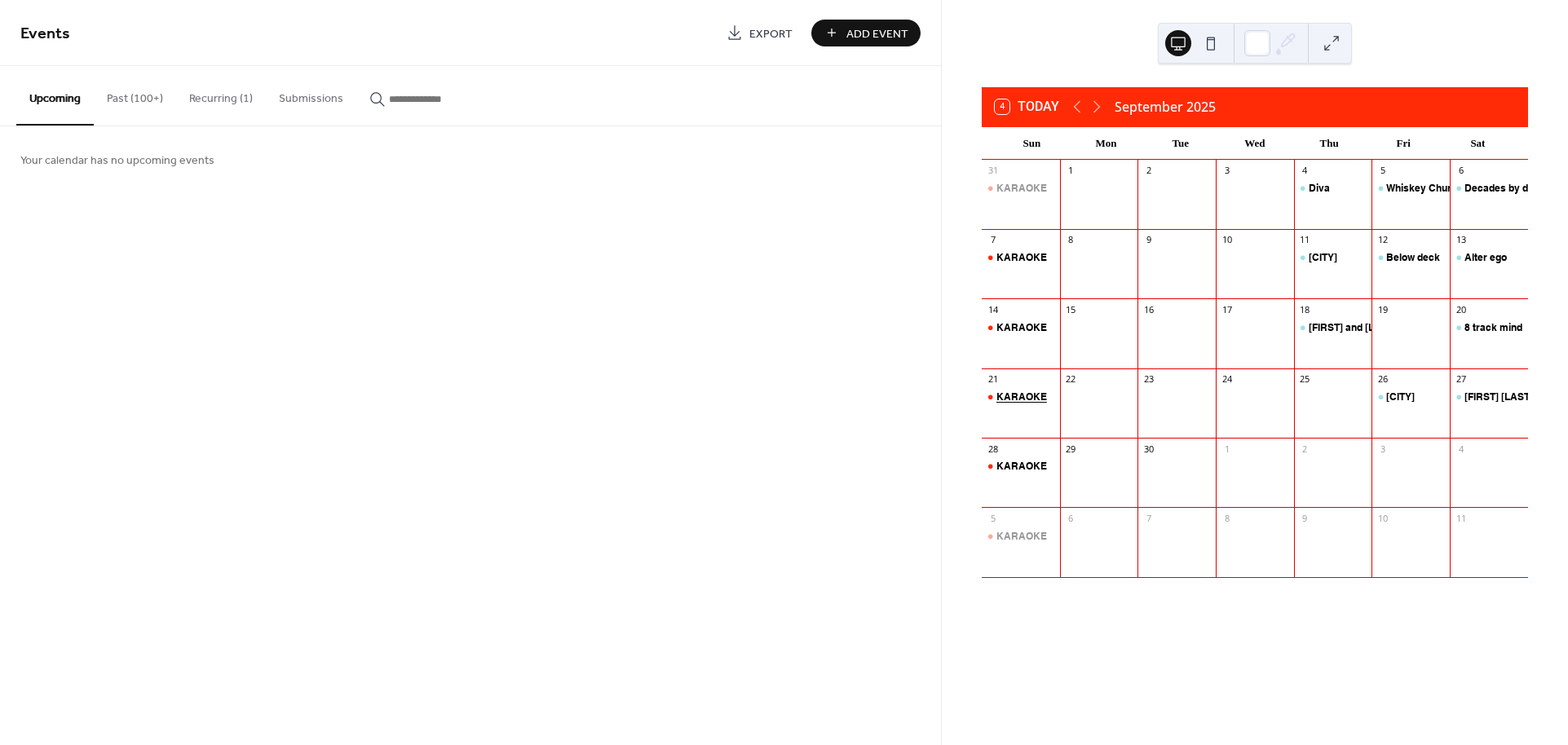click on "KARAOKE" at bounding box center (1022, 397) 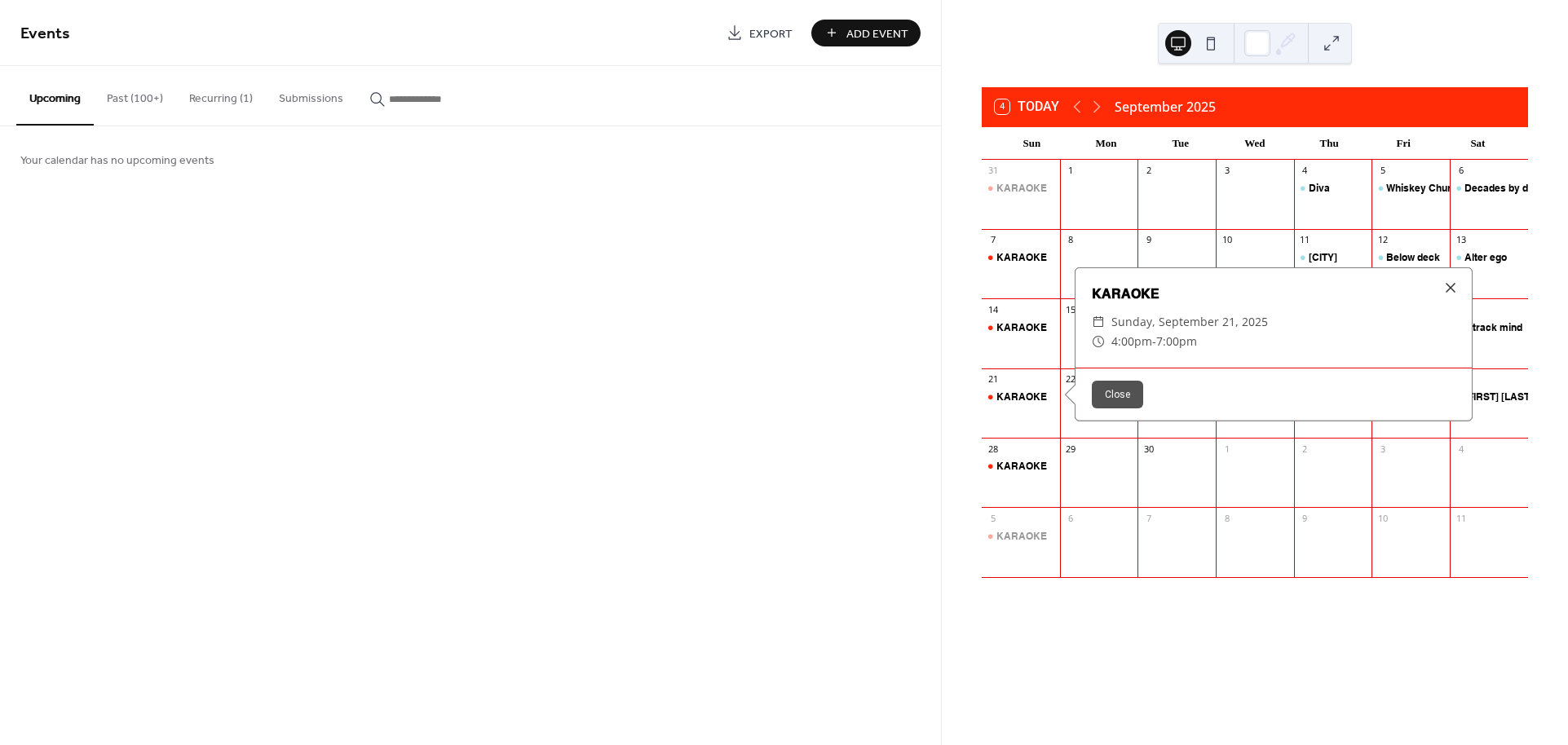 click on "Upcoming" at bounding box center [55, 95] 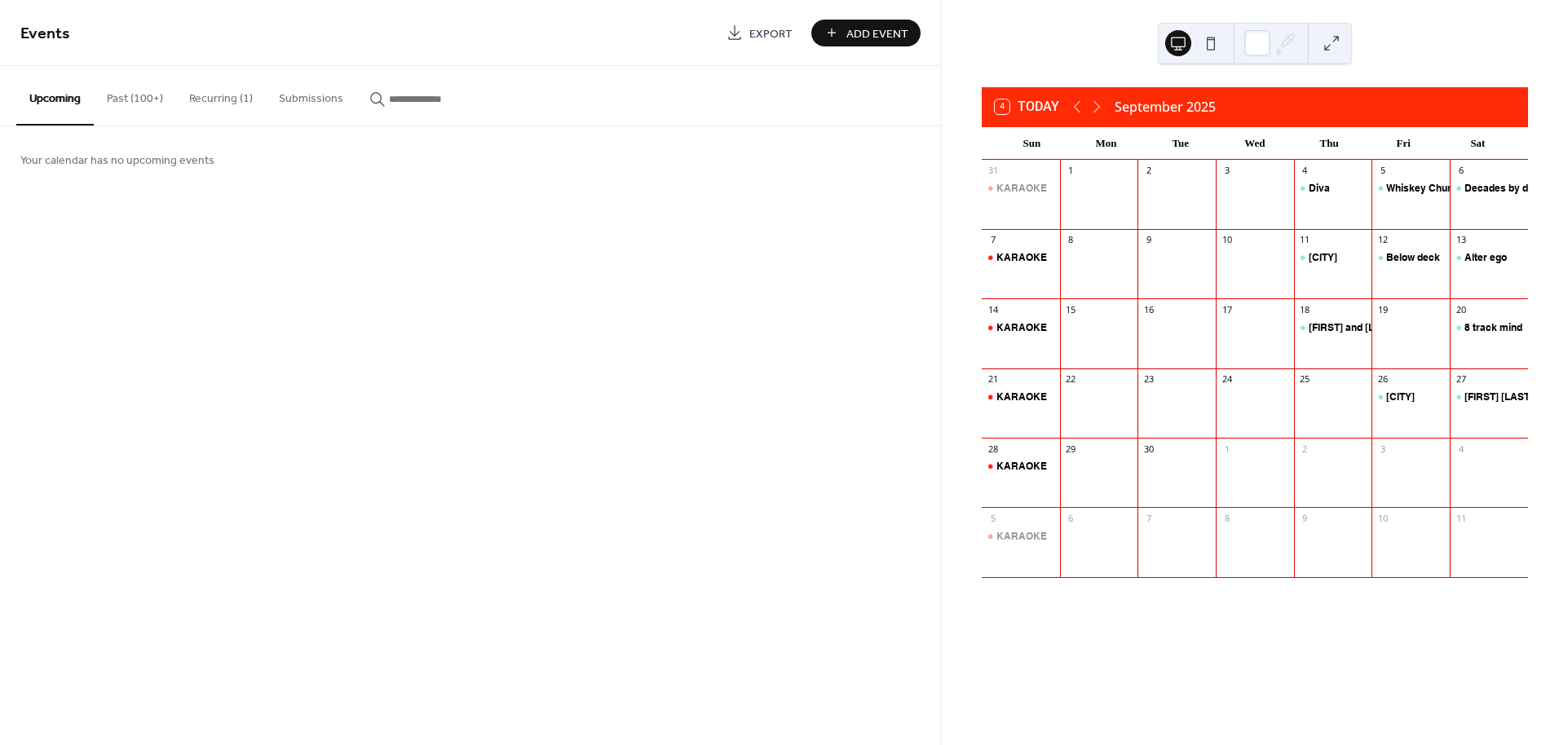 click on "Export" at bounding box center [771, 33] 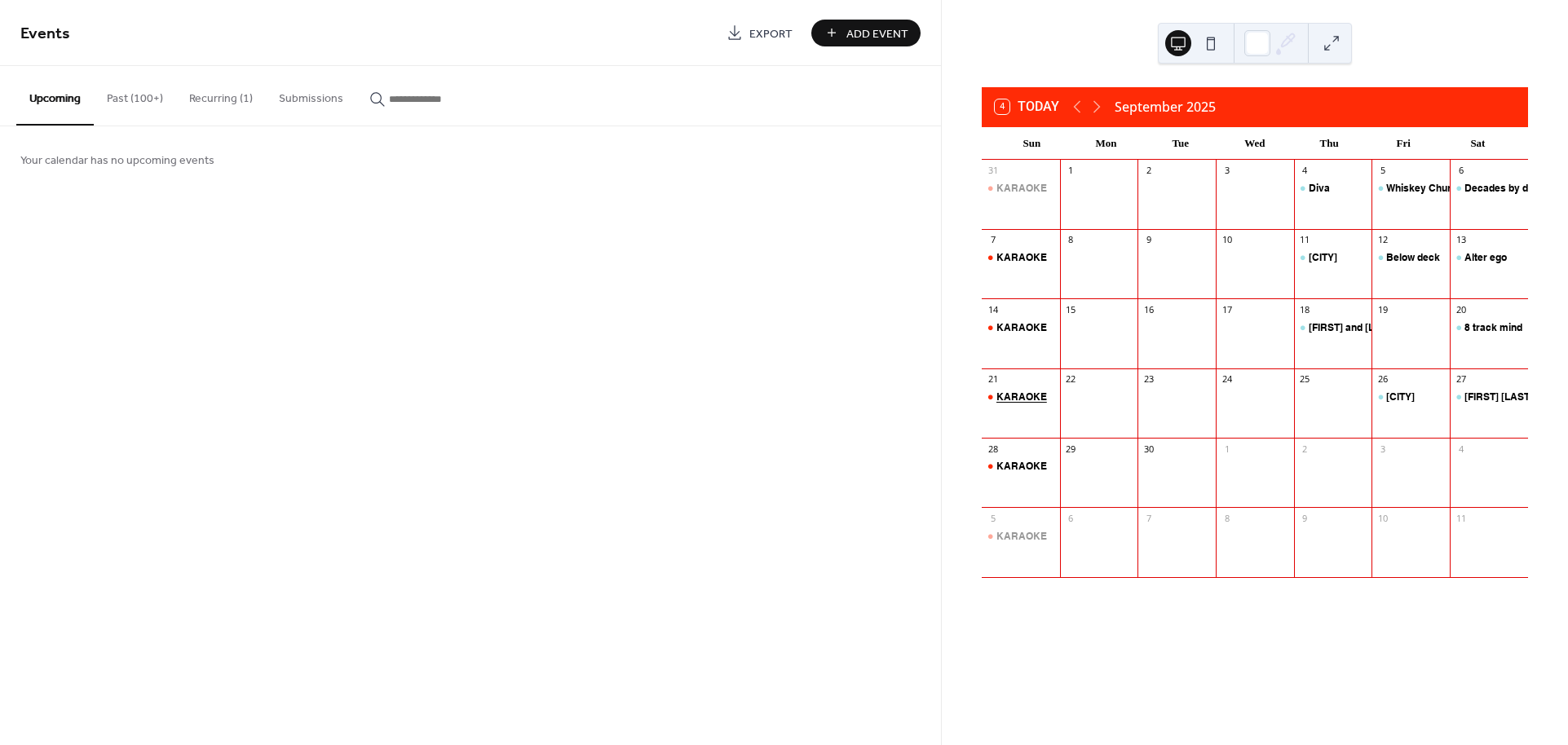 click on "KARAOKE" at bounding box center [1022, 397] 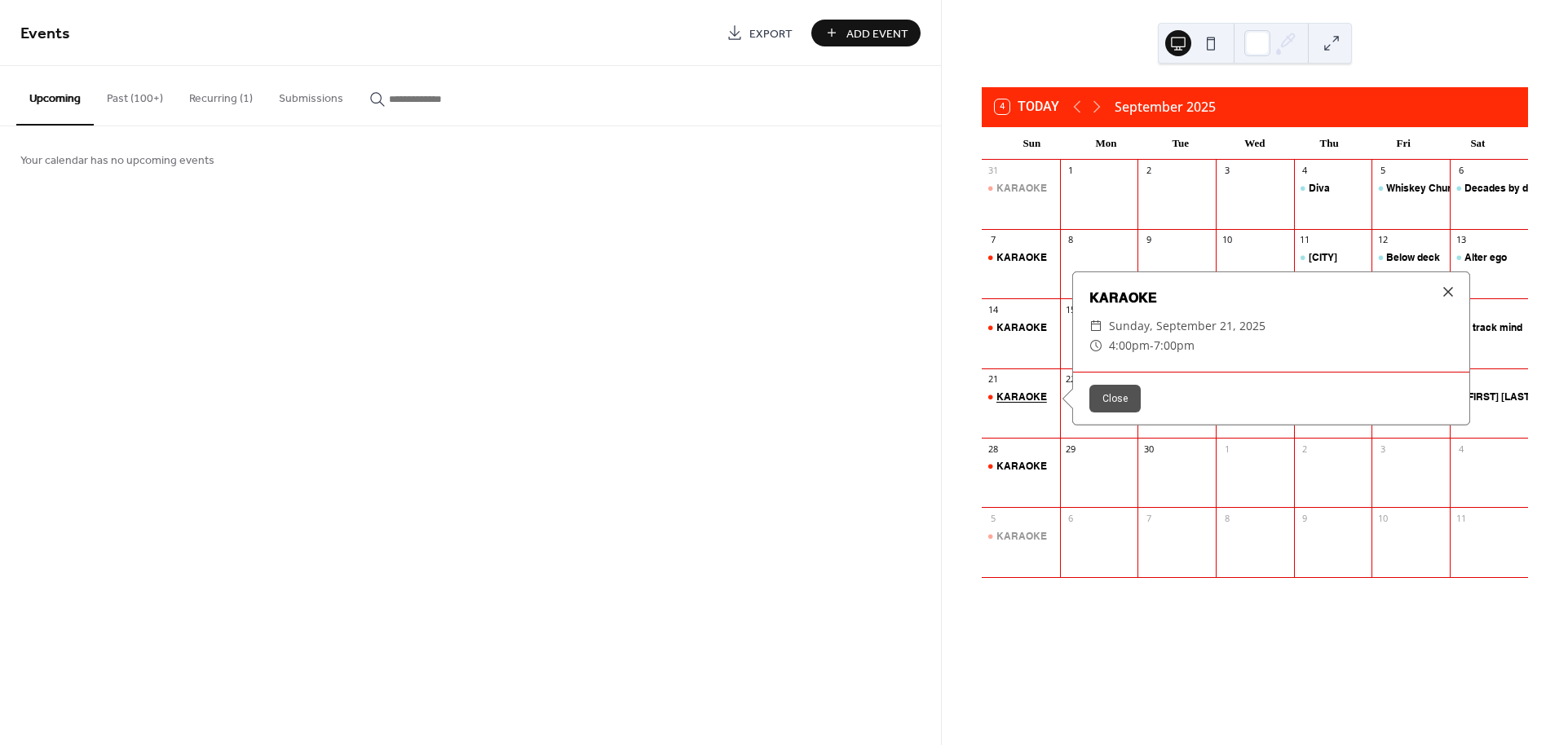click on "KARAOKE" at bounding box center [1022, 397] 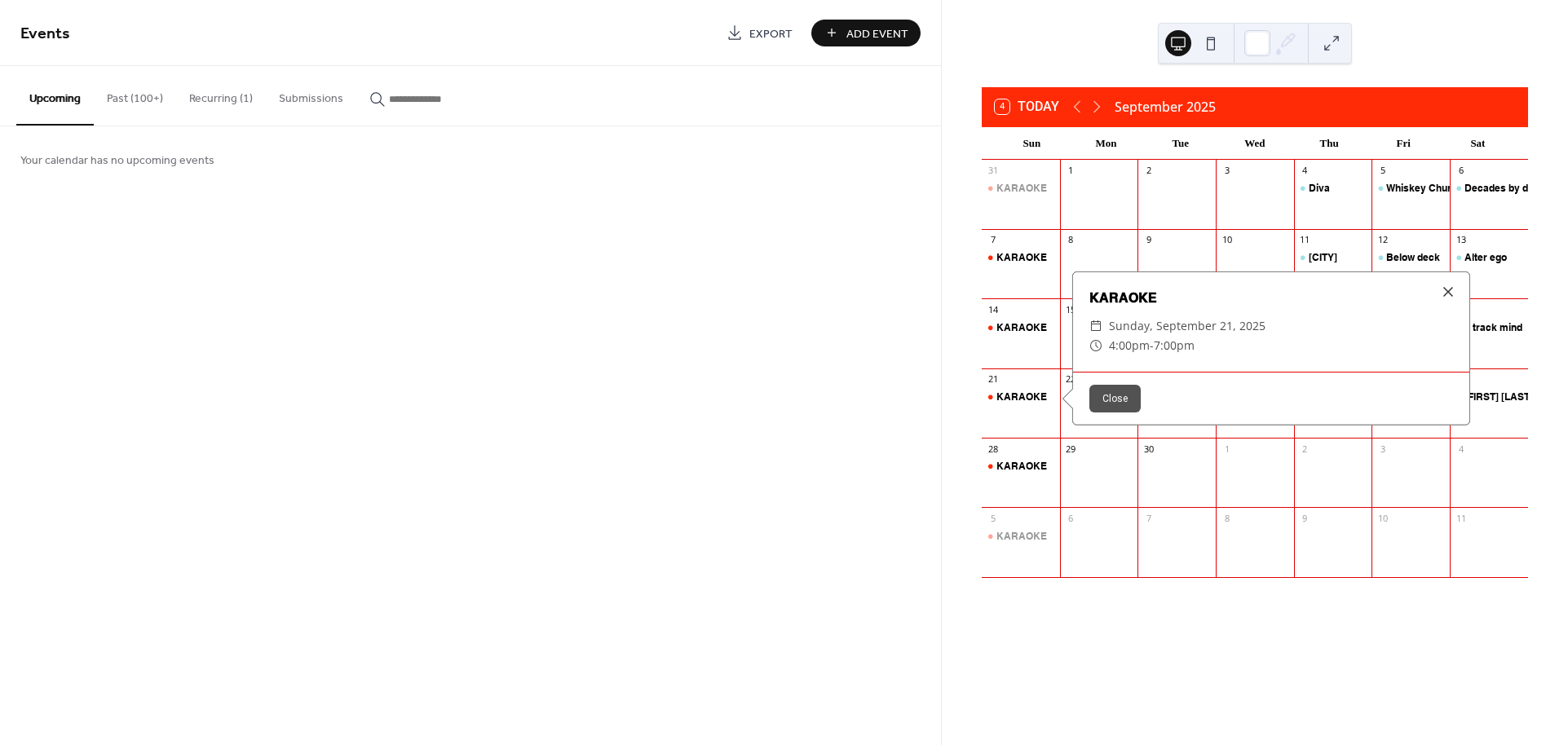 click on "Close" at bounding box center (1115, 399) 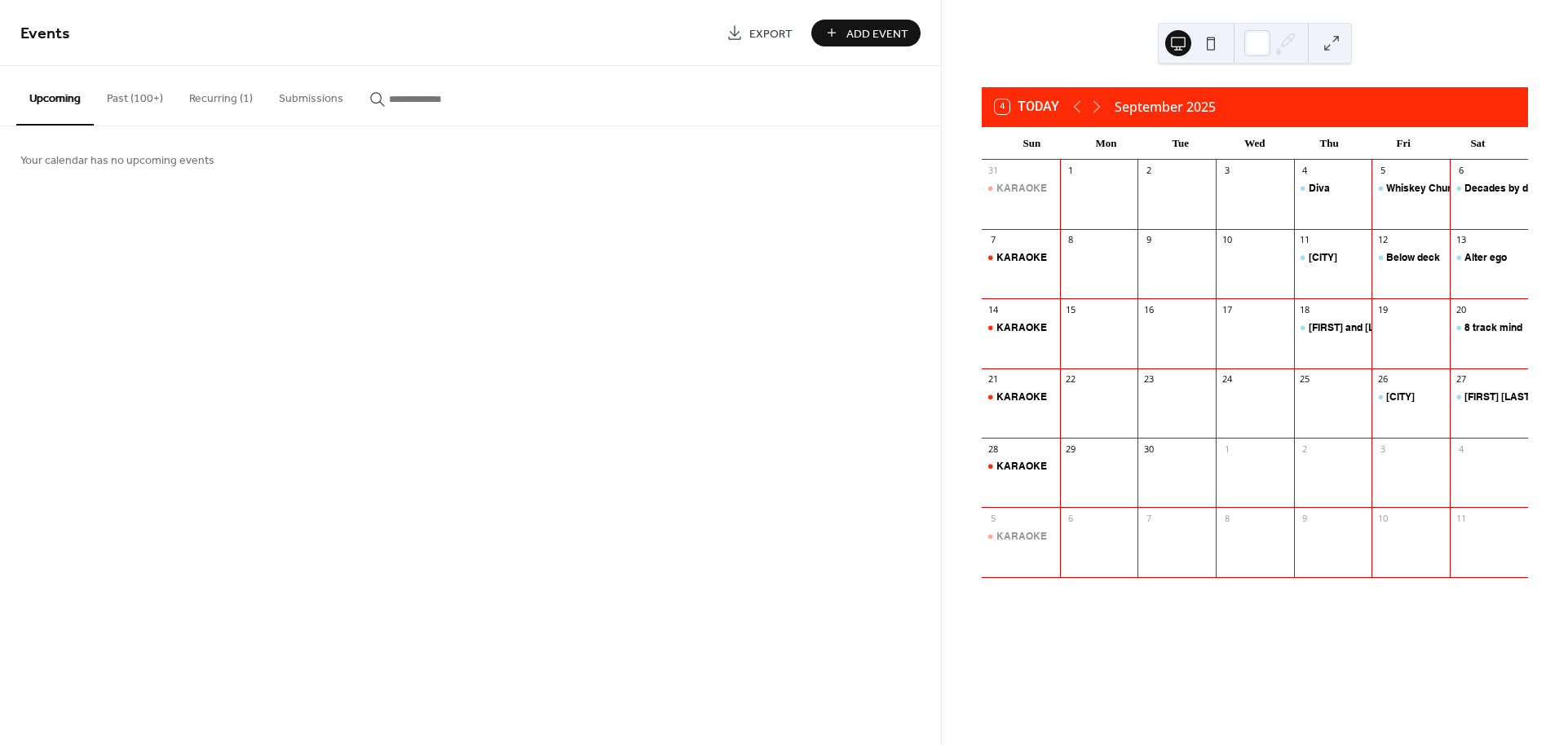 click at bounding box center [438, 99] 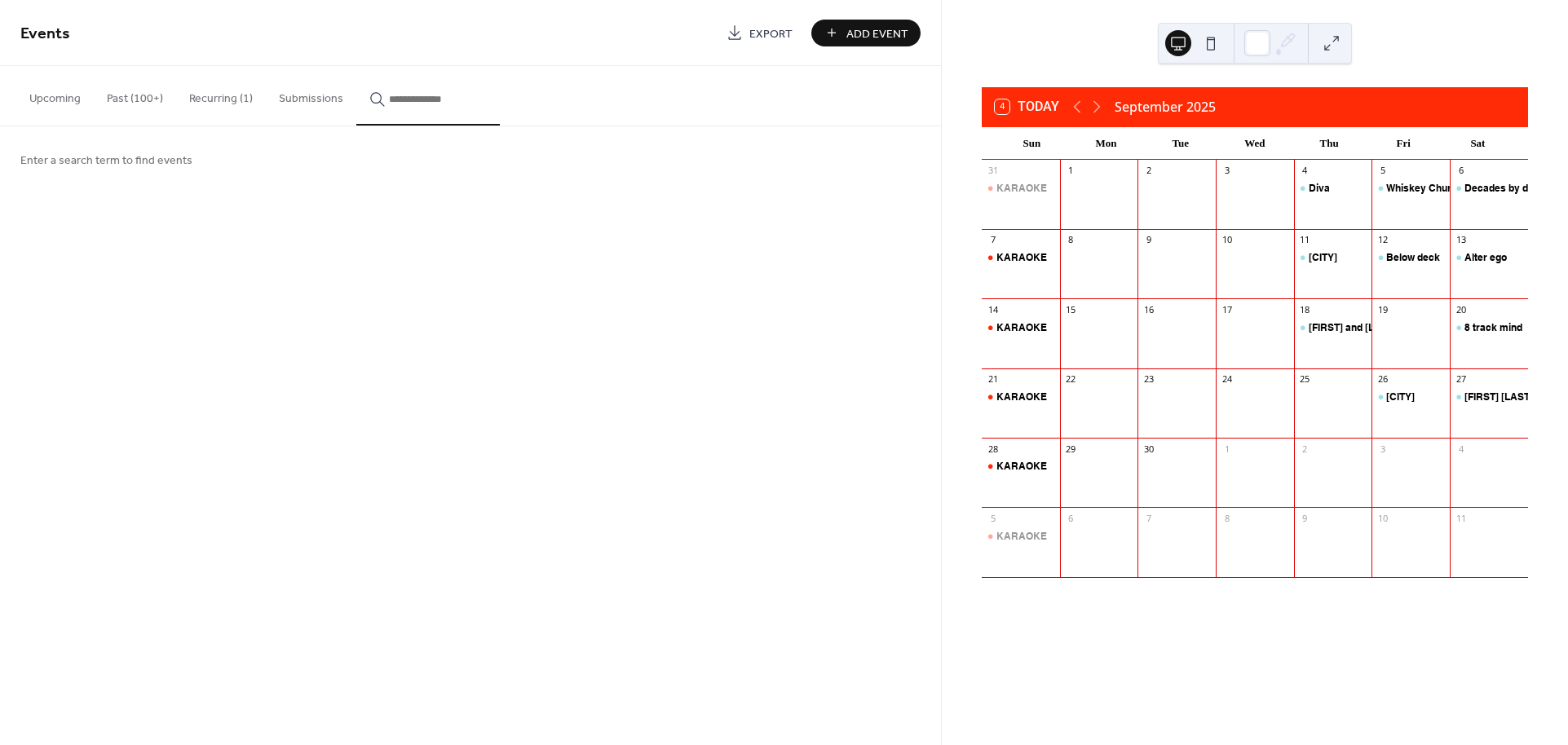 click at bounding box center (438, 99) 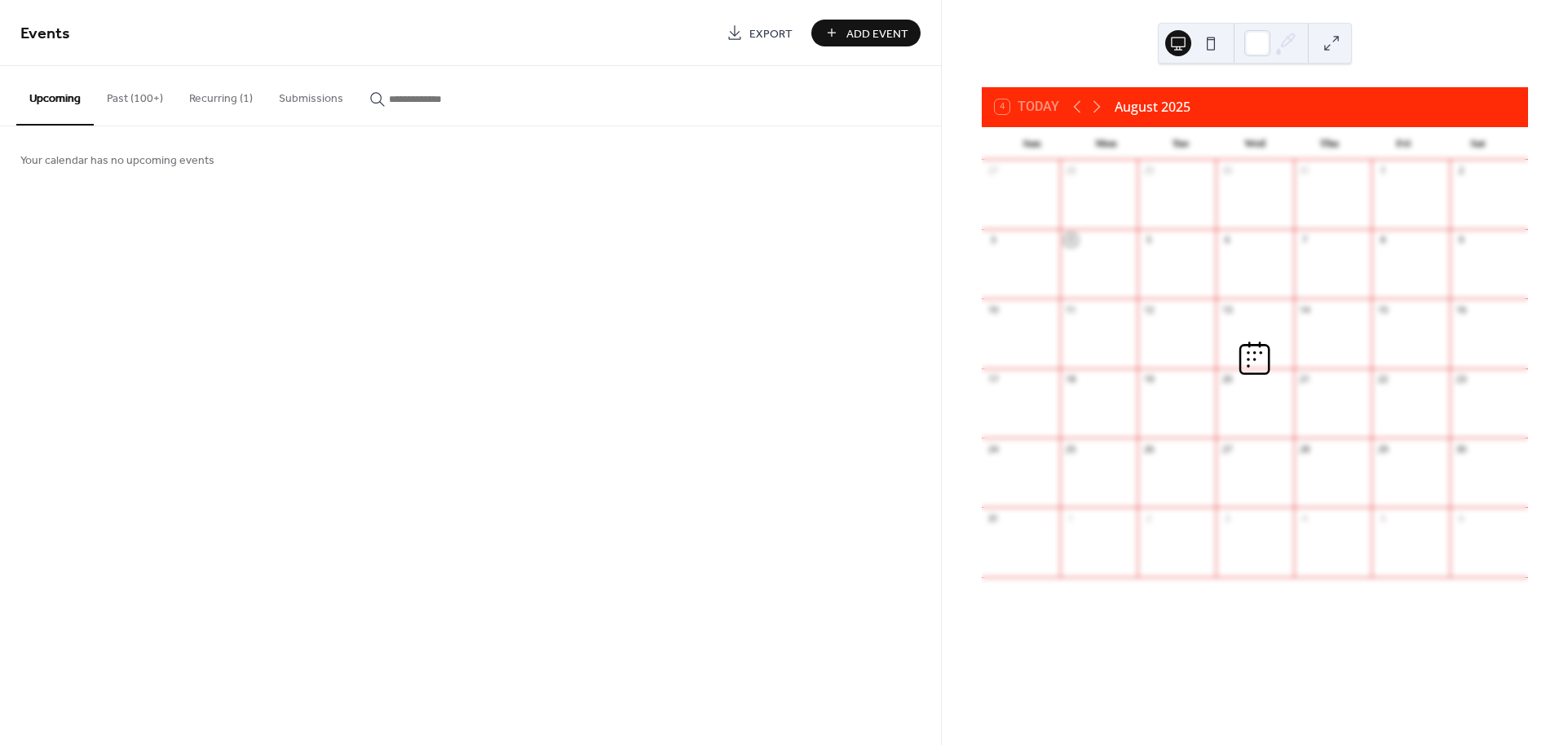 scroll, scrollTop: 0, scrollLeft: 0, axis: both 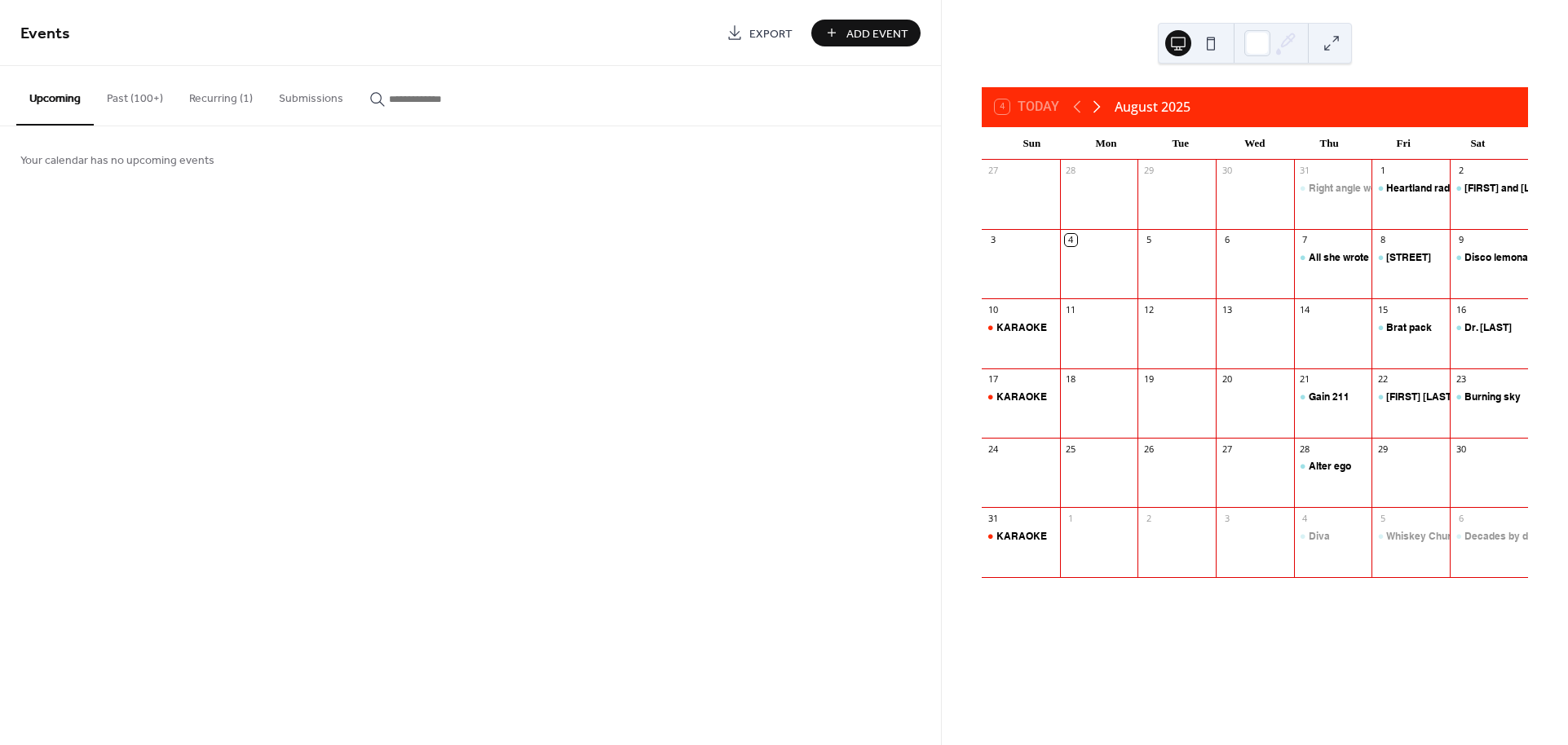 click 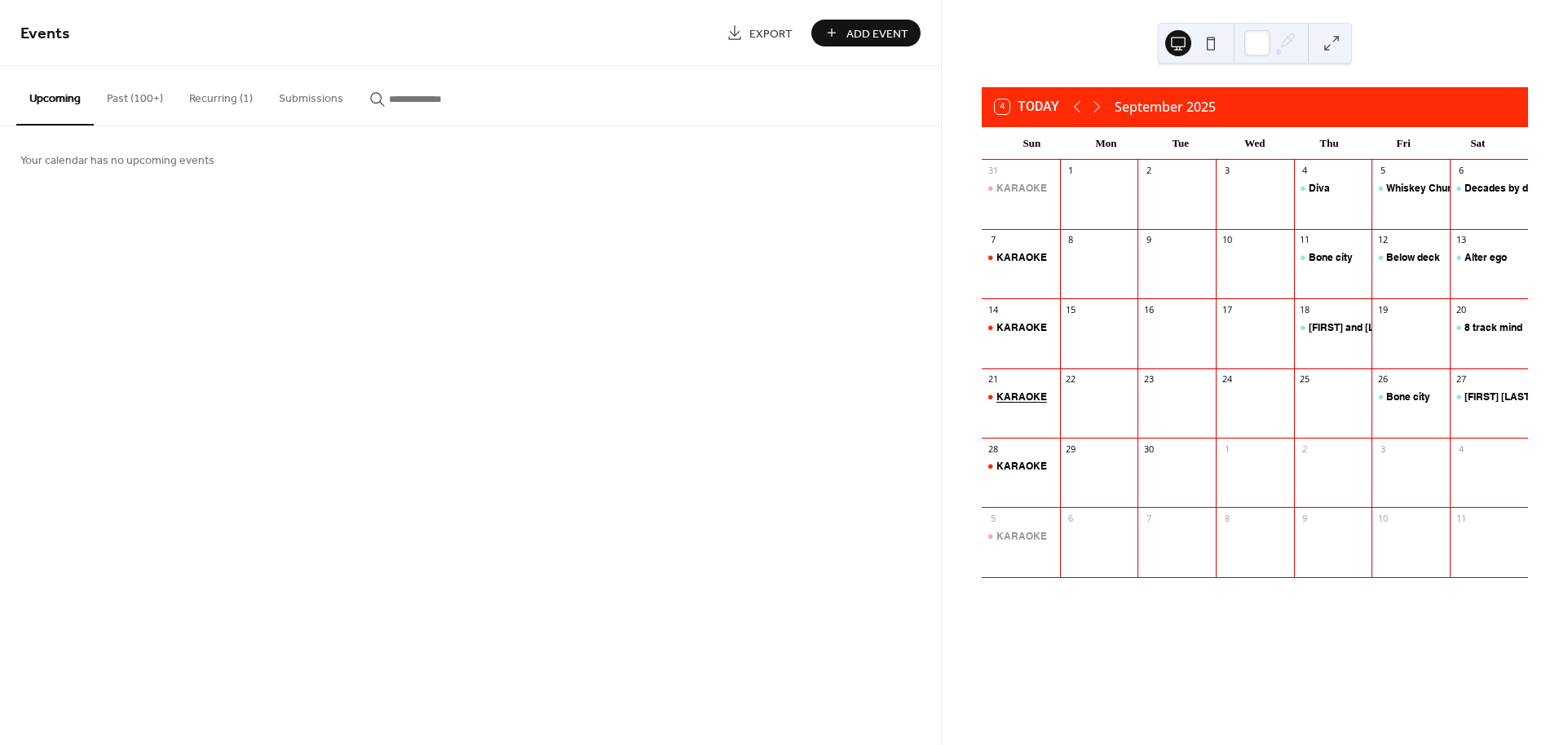 click on "KARAOKE" at bounding box center (1022, 397) 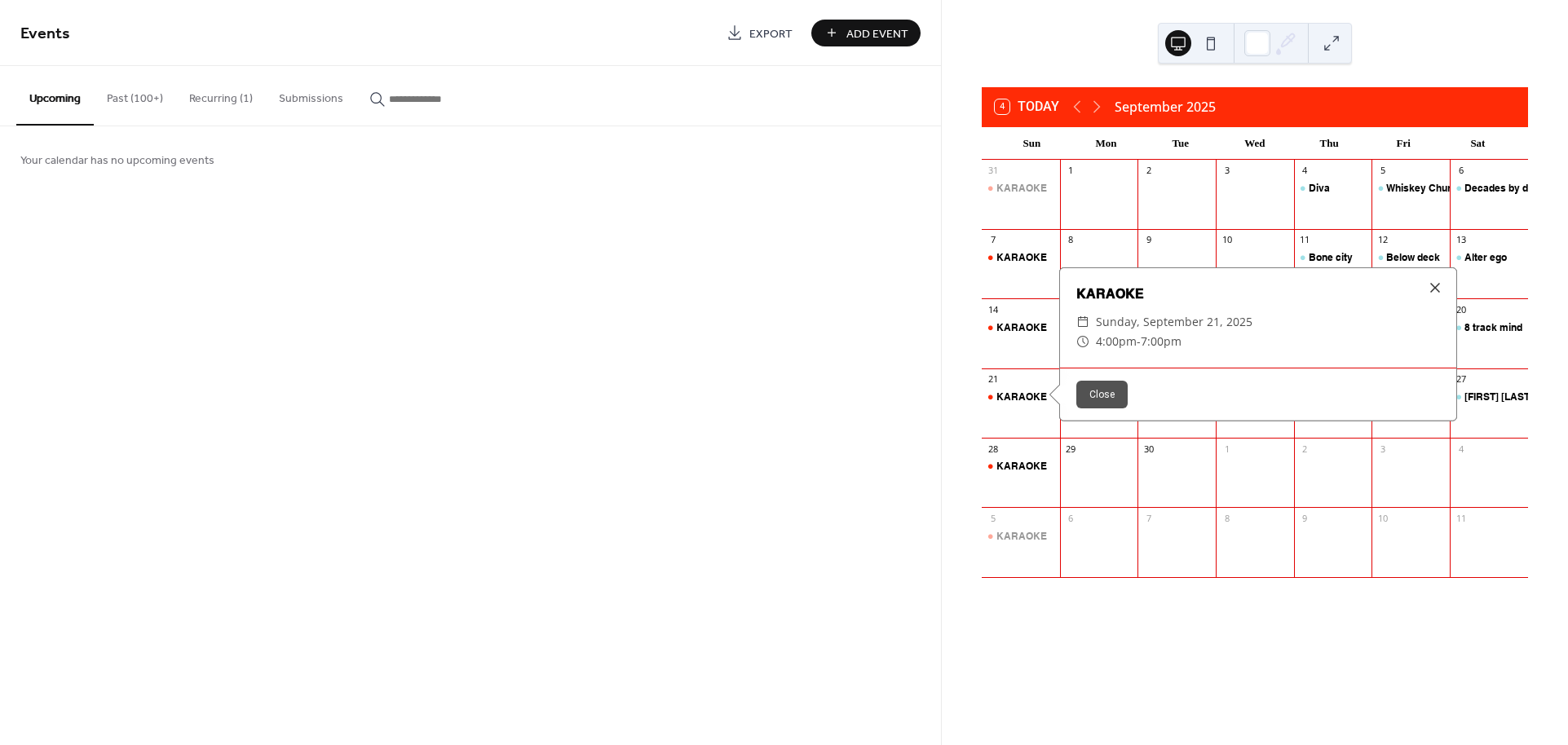 click on "Events Export Add Event Upcoming Past (100+) Recurring (1) Submissions Your calendar has no upcoming events Cancel" at bounding box center (470, 372) 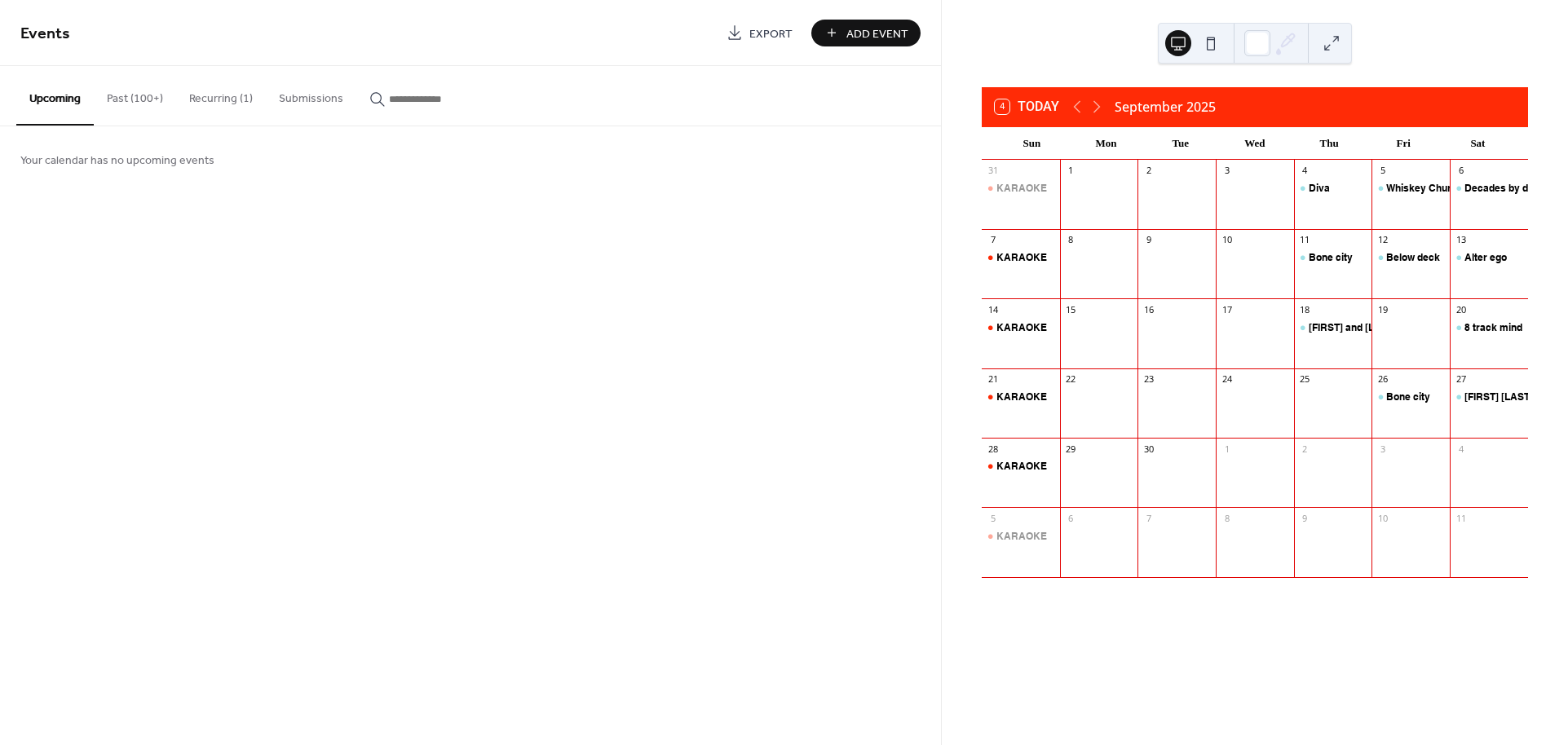 click on "Upcoming" at bounding box center [55, 95] 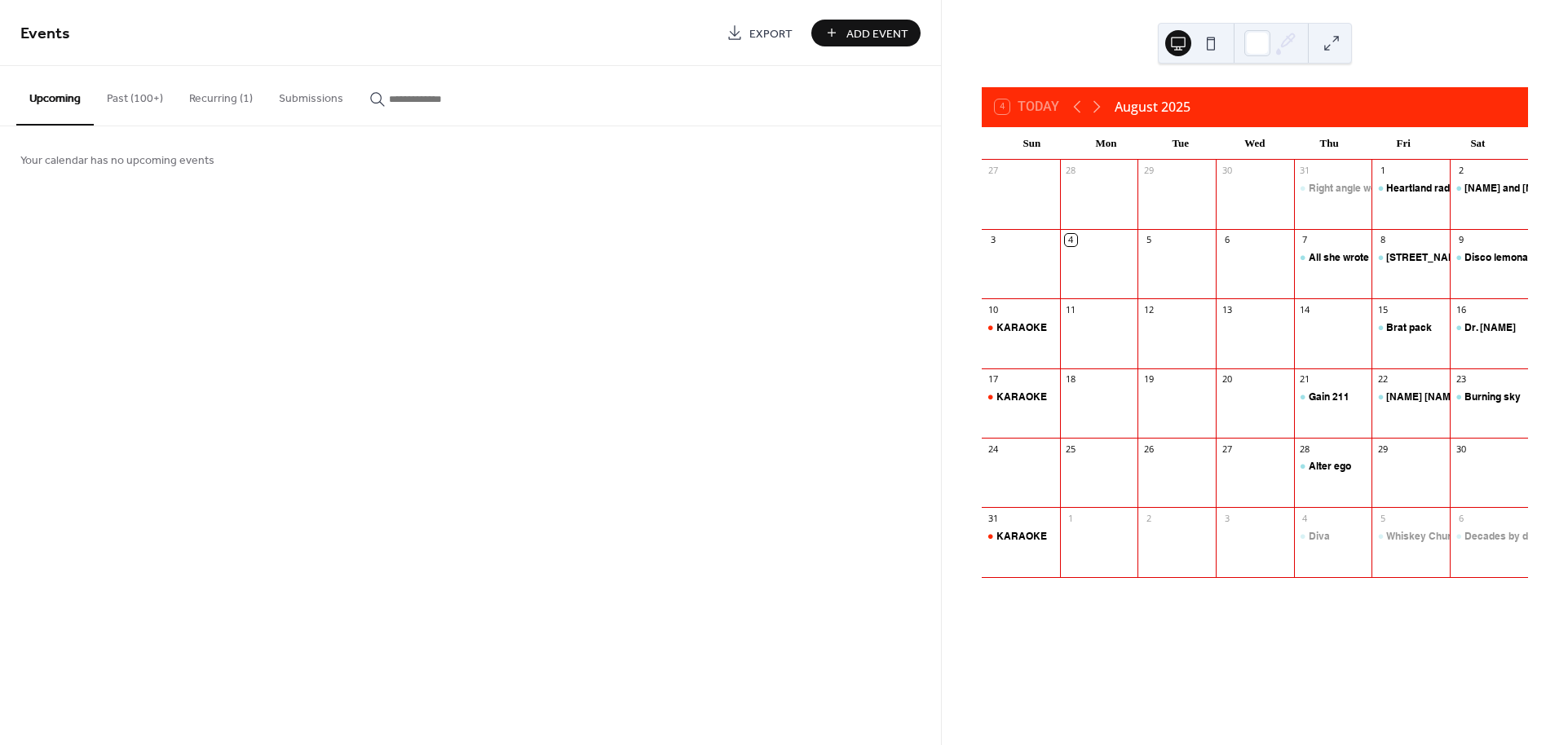 scroll, scrollTop: 0, scrollLeft: 0, axis: both 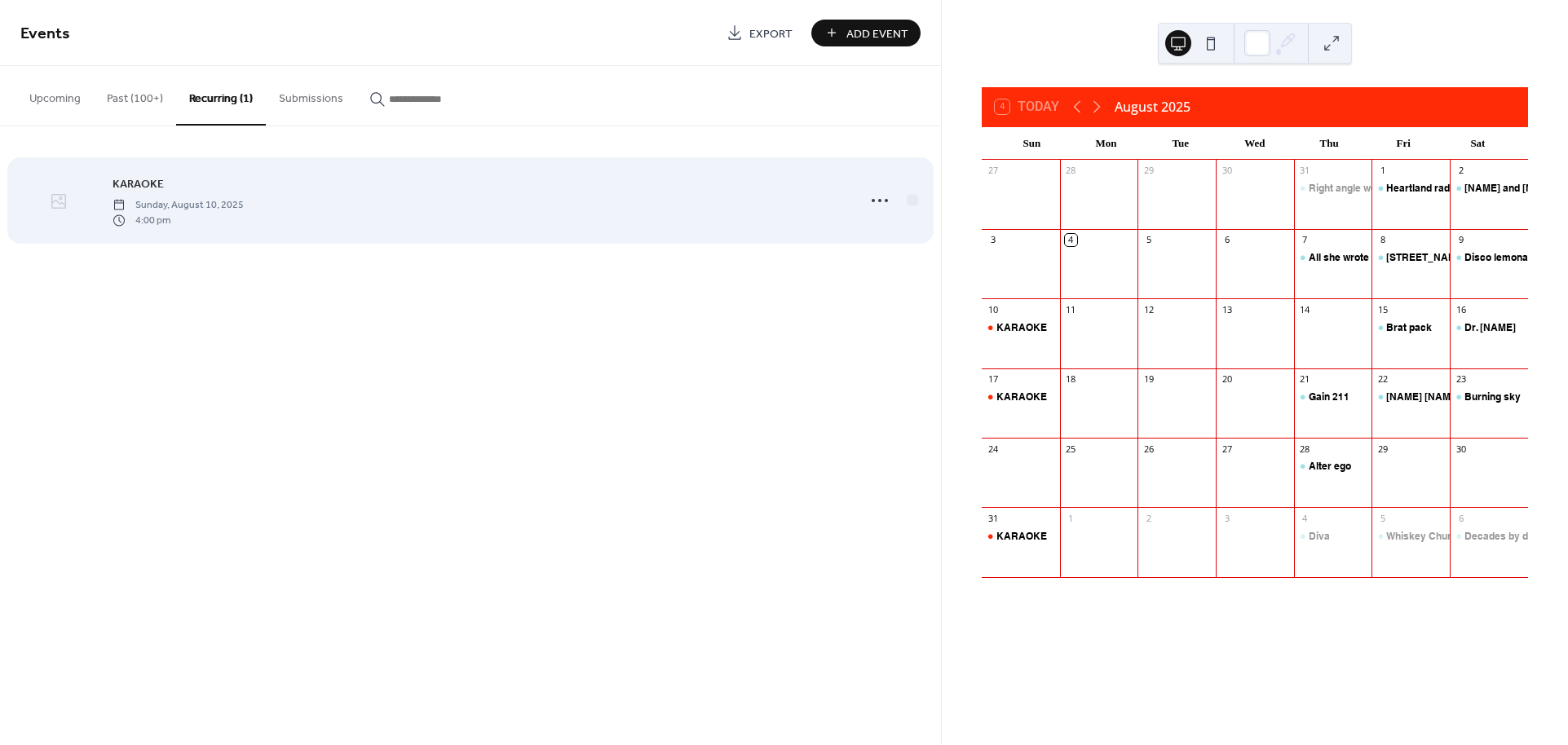 click 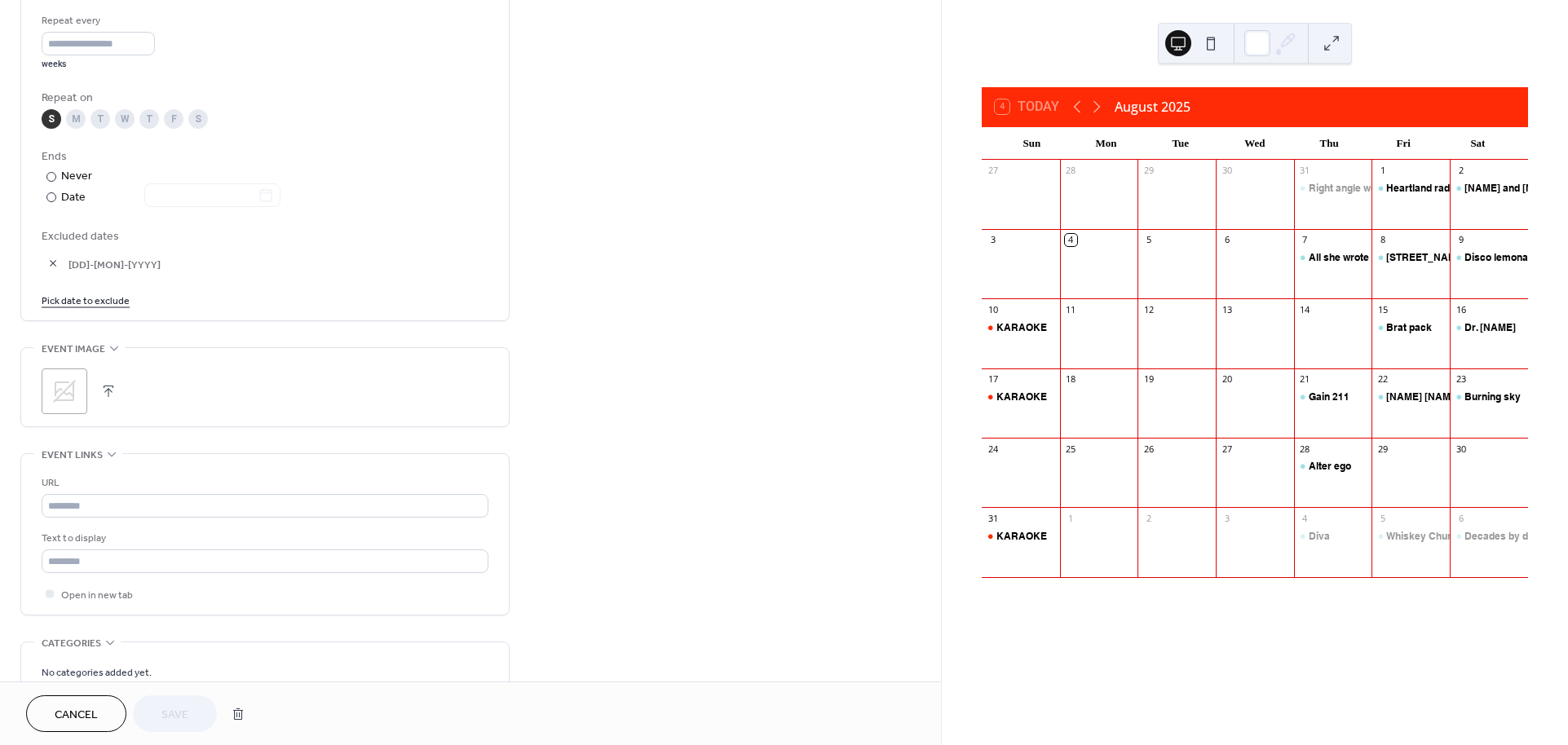 scroll, scrollTop: 734, scrollLeft: 0, axis: vertical 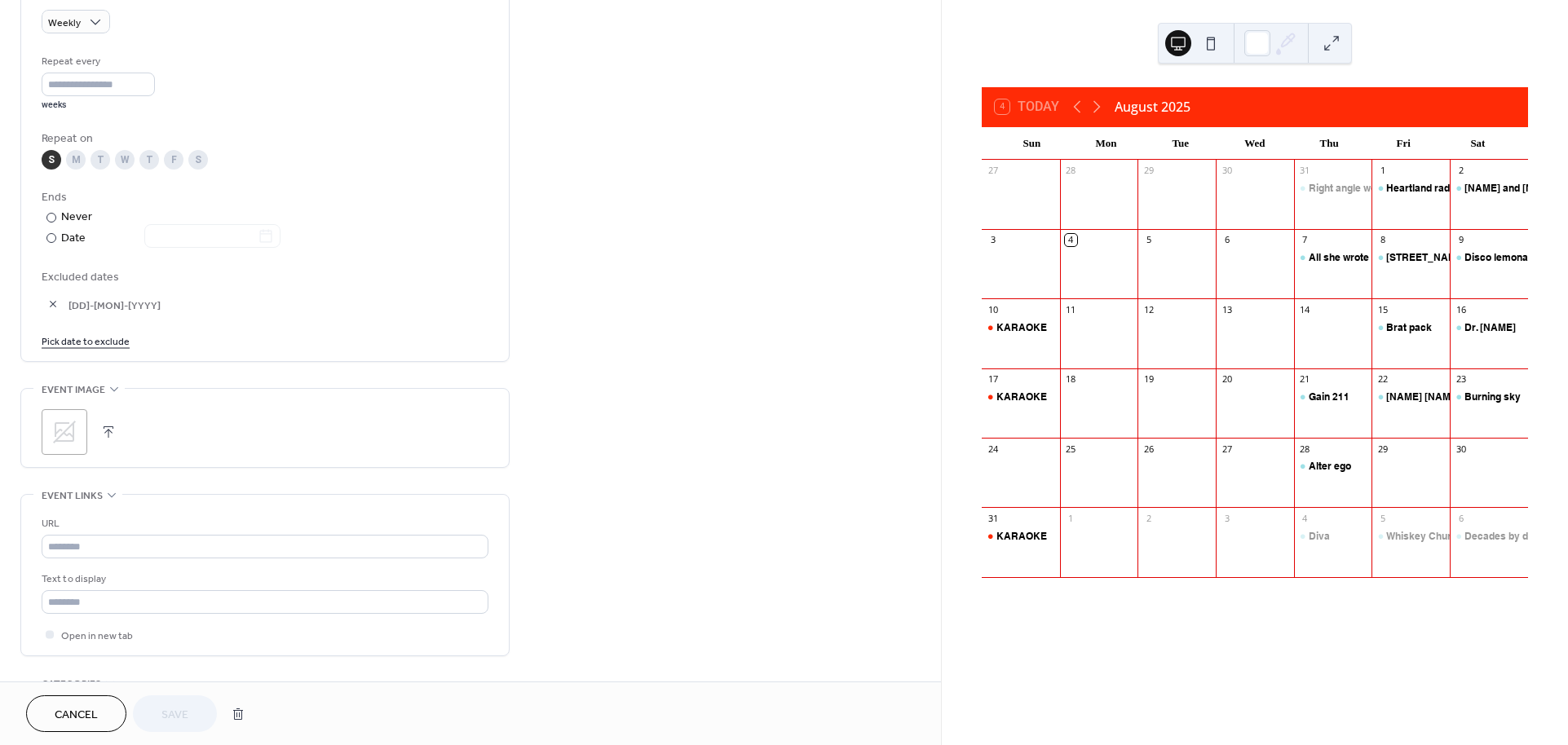 click on "Pick date to exclude" at bounding box center (86, 340) 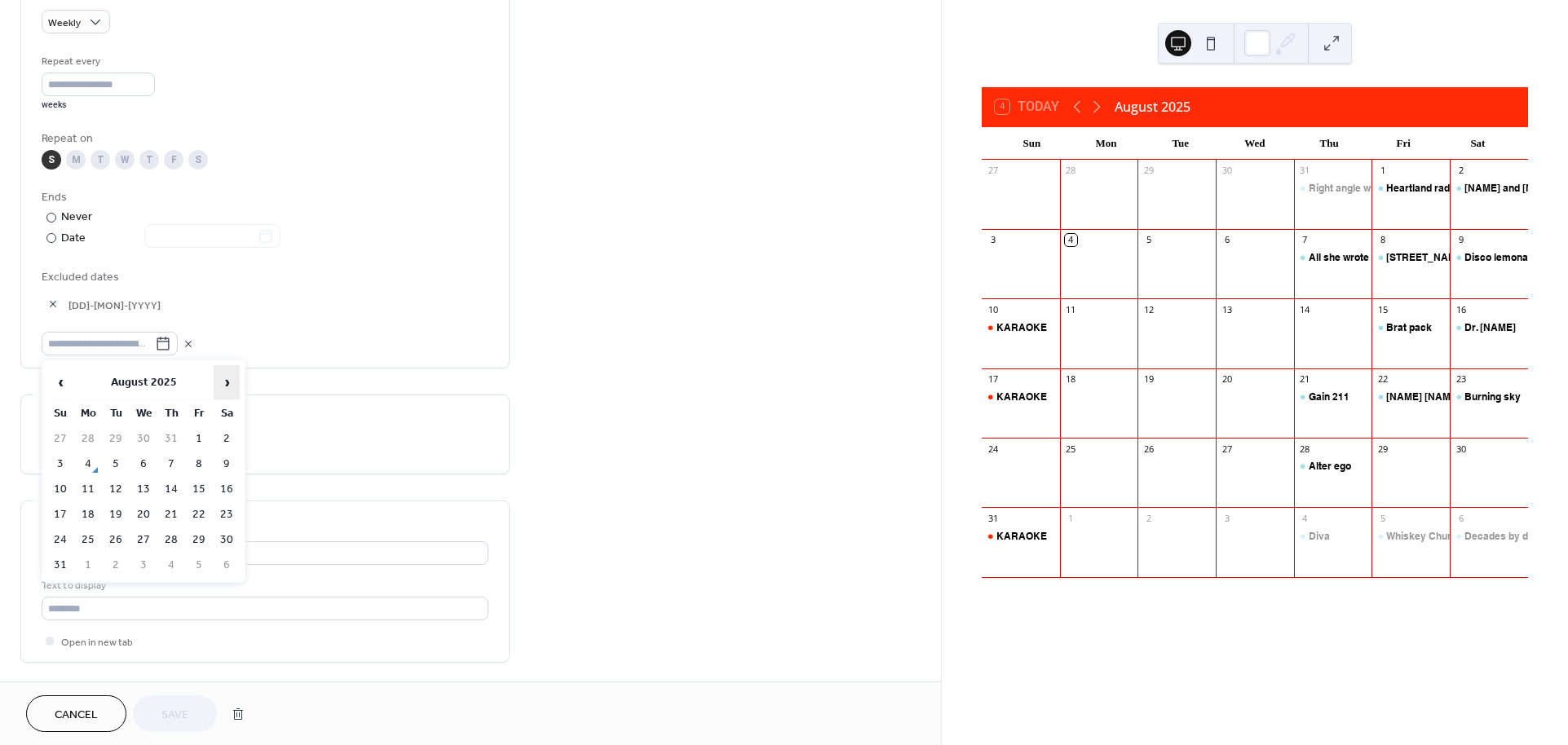 click on "›" at bounding box center [227, 382] 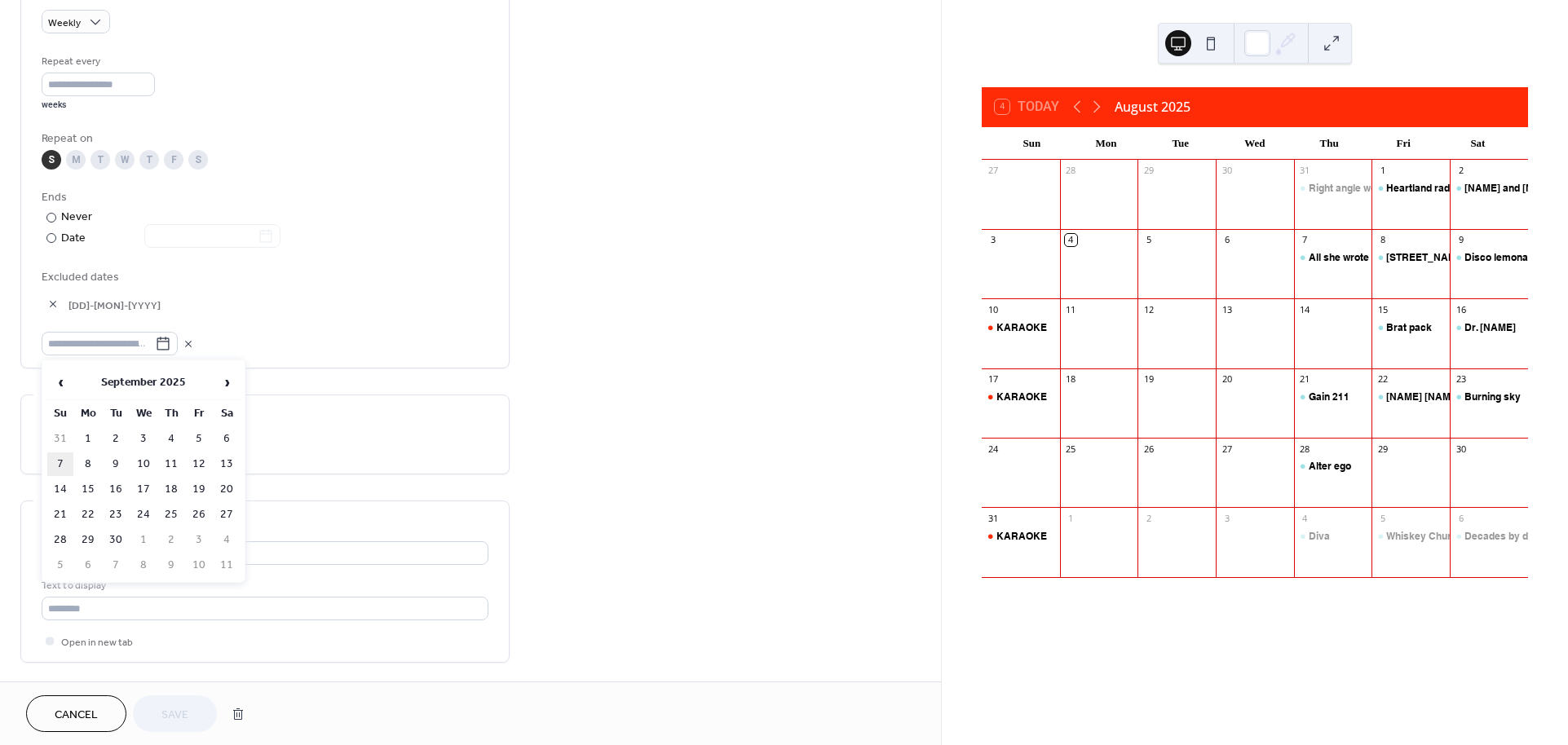 click on "7" at bounding box center (60, 464) 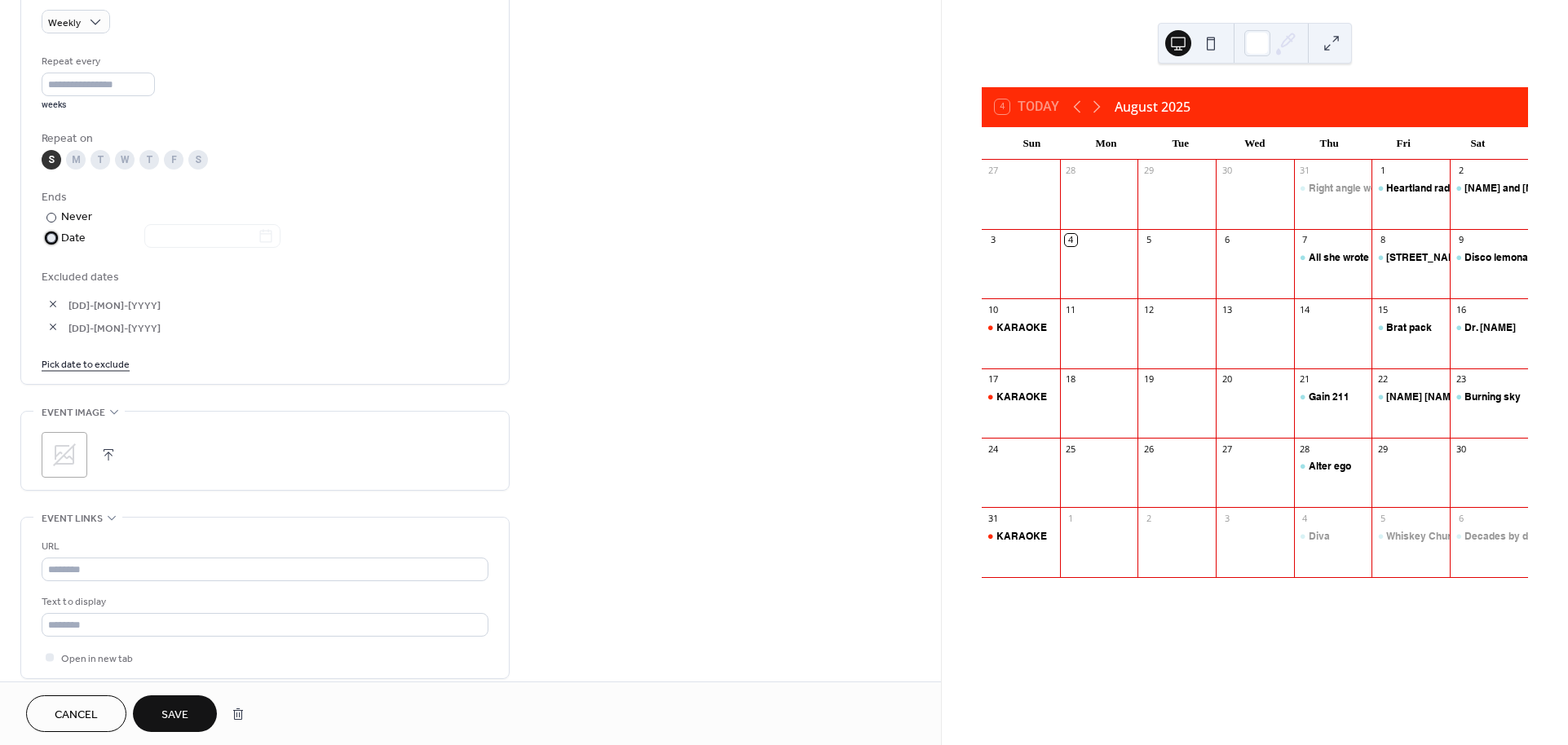 click at bounding box center [51, 238] 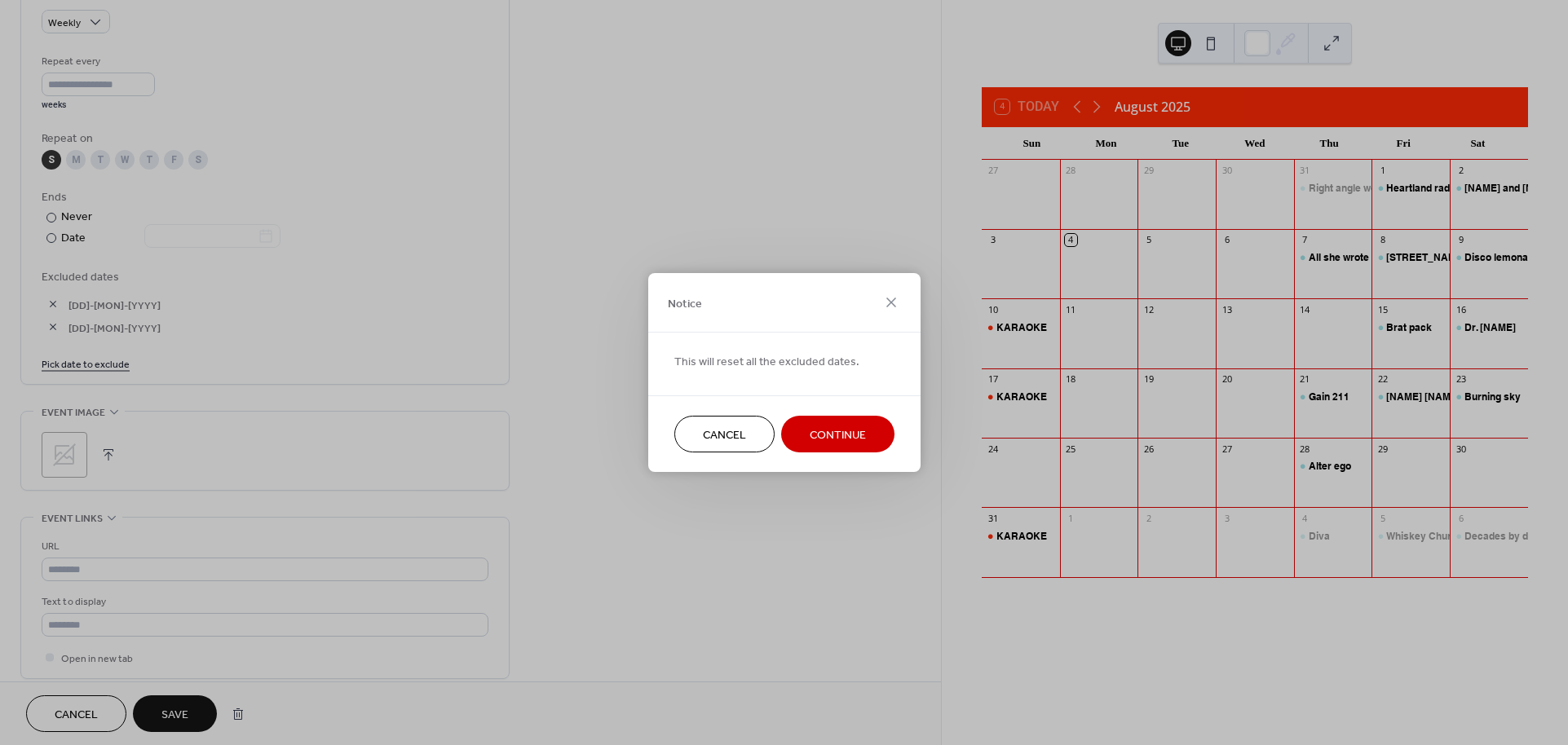 click on "Continue" at bounding box center (837, 435) 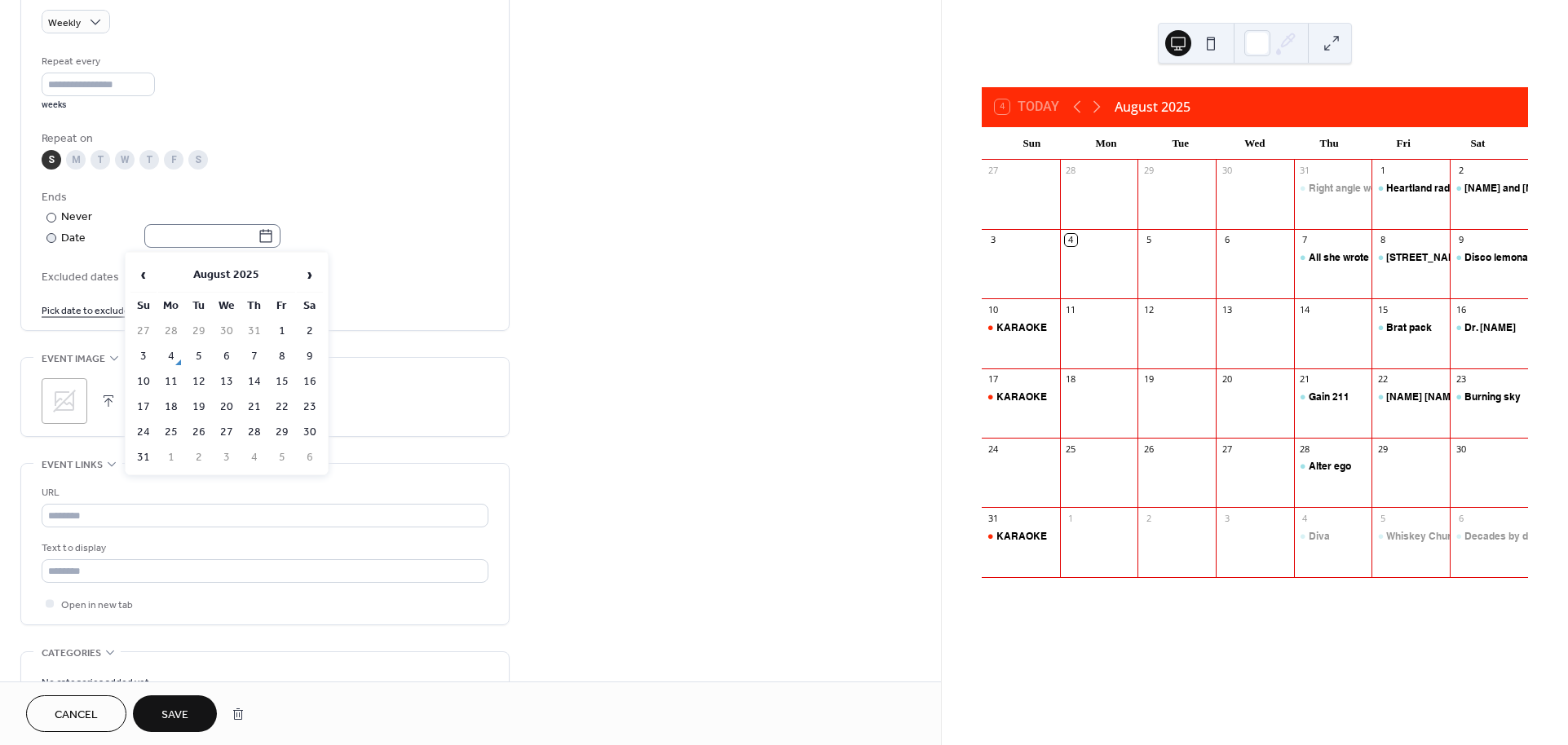 click 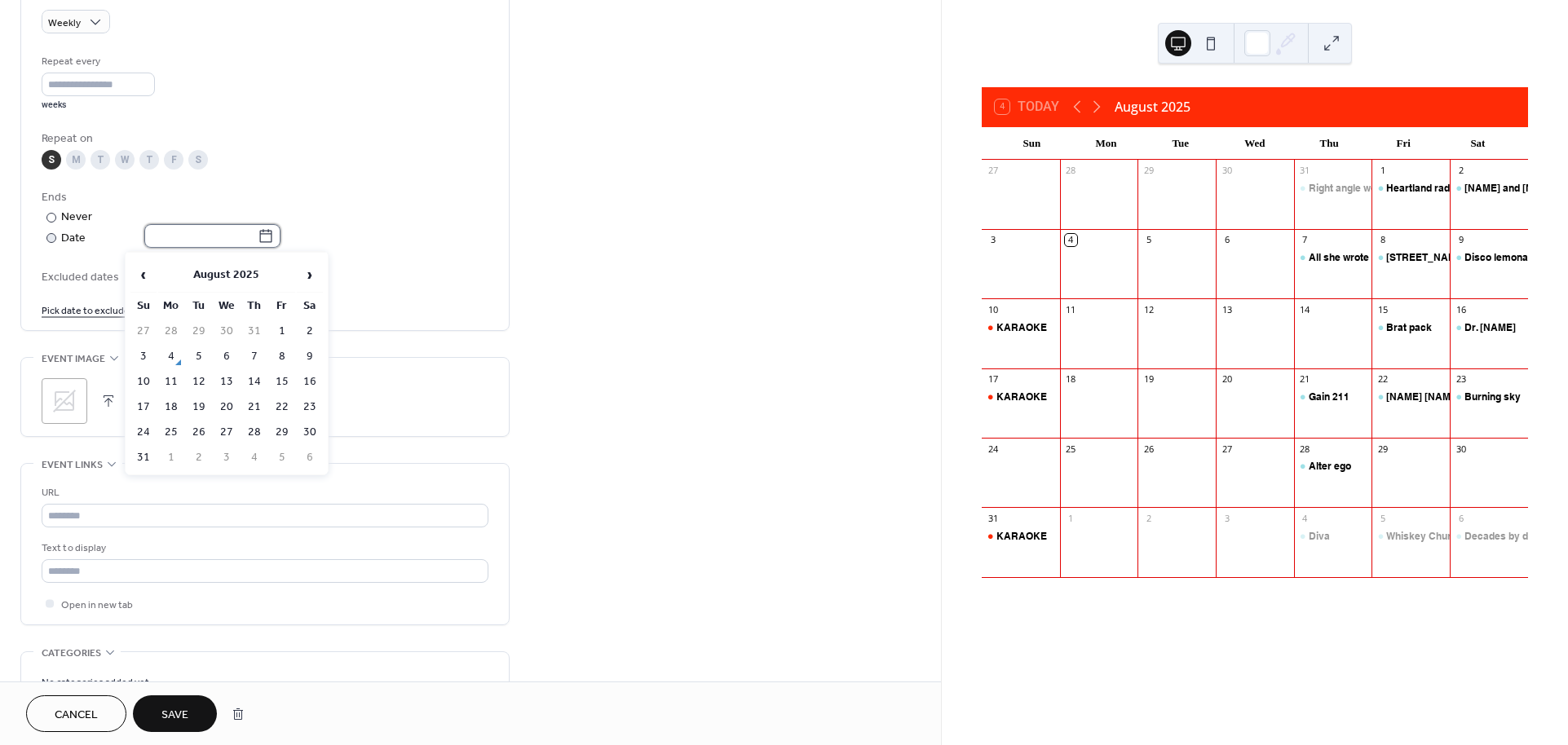 click at bounding box center (201, 236) 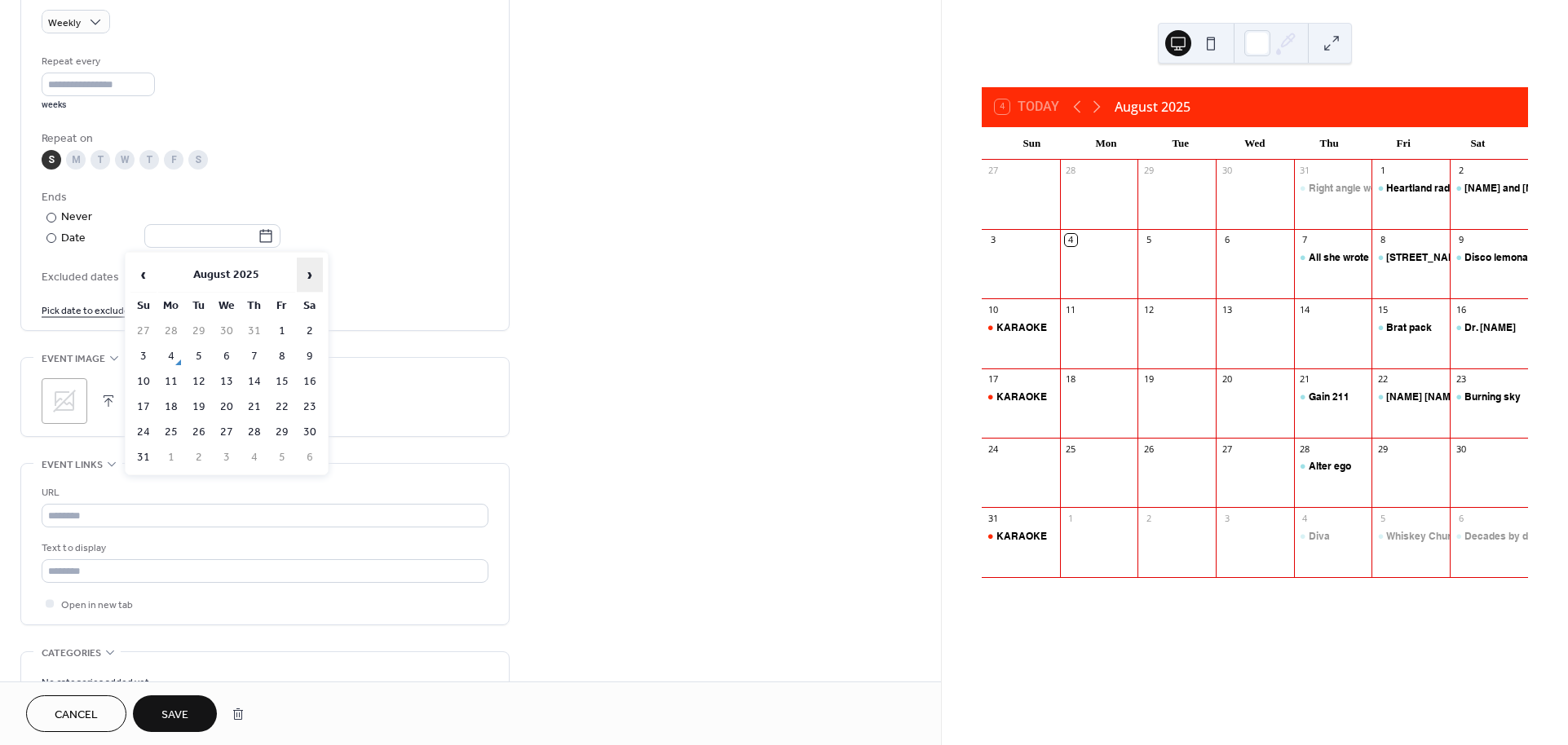 click on "›" at bounding box center (310, 275) 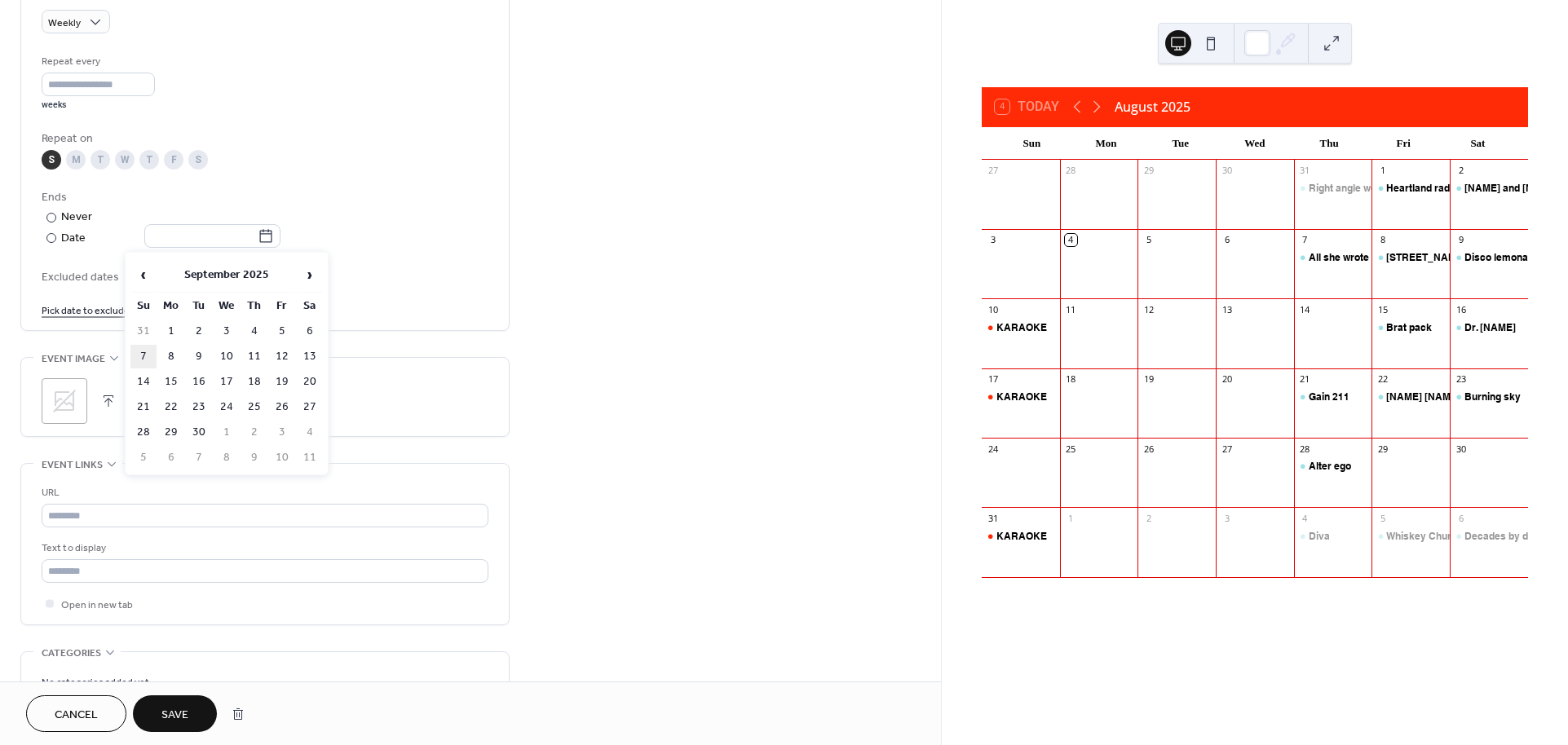 click on "7" at bounding box center [144, 356] 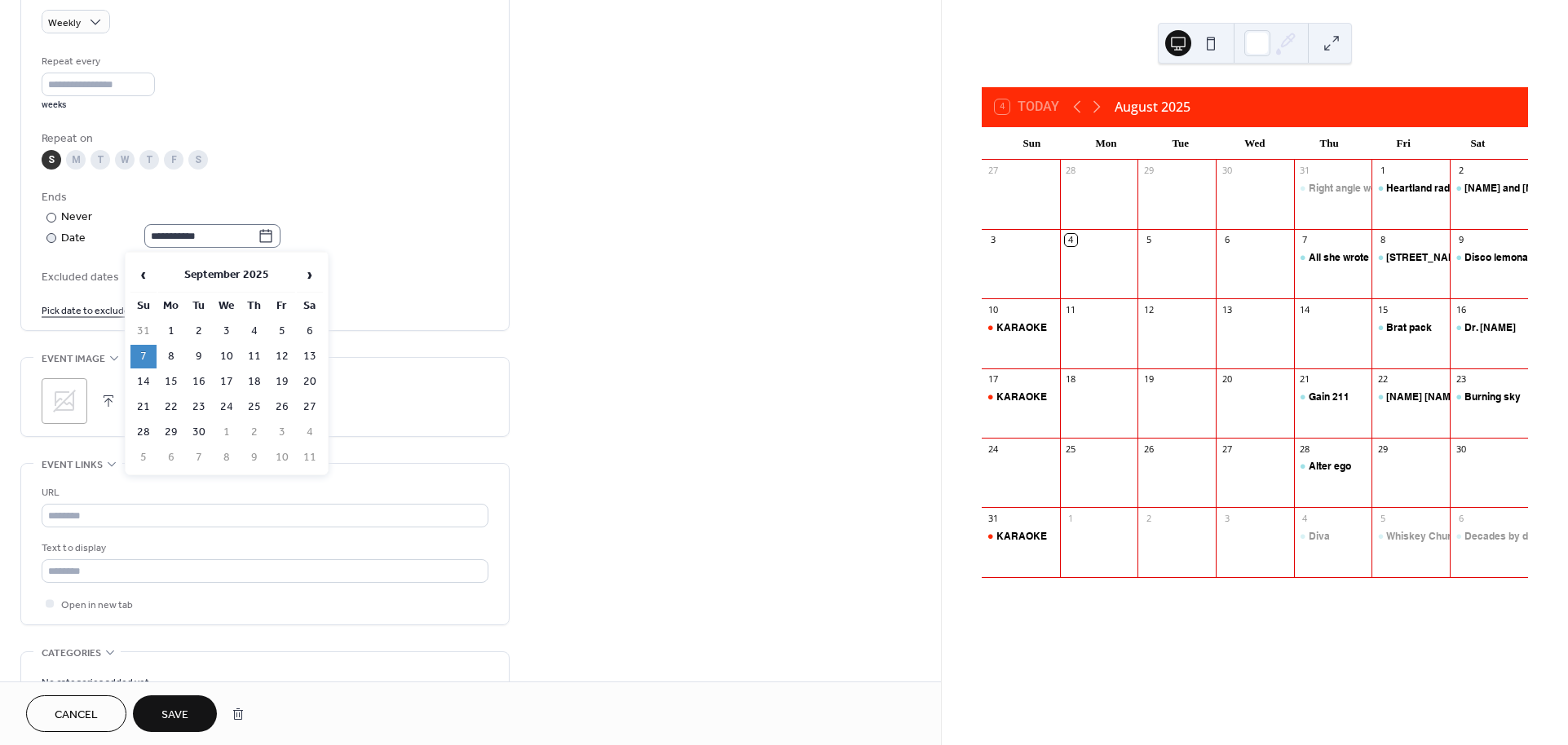 click 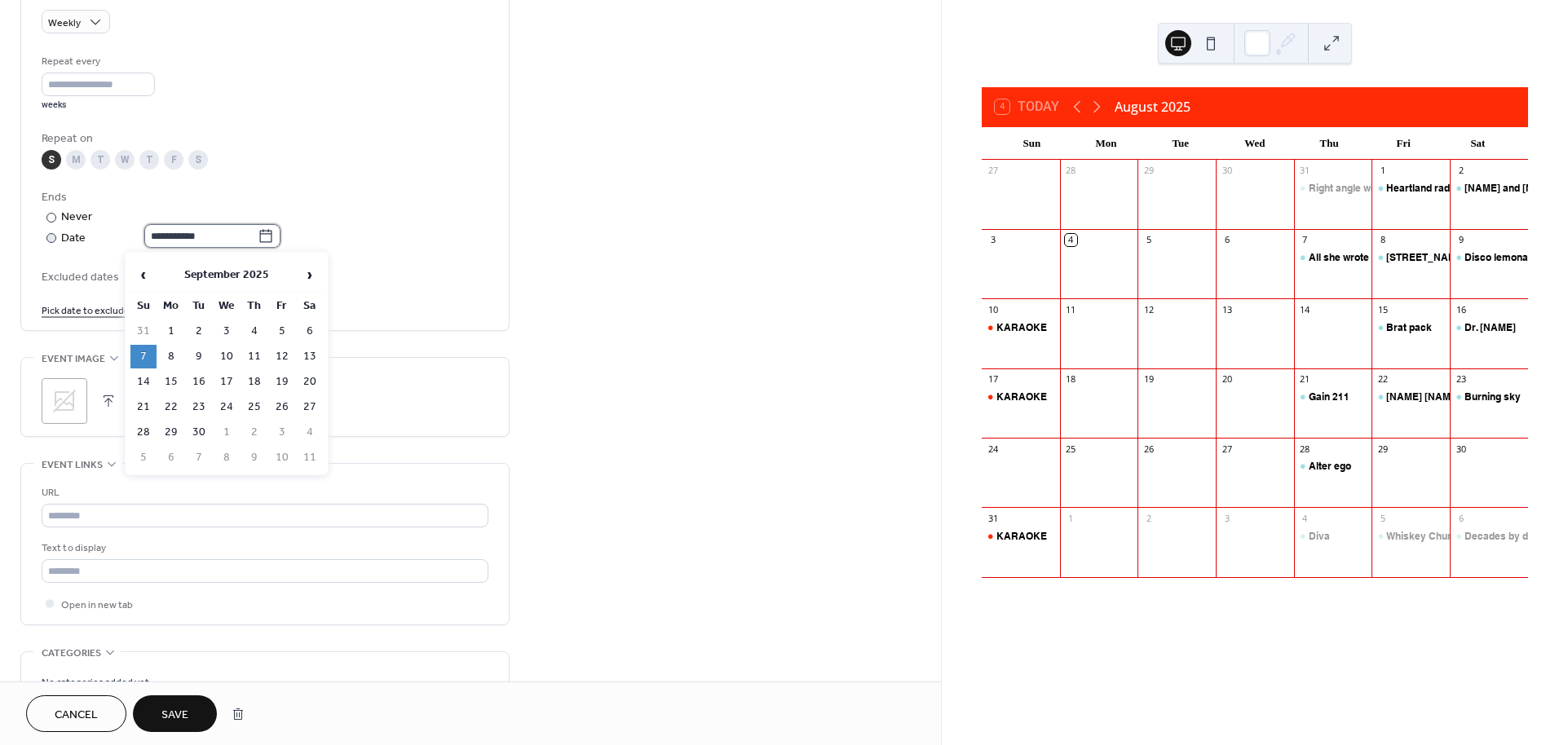 click on "**********" at bounding box center (201, 236) 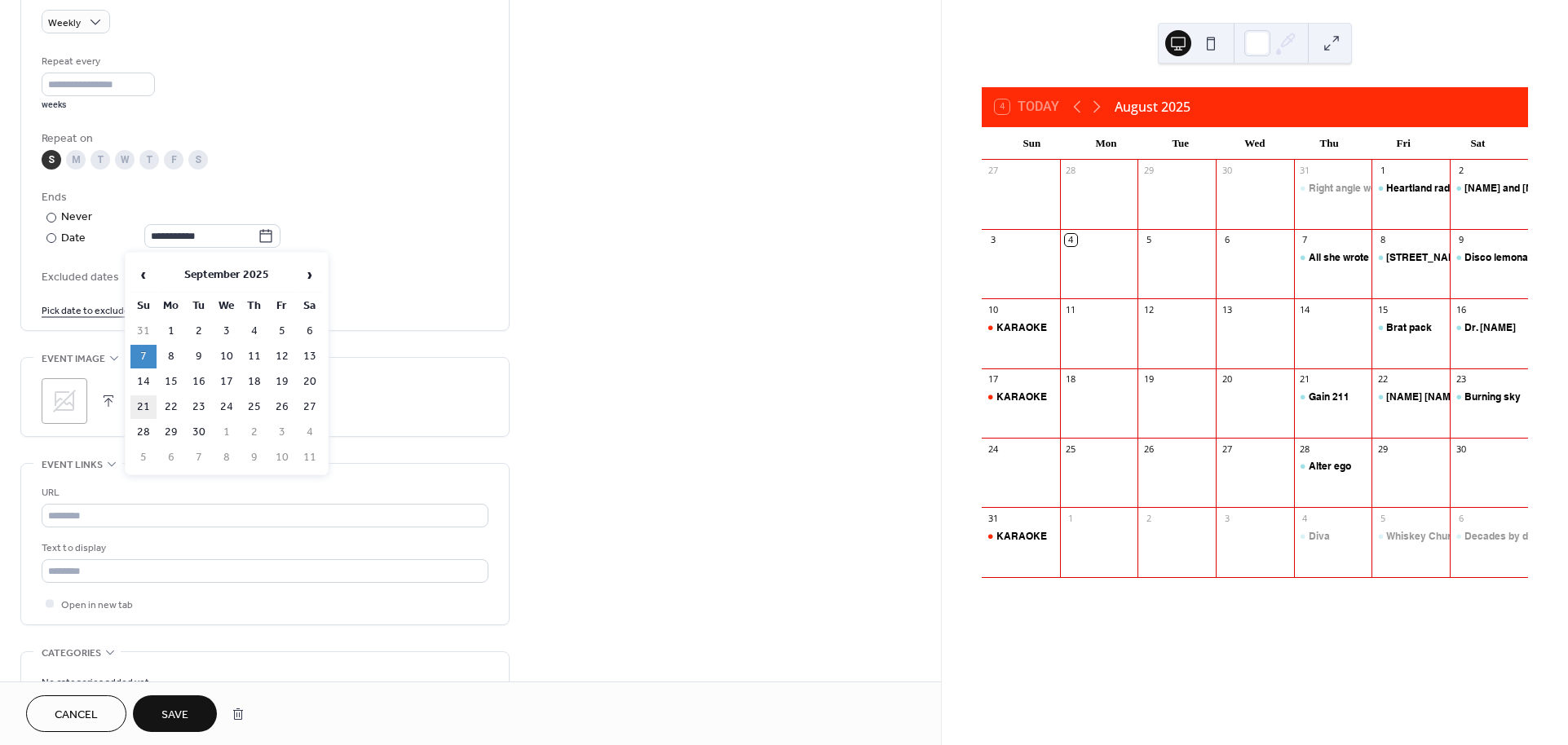 click on "21" at bounding box center [144, 407] 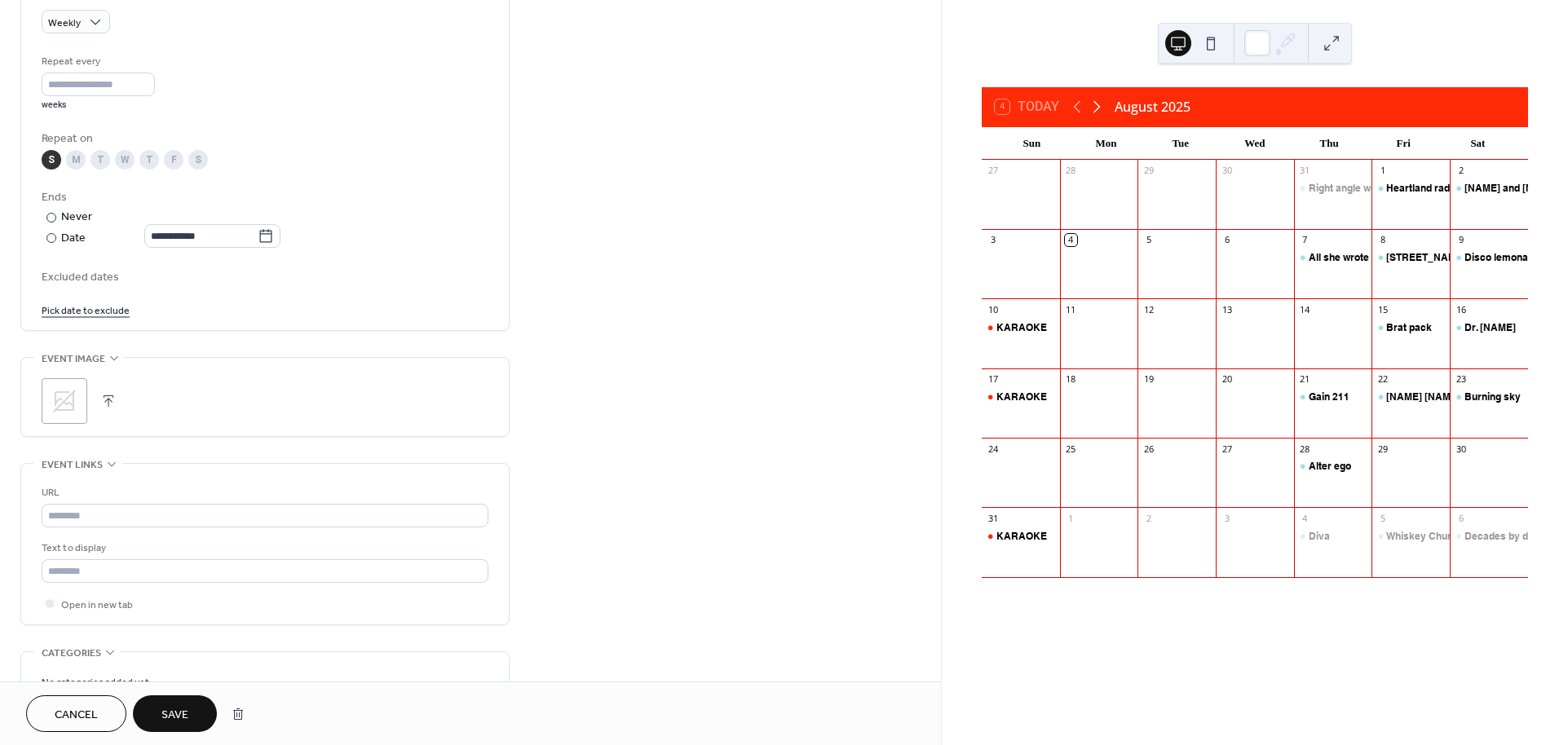 click 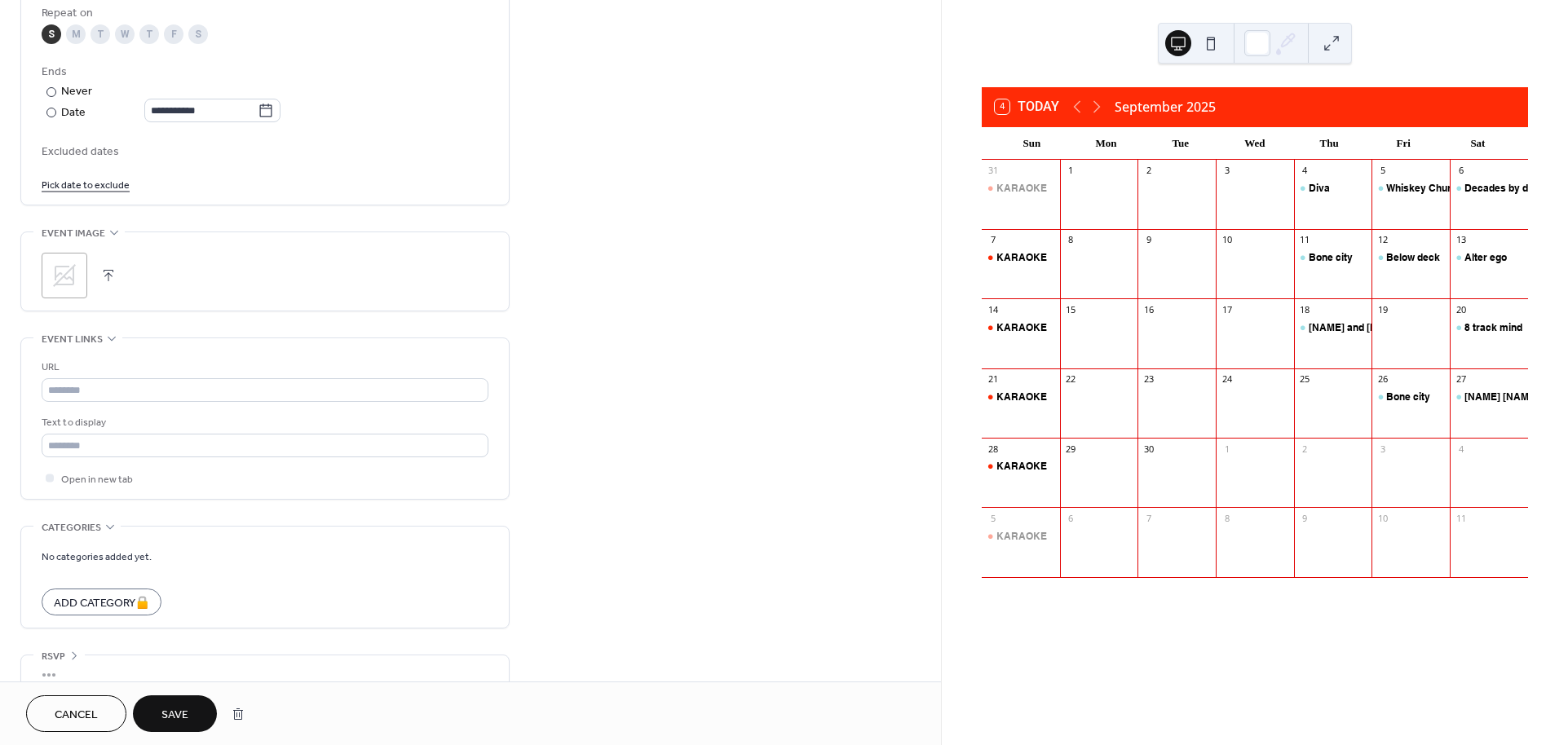 scroll, scrollTop: 884, scrollLeft: 0, axis: vertical 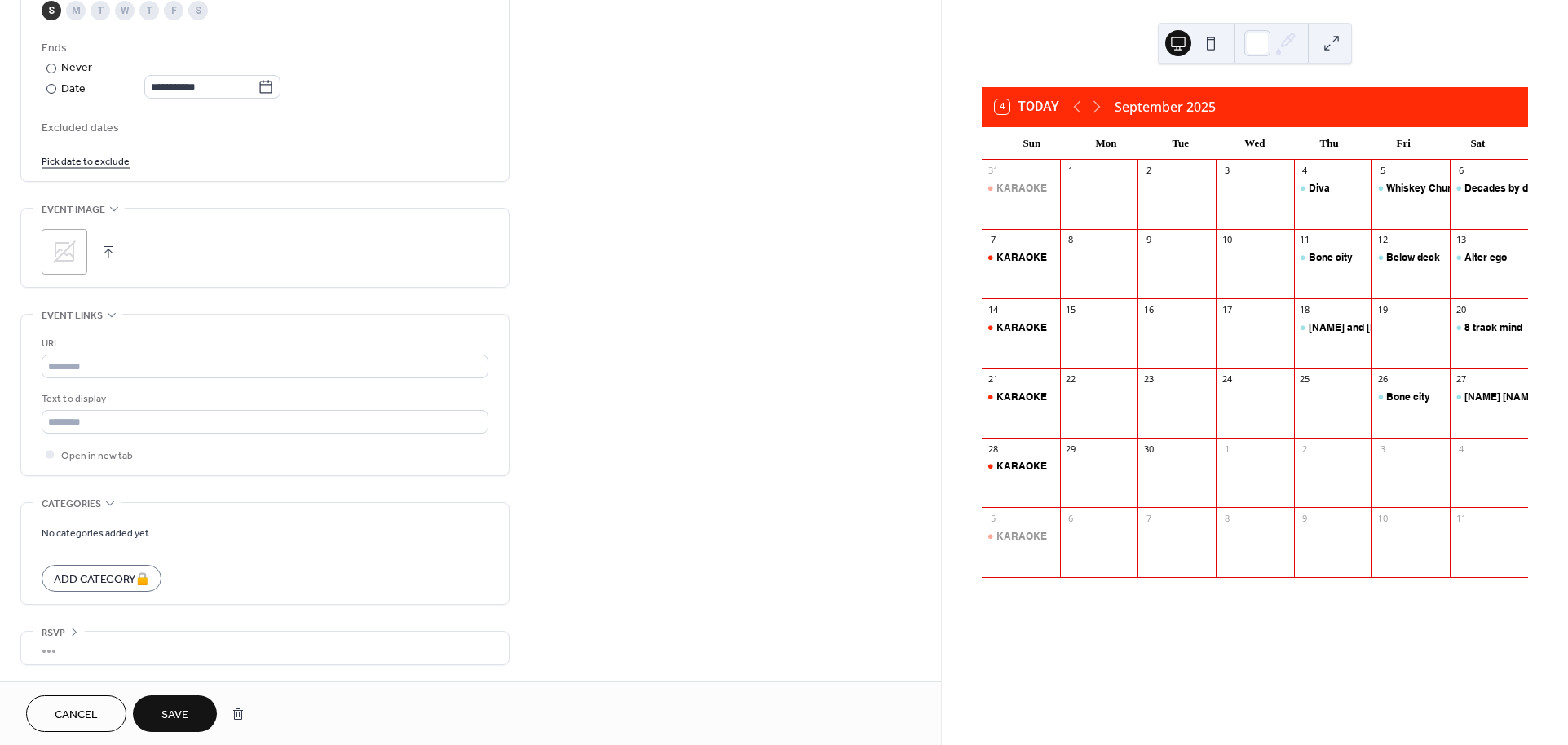 click on "Save" at bounding box center [174, 715] 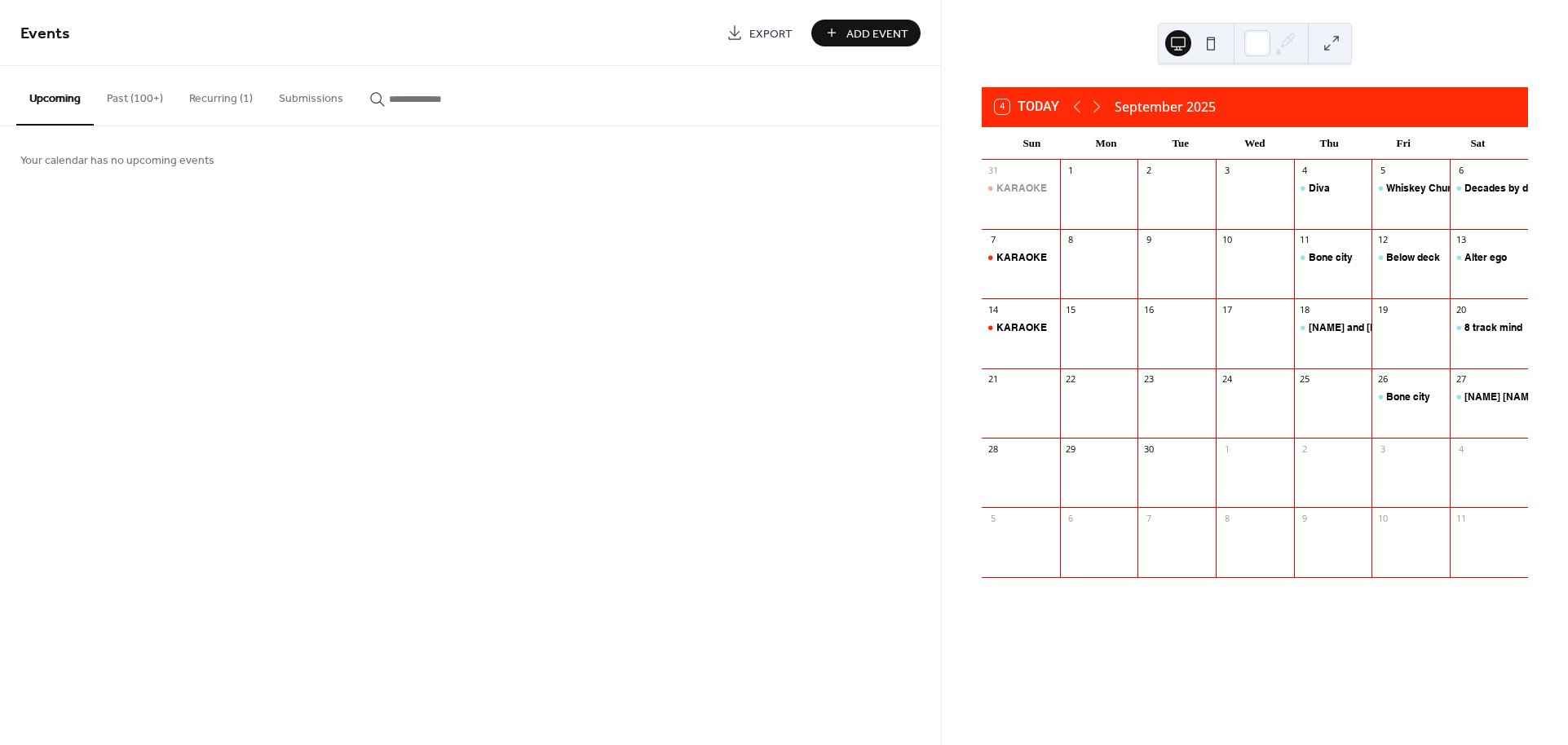 click on "Recurring (1)" at bounding box center [221, 95] 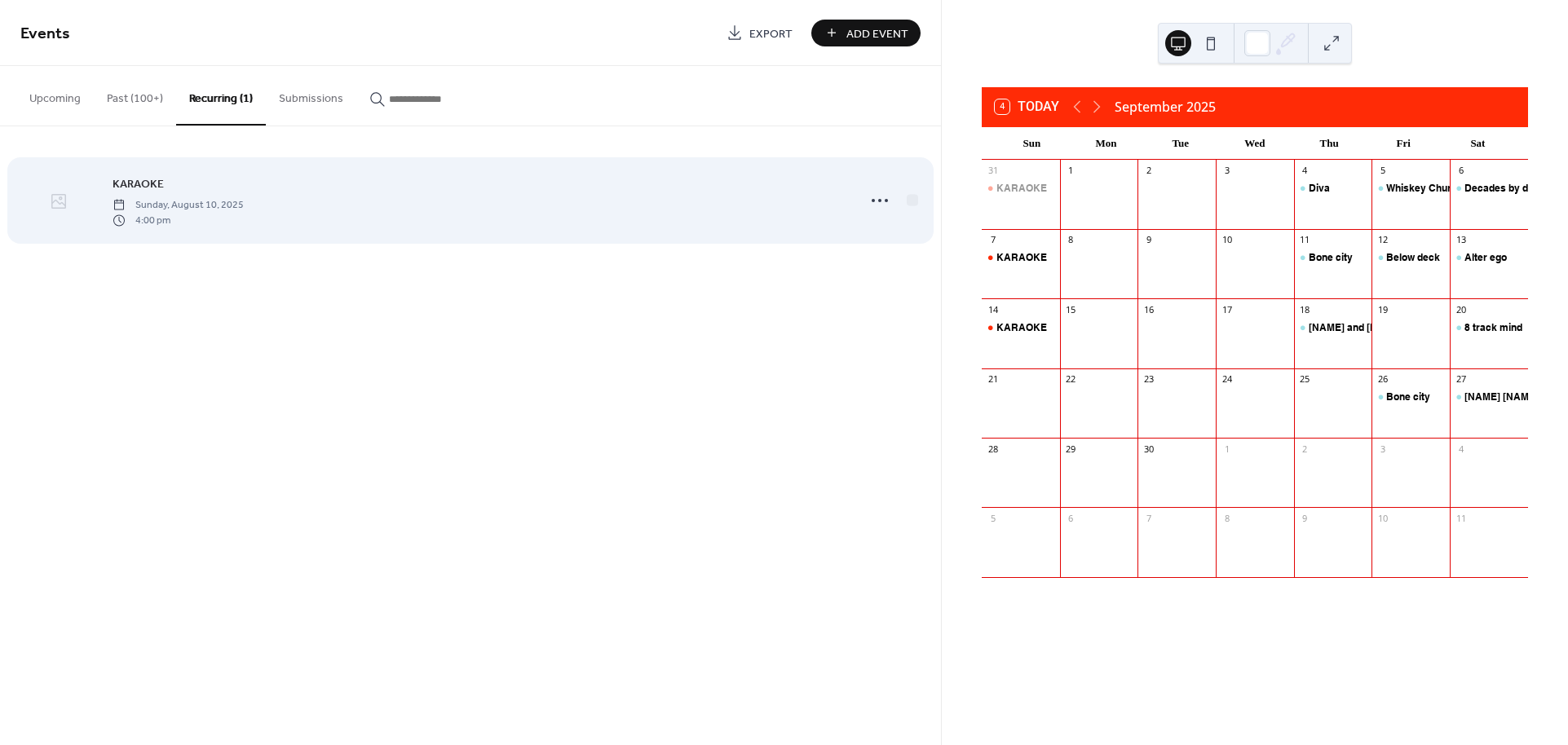 click 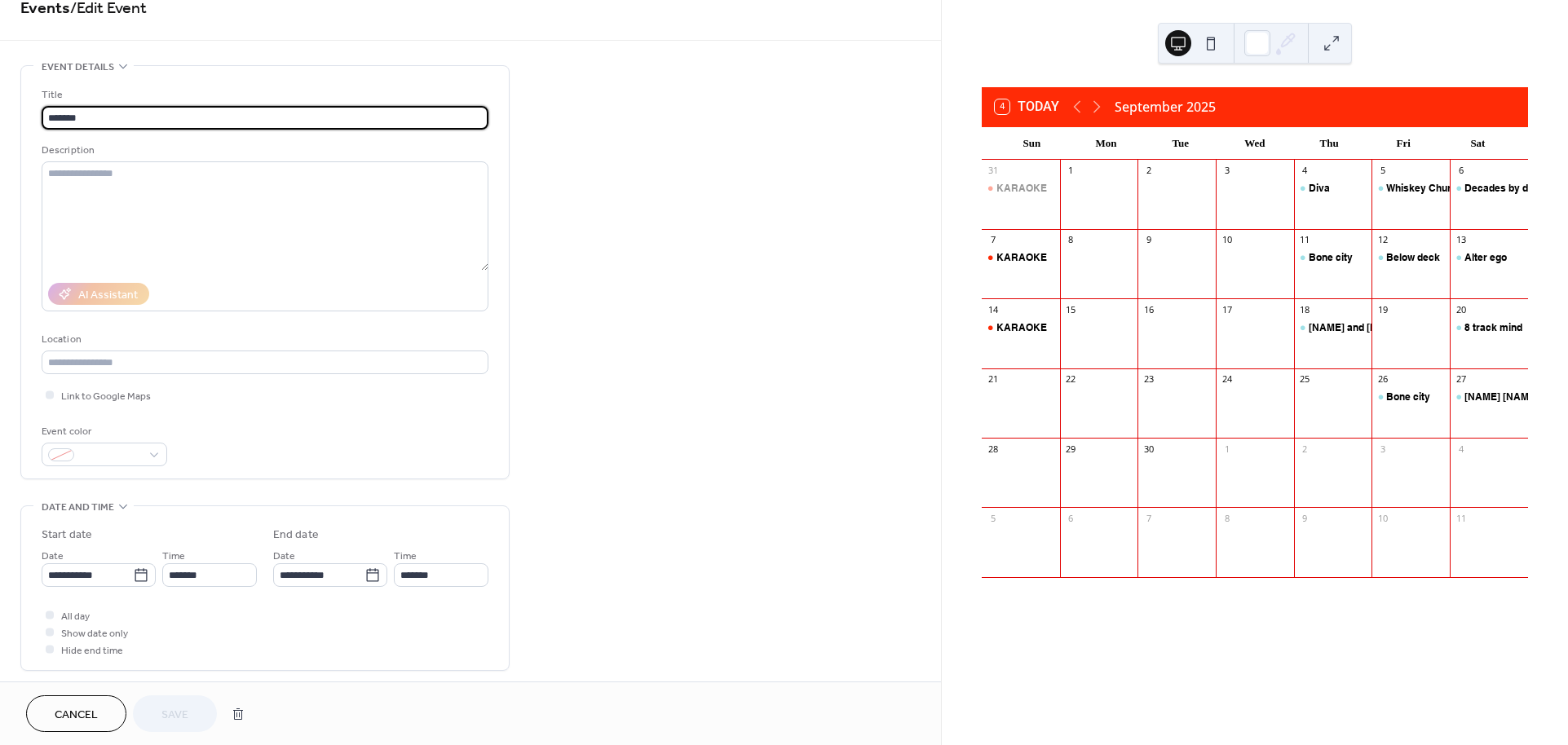 scroll, scrollTop: 0, scrollLeft: 0, axis: both 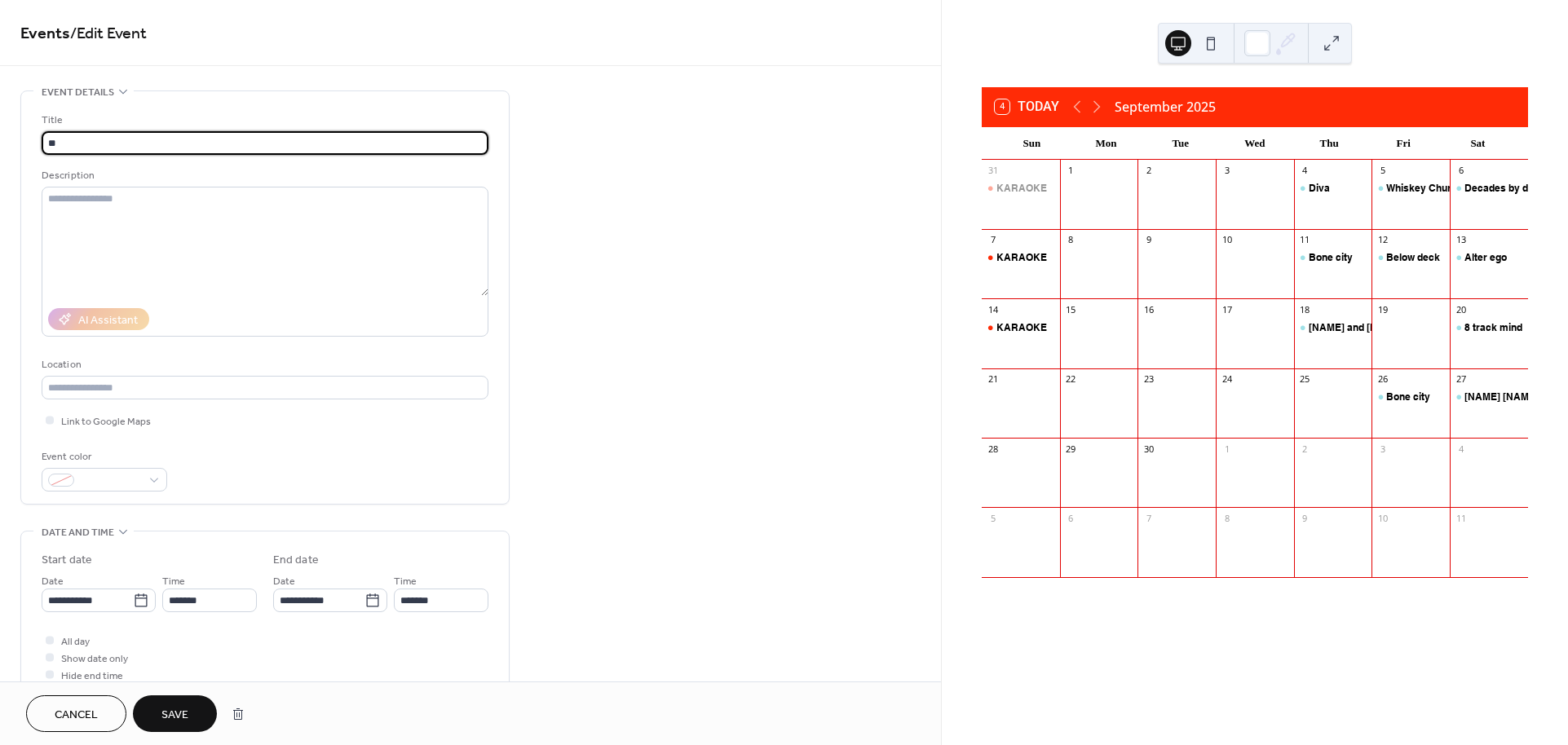 type on "*" 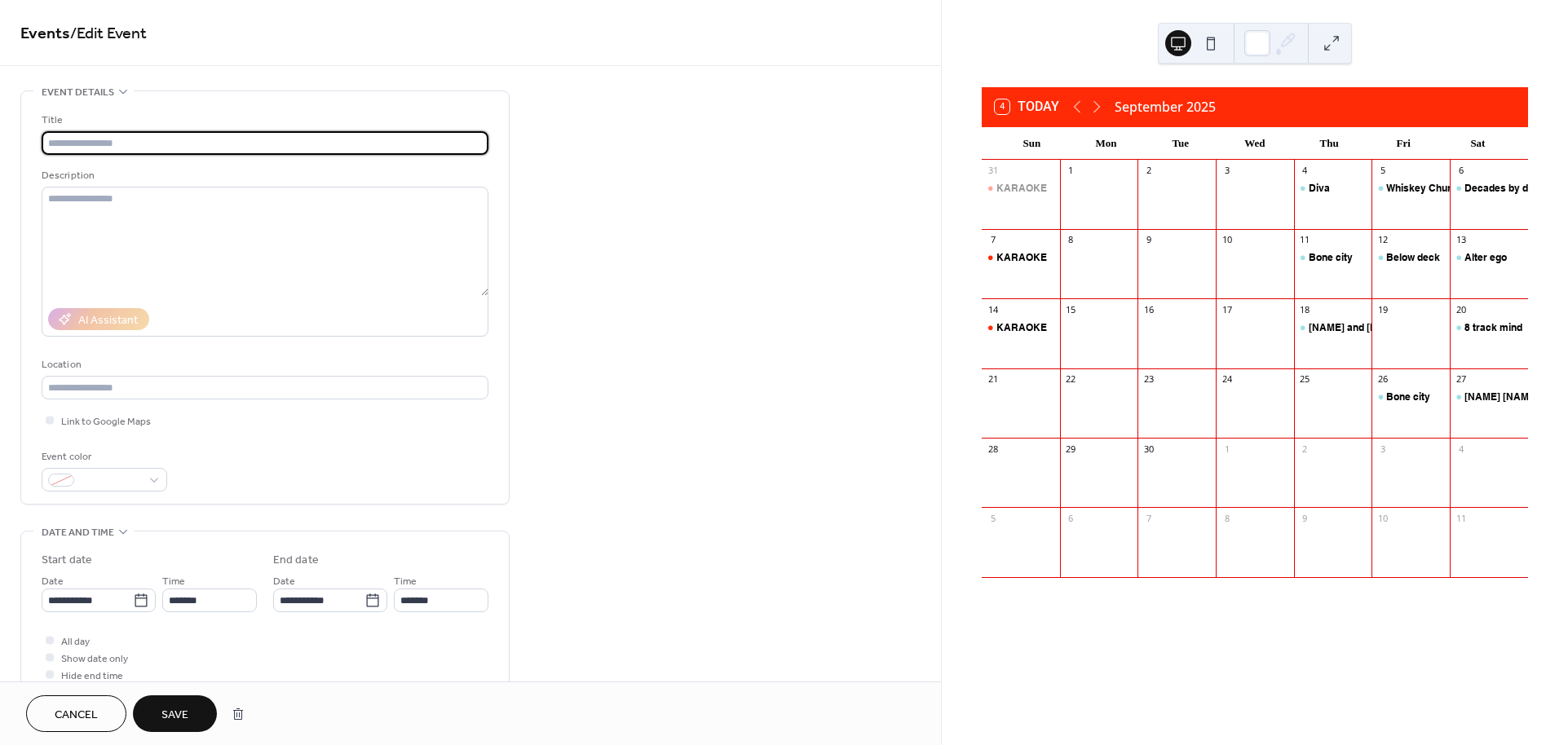 type 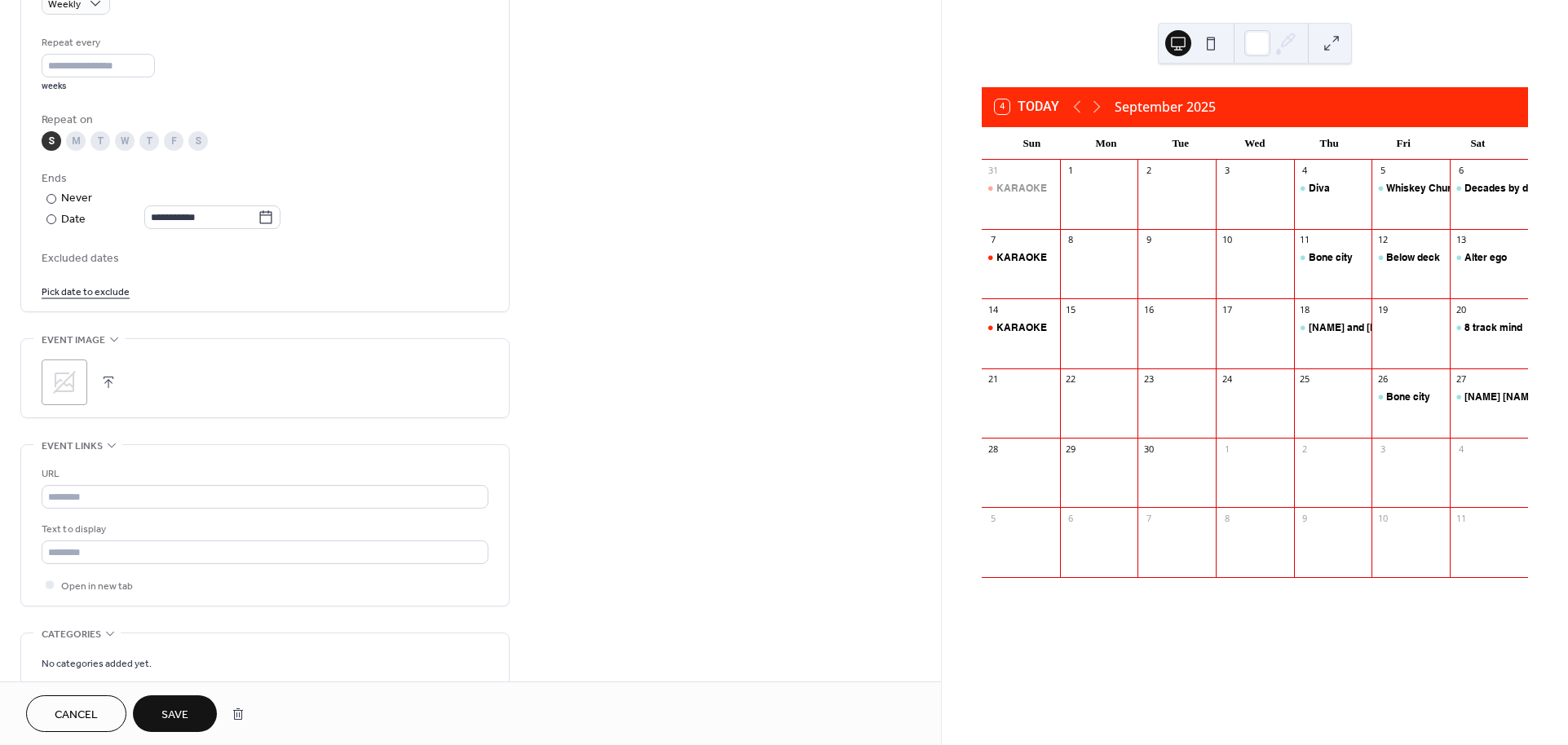 scroll, scrollTop: 884, scrollLeft: 0, axis: vertical 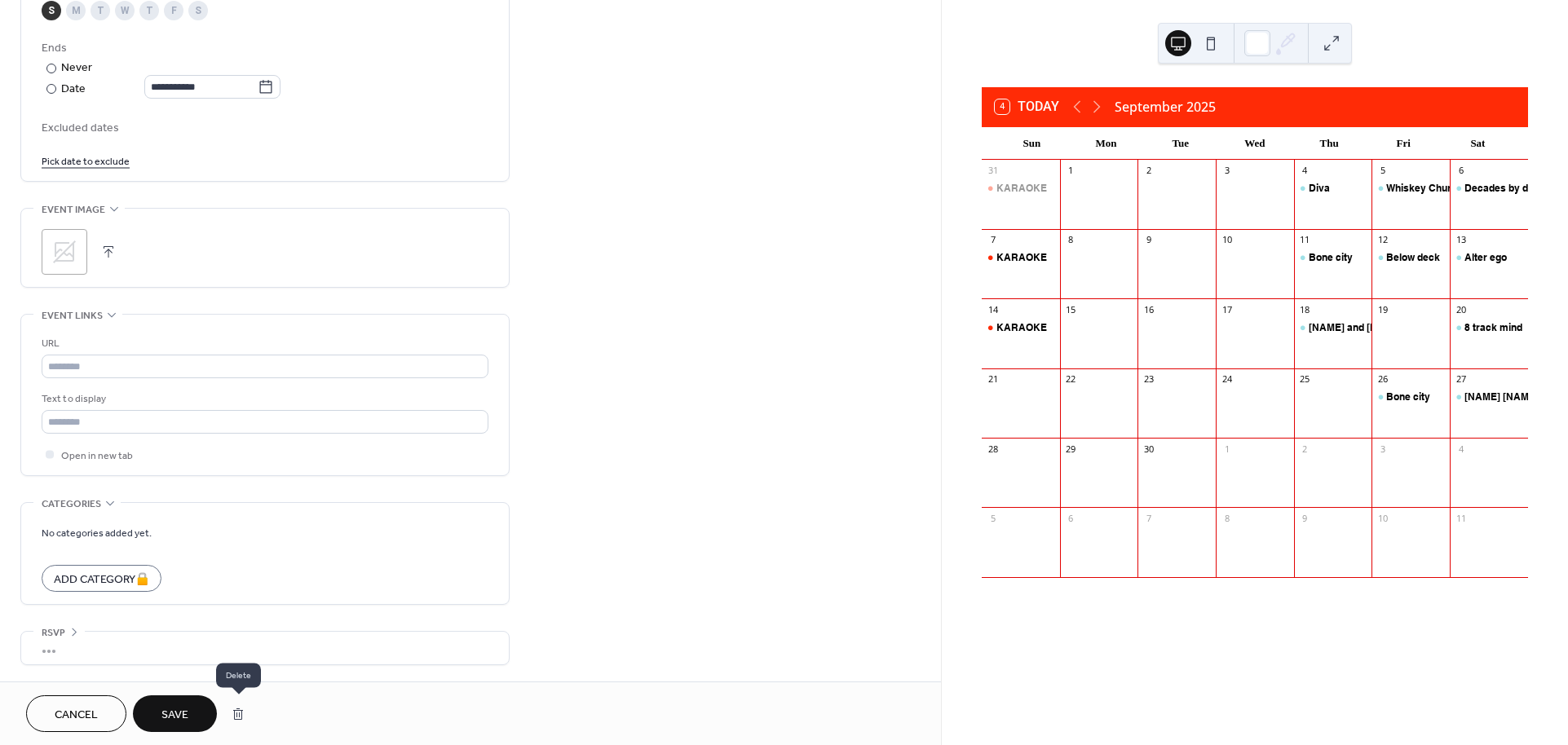 click at bounding box center [238, 714] 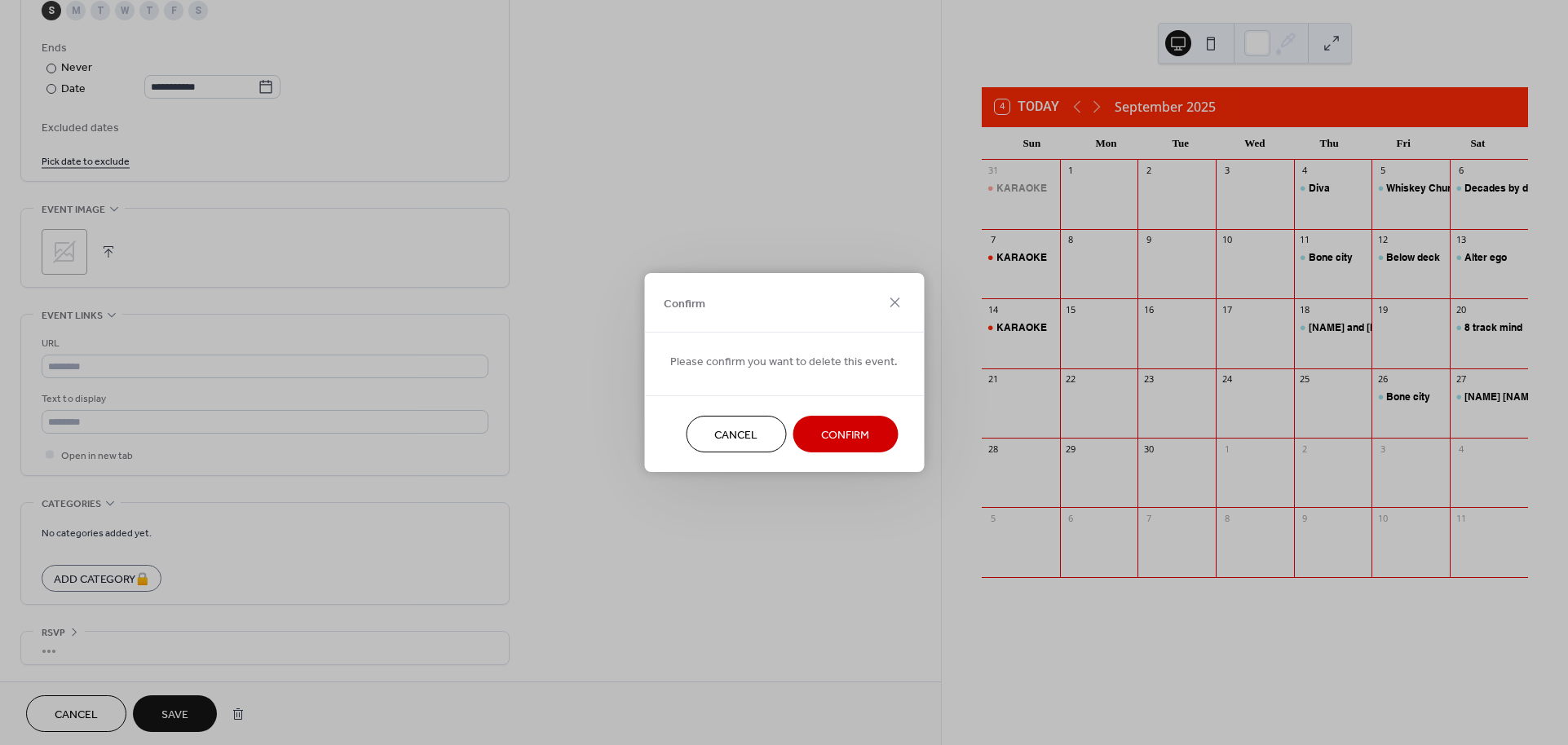 click on "Confirm" at bounding box center (845, 435) 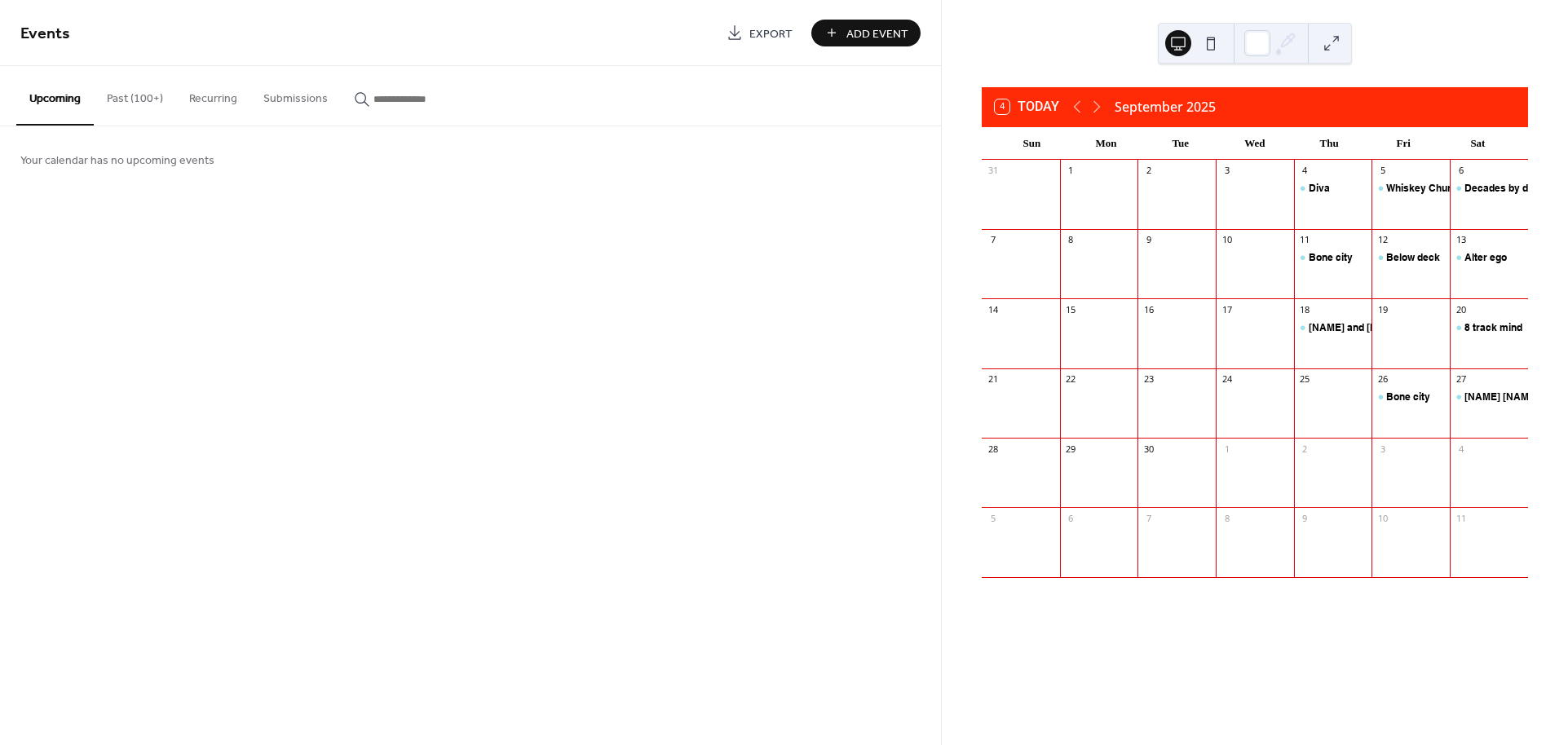 click at bounding box center (1411, 342) 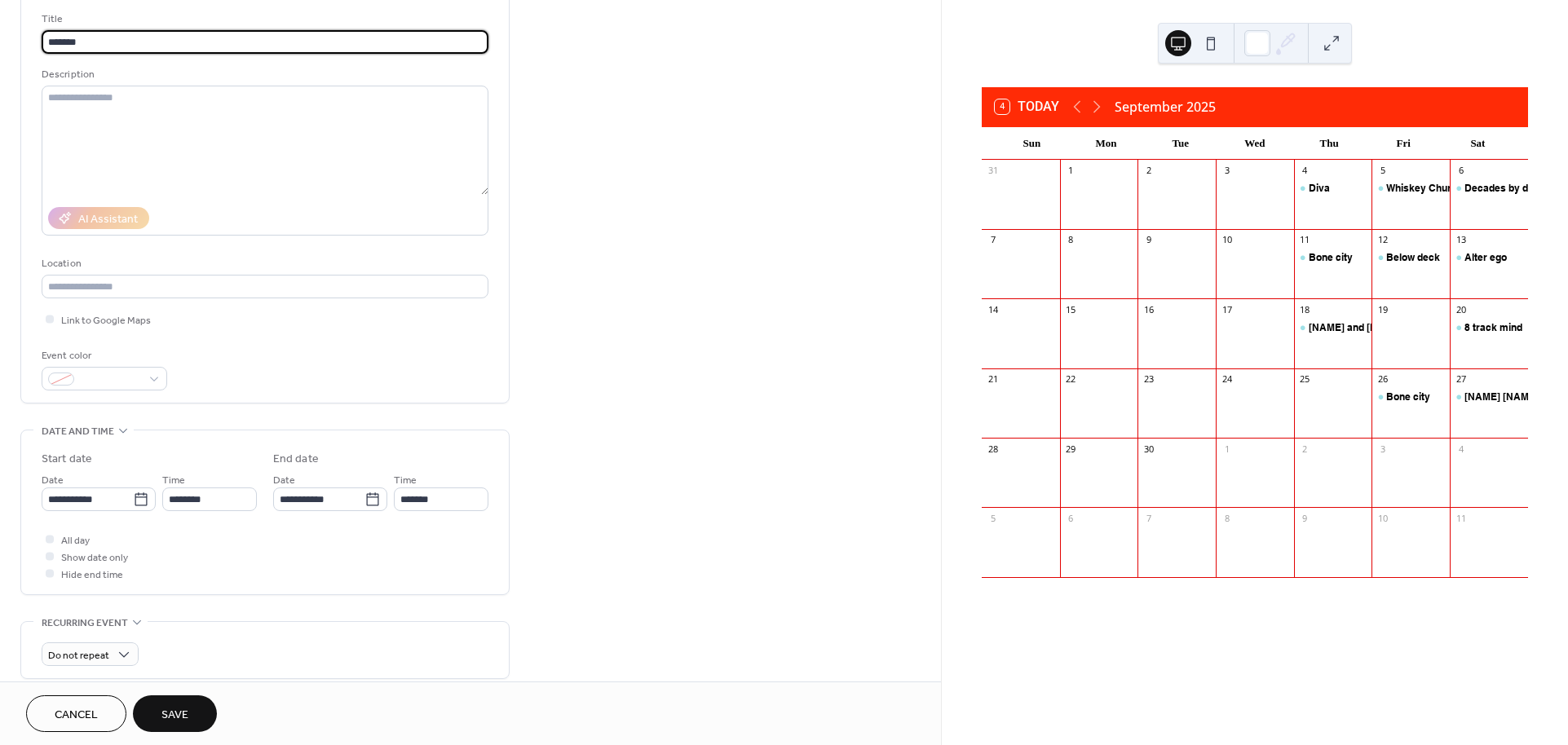 scroll, scrollTop: 181, scrollLeft: 0, axis: vertical 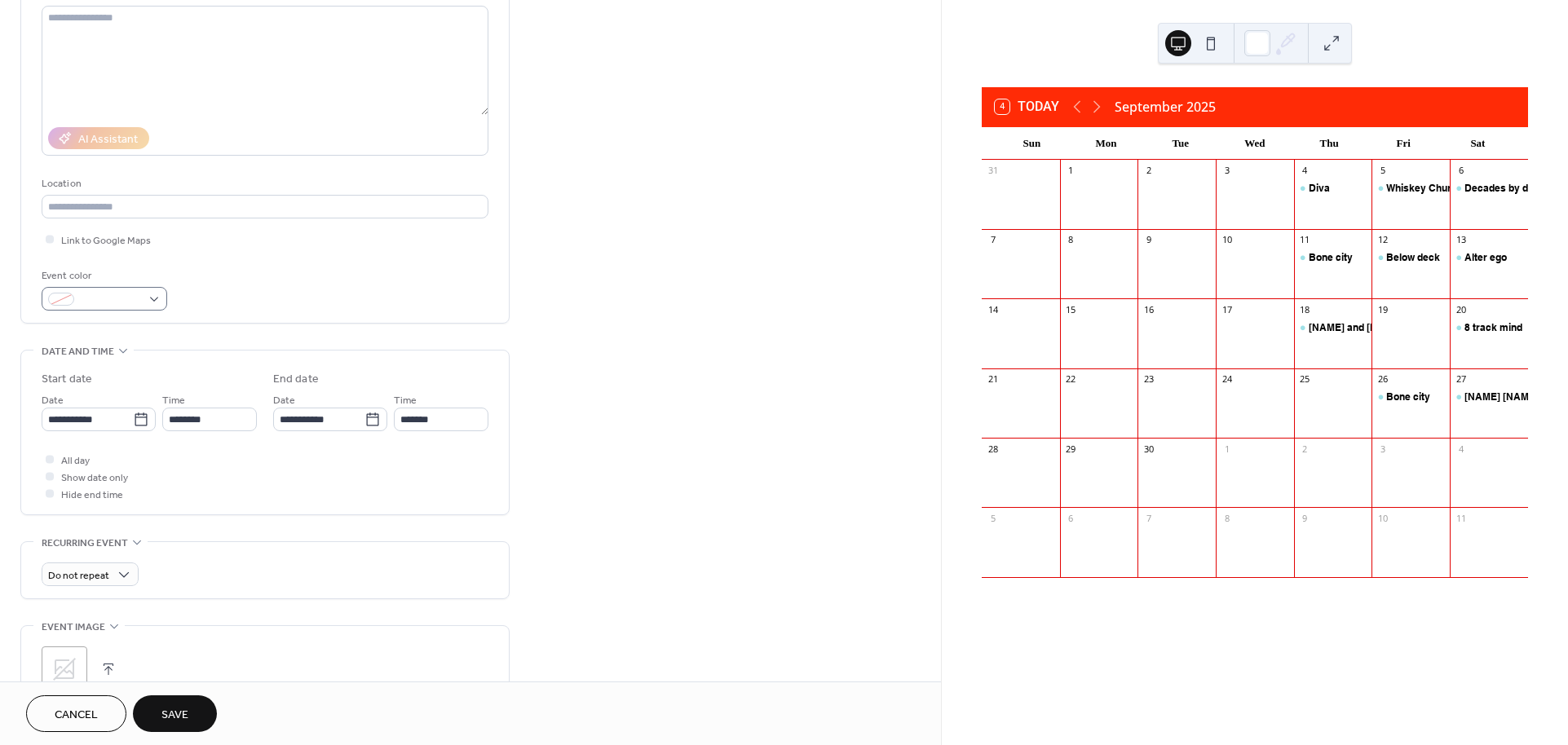 type on "*******" 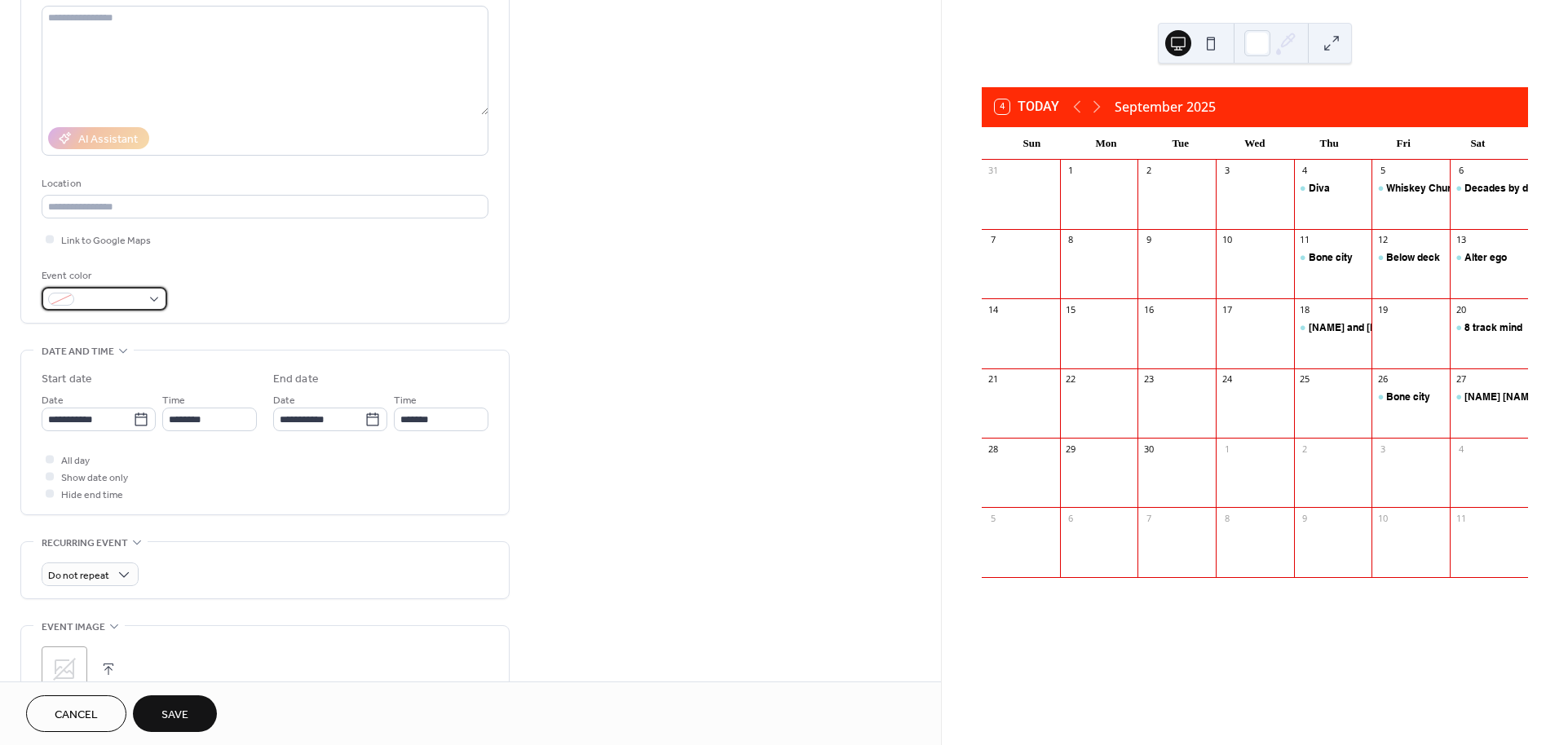 click at bounding box center (104, 298) 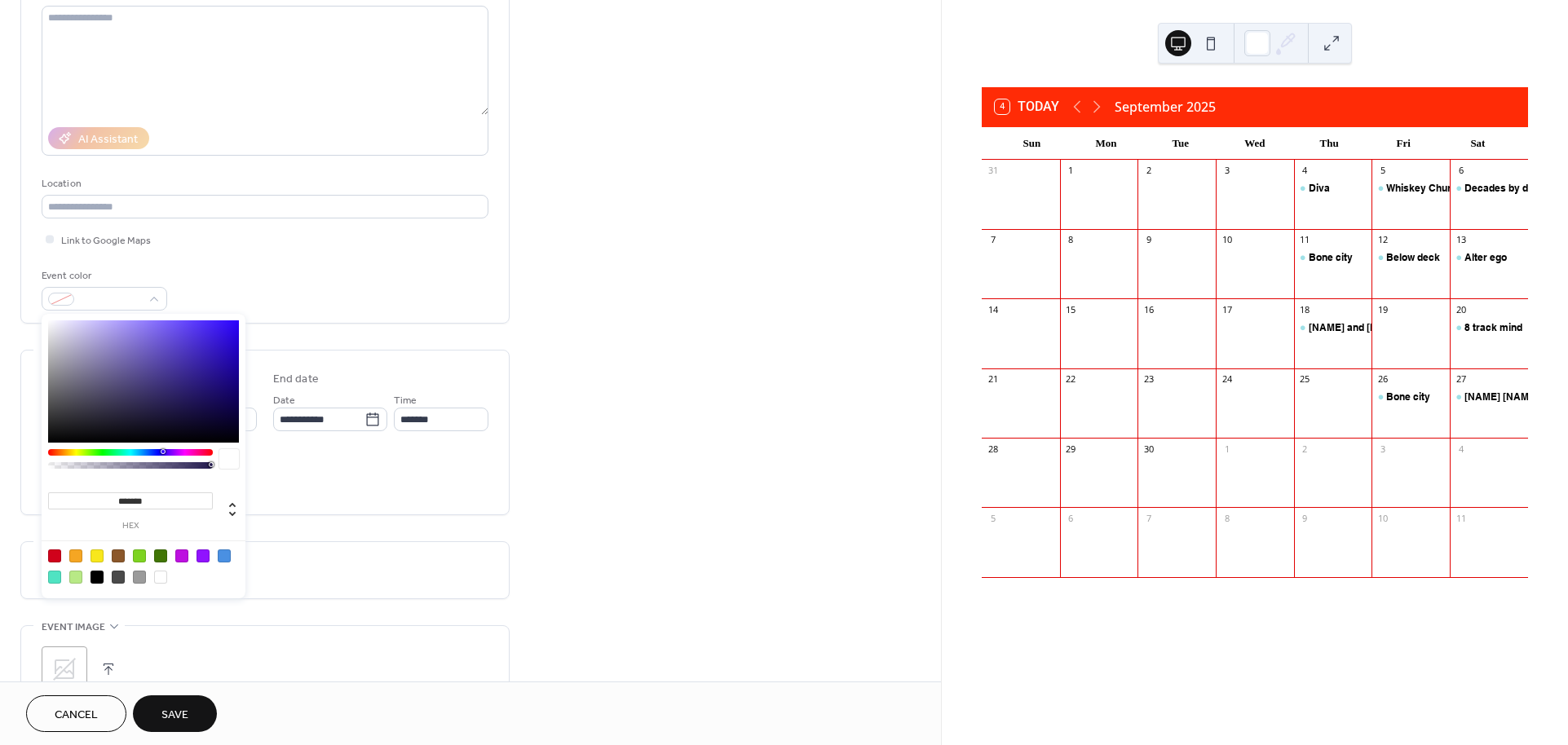 type on "*******" 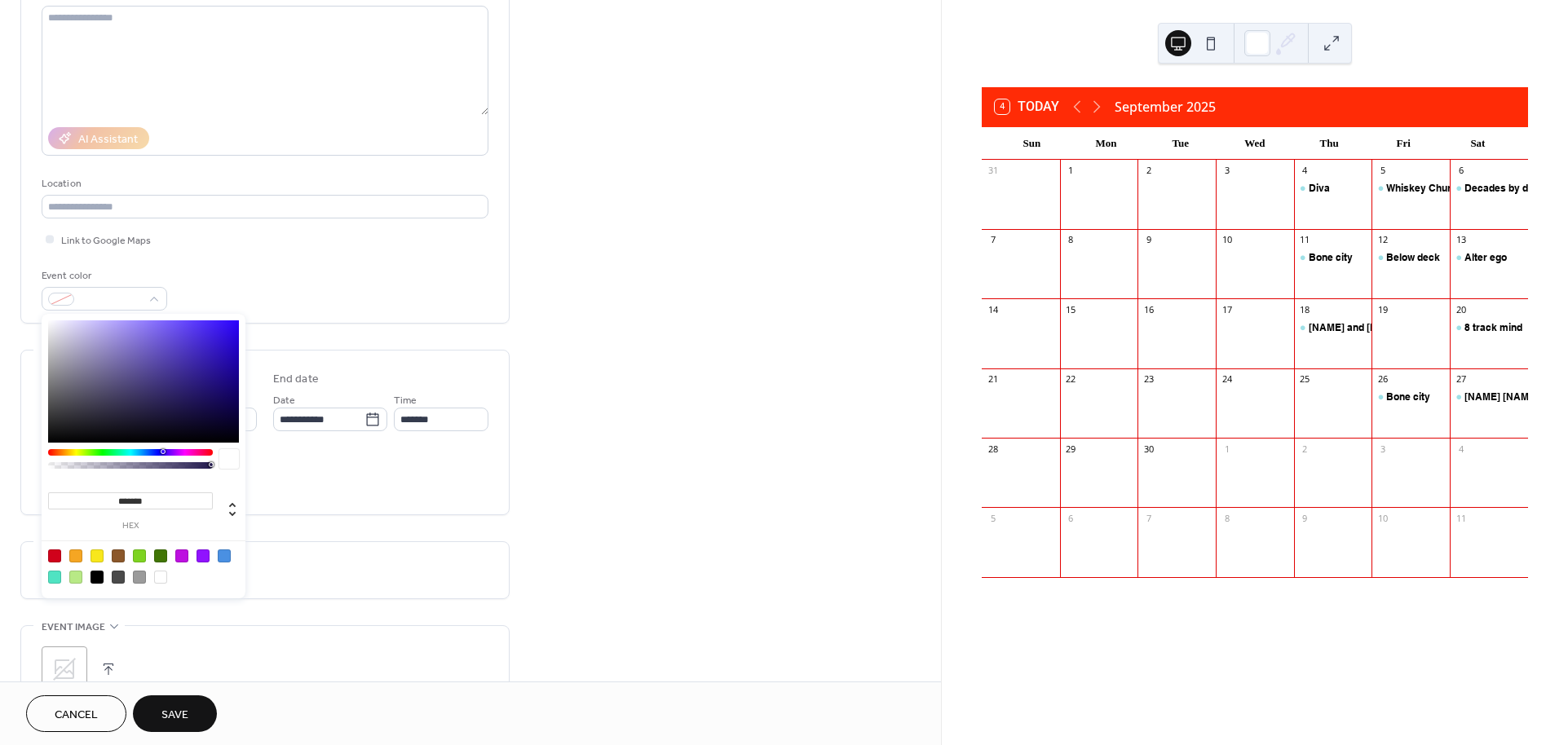 click at bounding box center [144, 381] 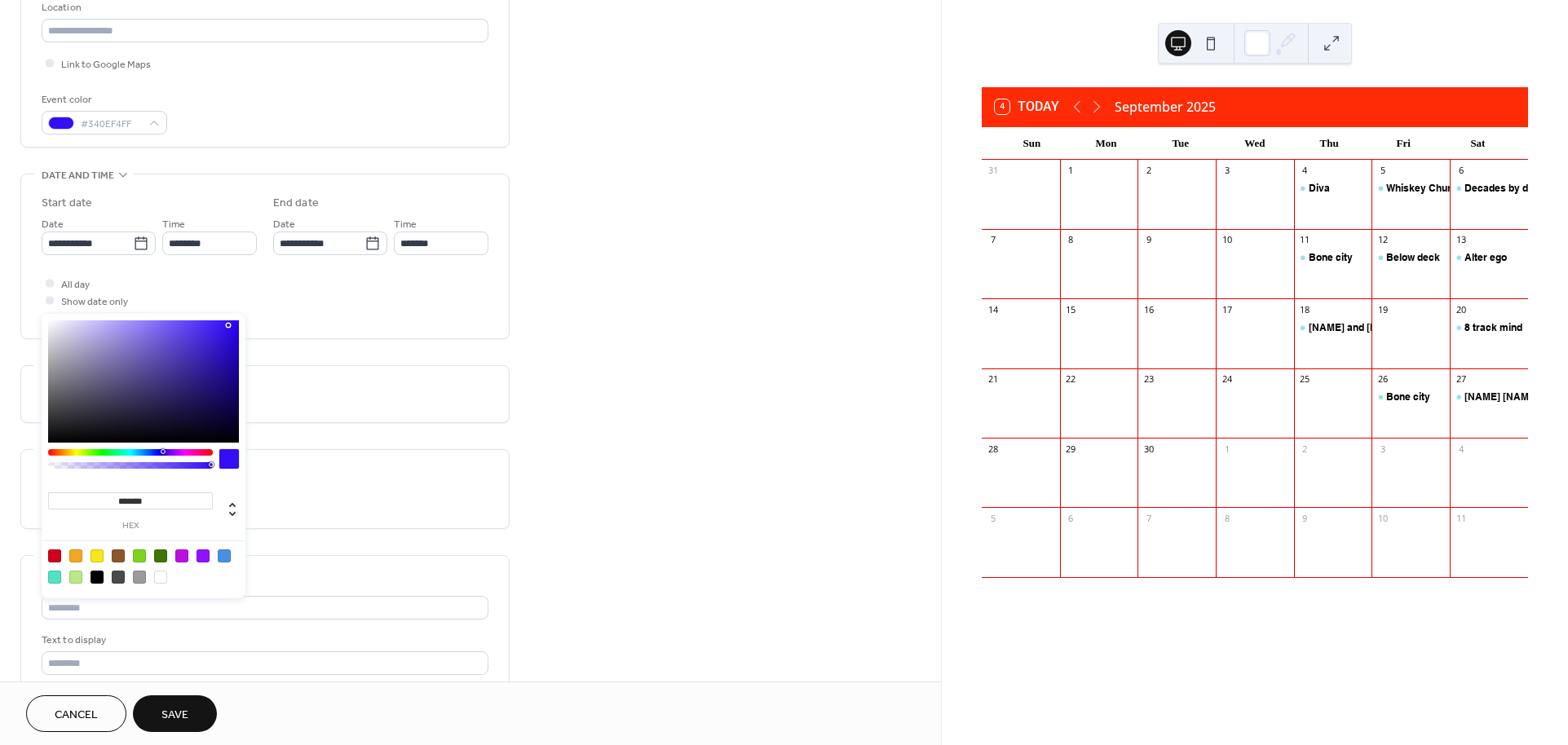 scroll, scrollTop: 362, scrollLeft: 0, axis: vertical 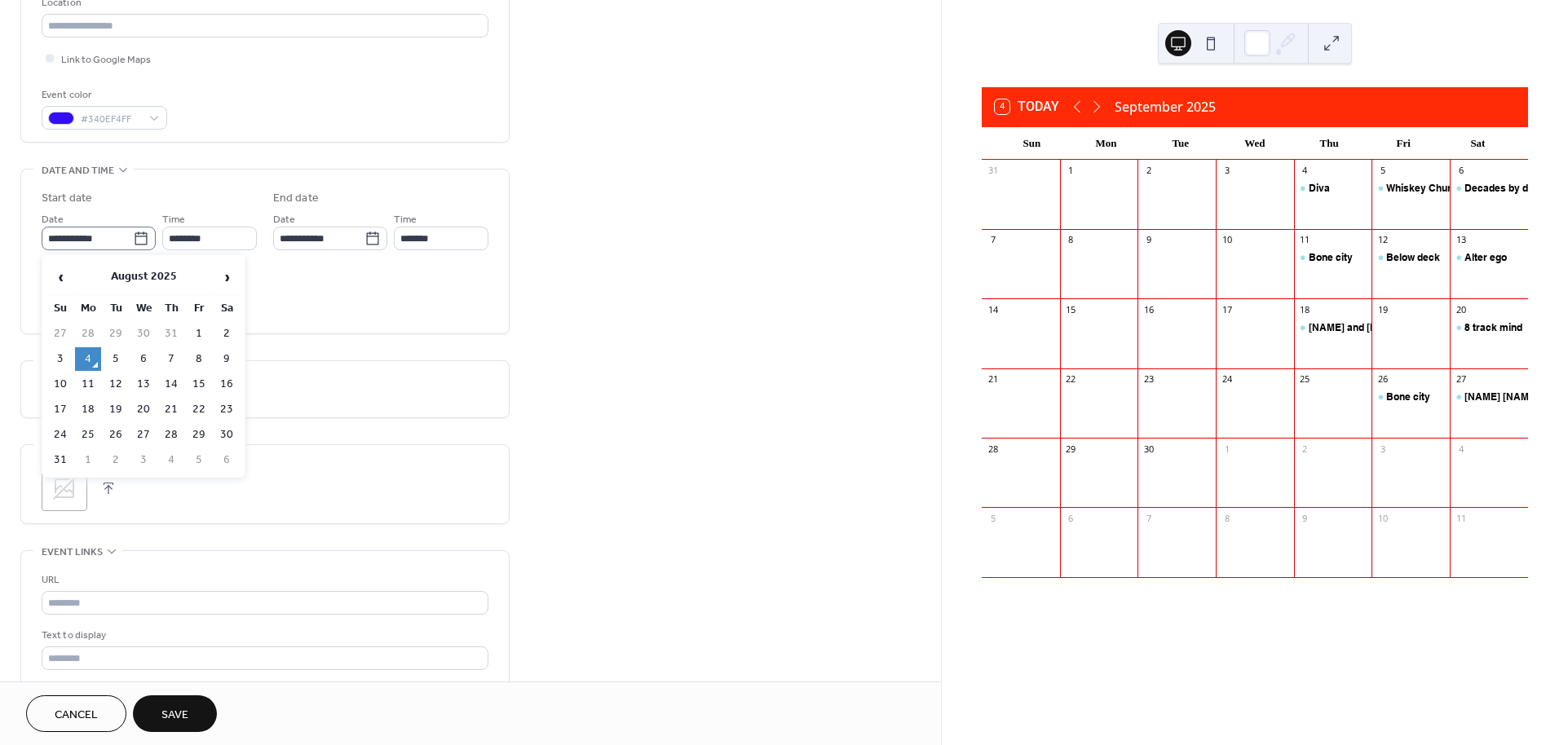 click 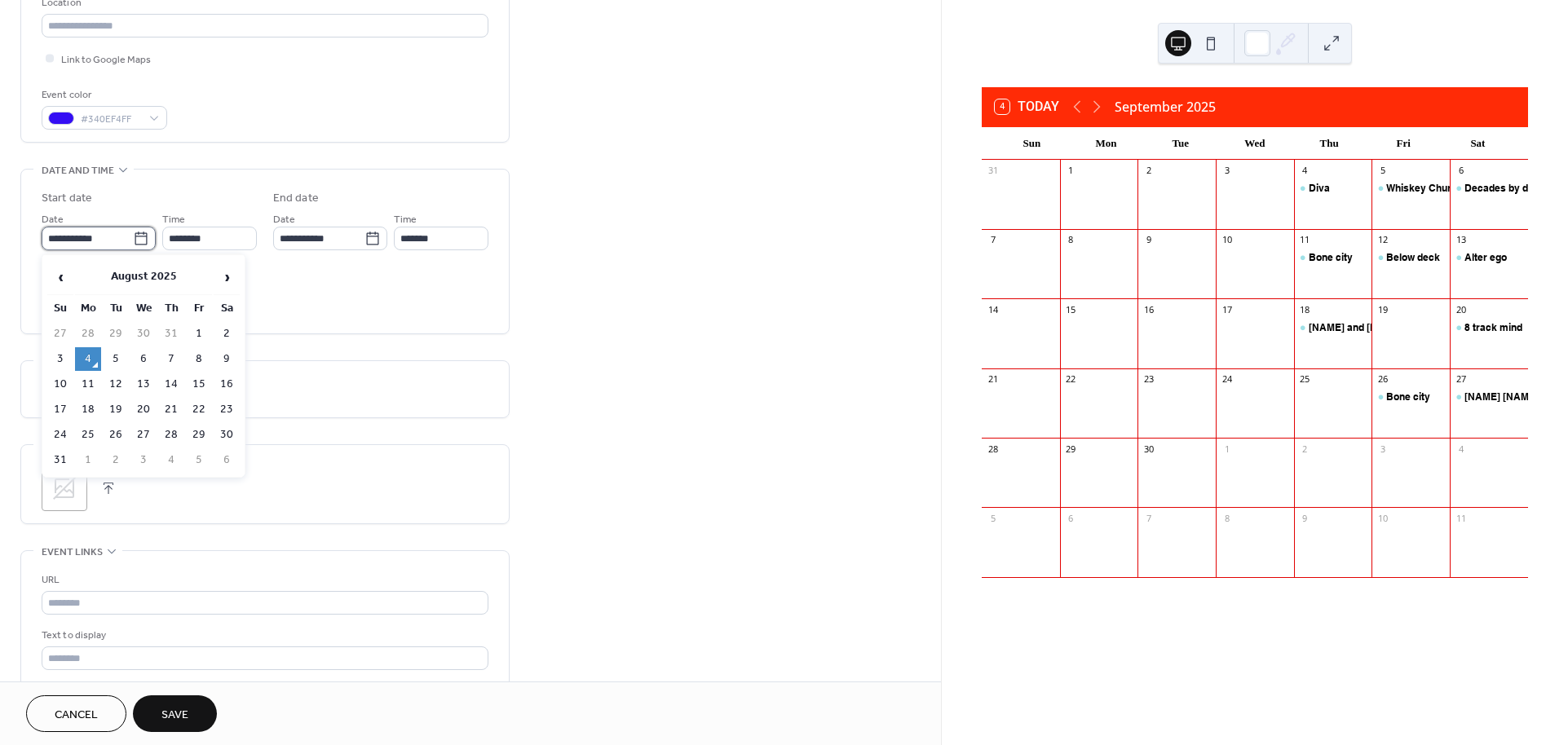 click on "**********" at bounding box center [87, 238] 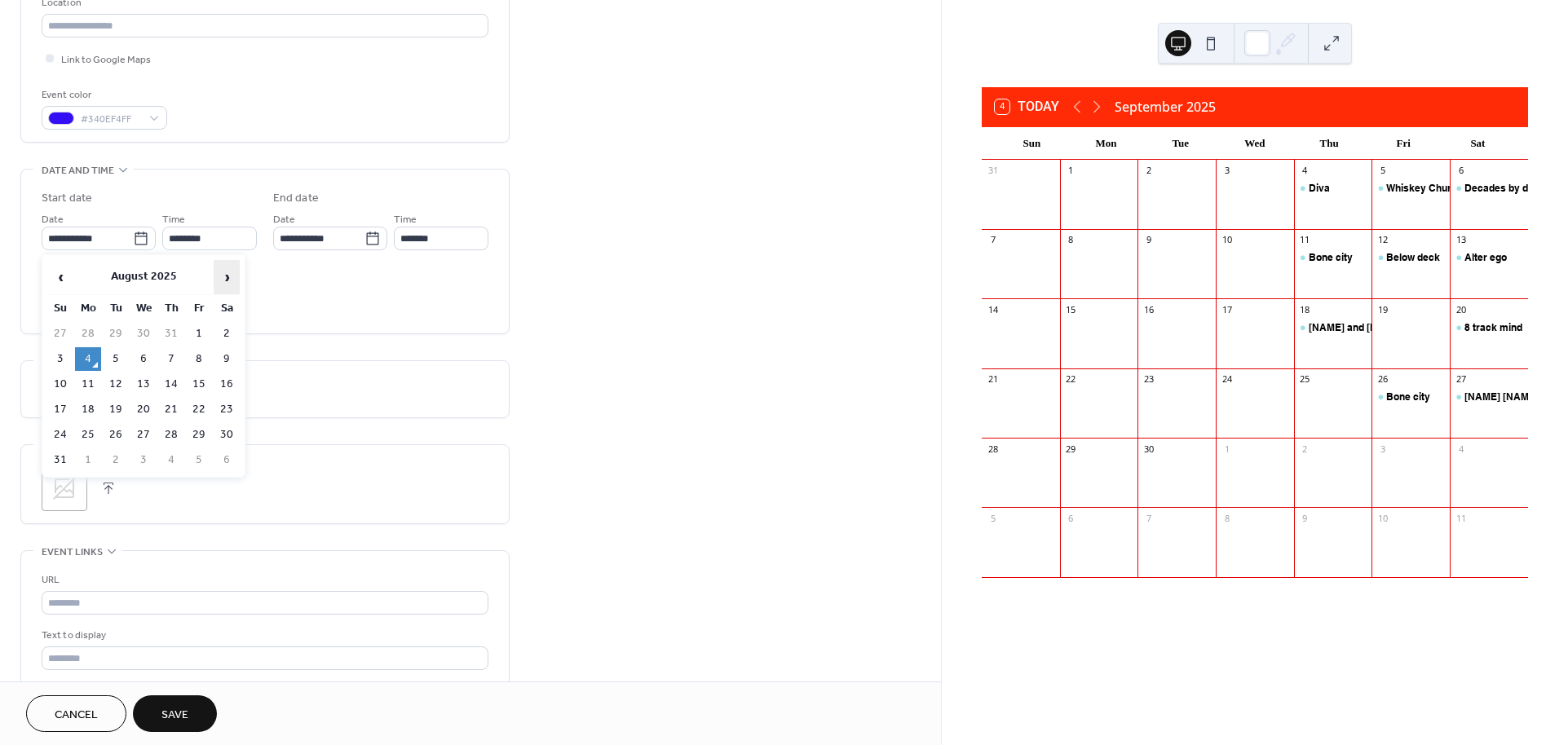 click on "›" at bounding box center (227, 277) 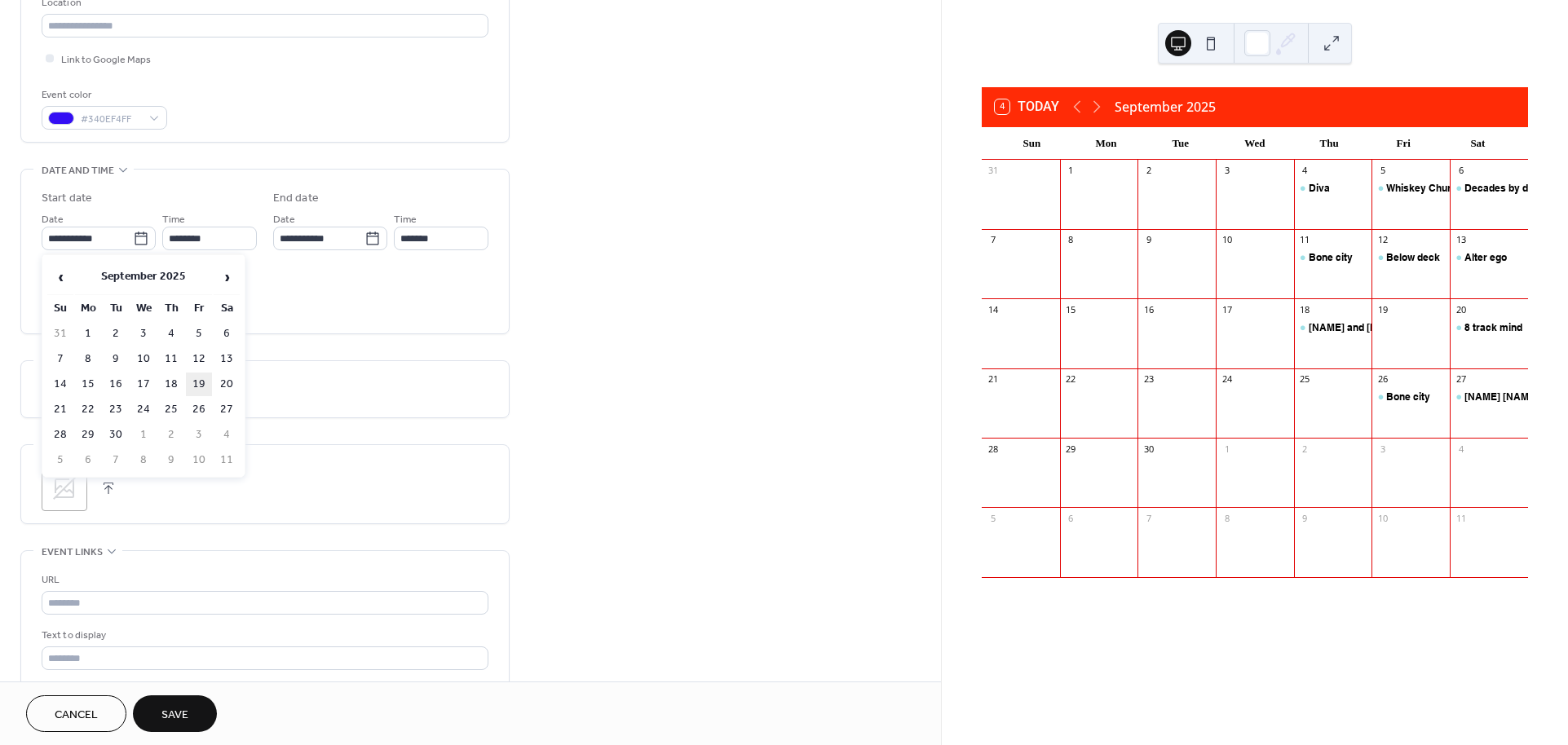 click on "19" at bounding box center [199, 384] 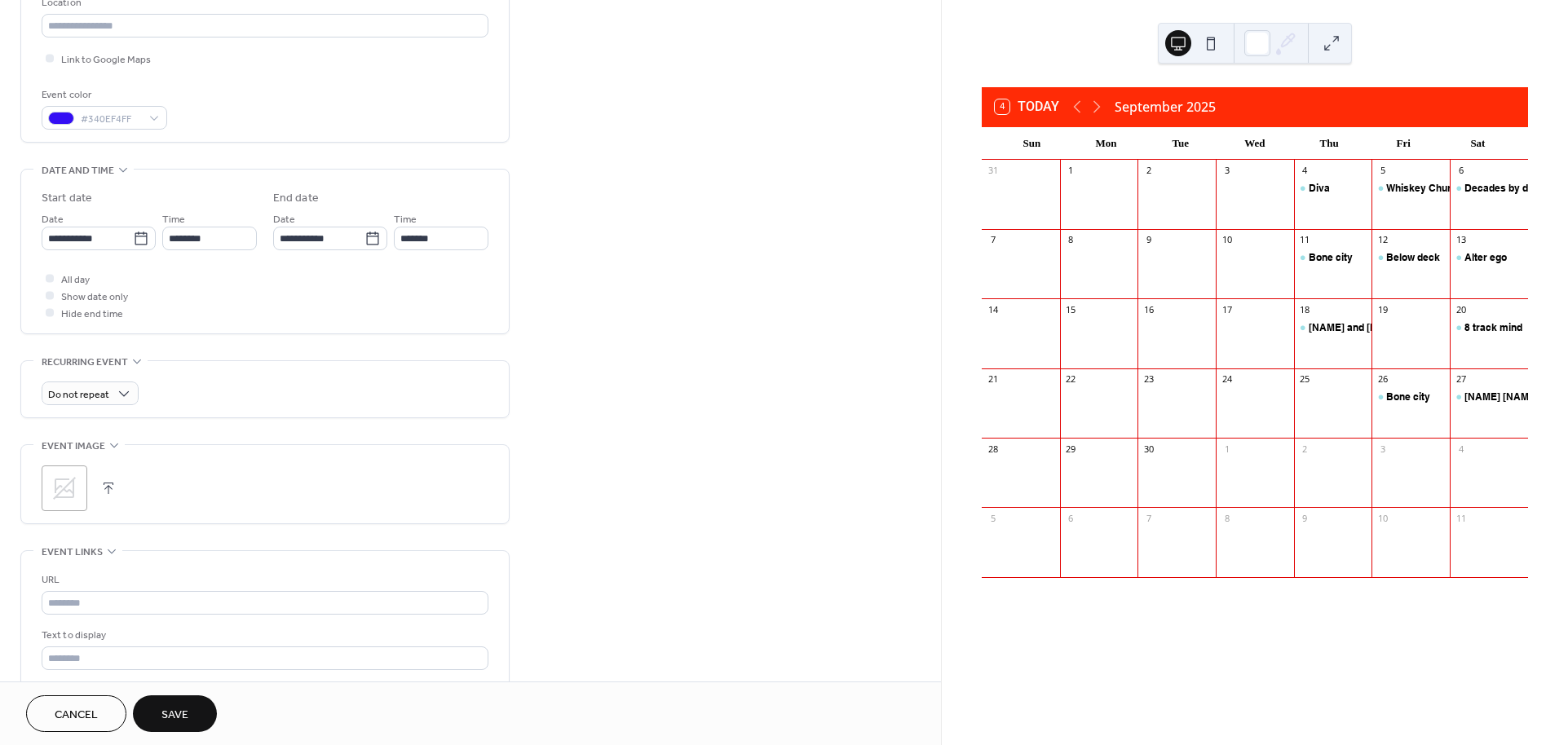 type on "**********" 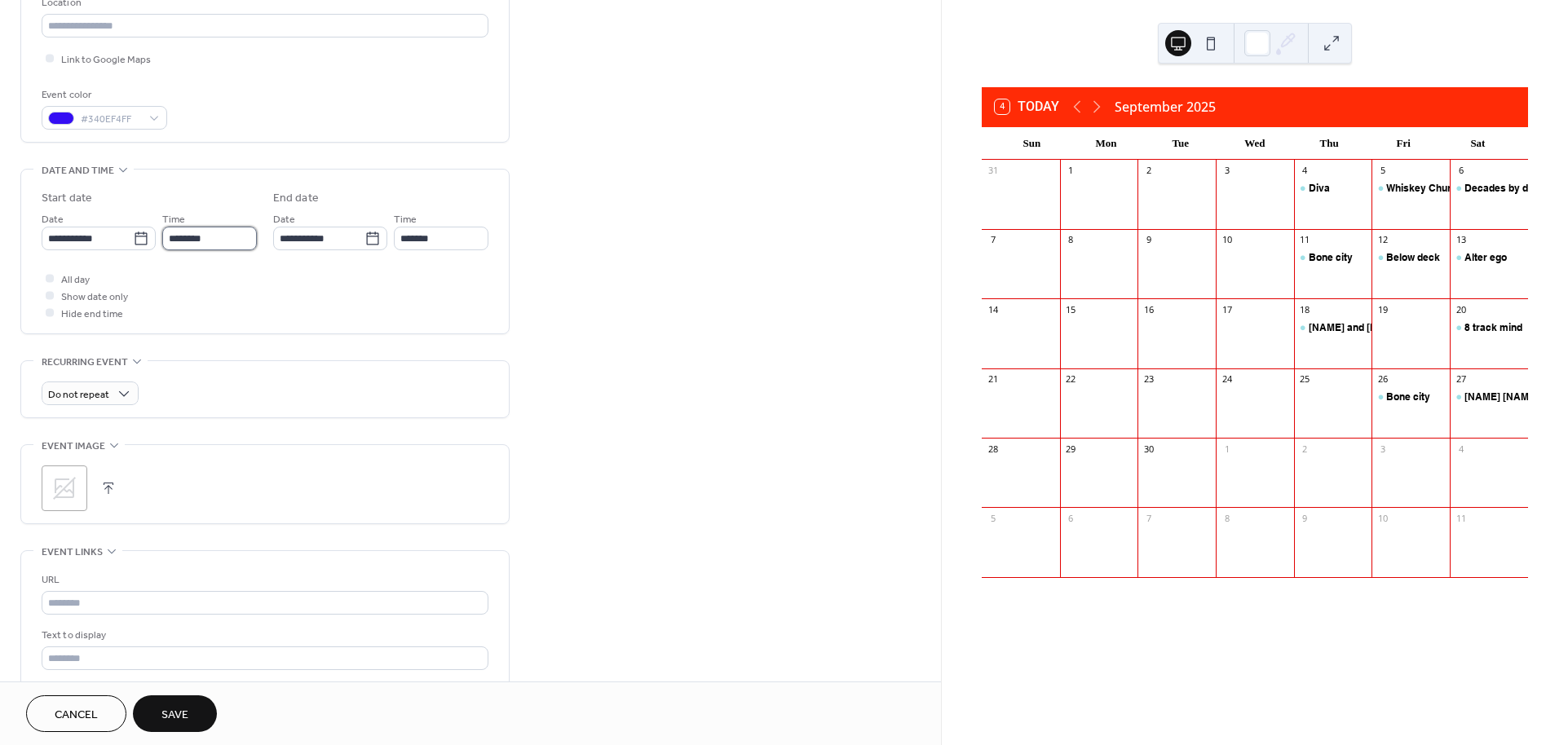 click on "********" at bounding box center [210, 238] 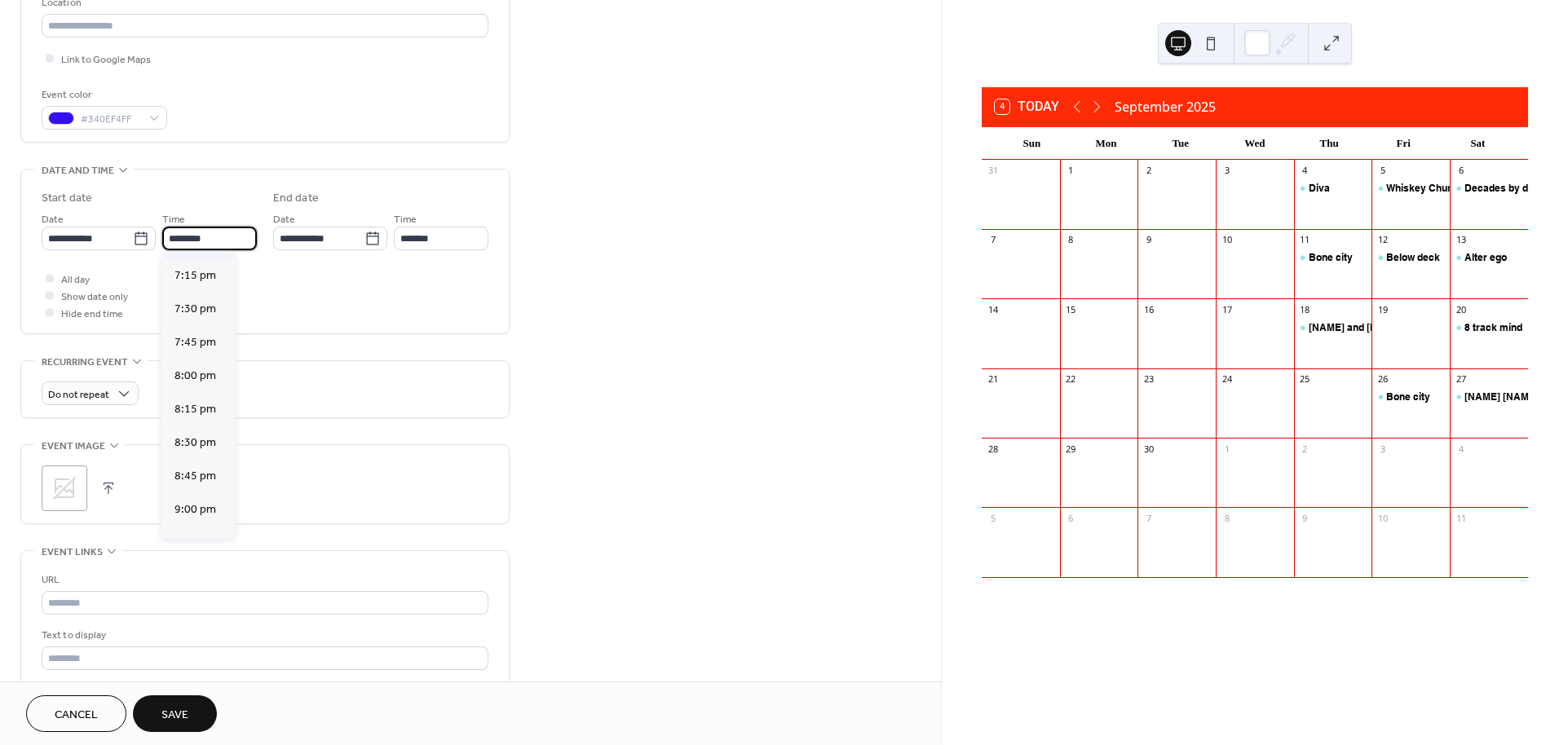 scroll, scrollTop: 2617, scrollLeft: 0, axis: vertical 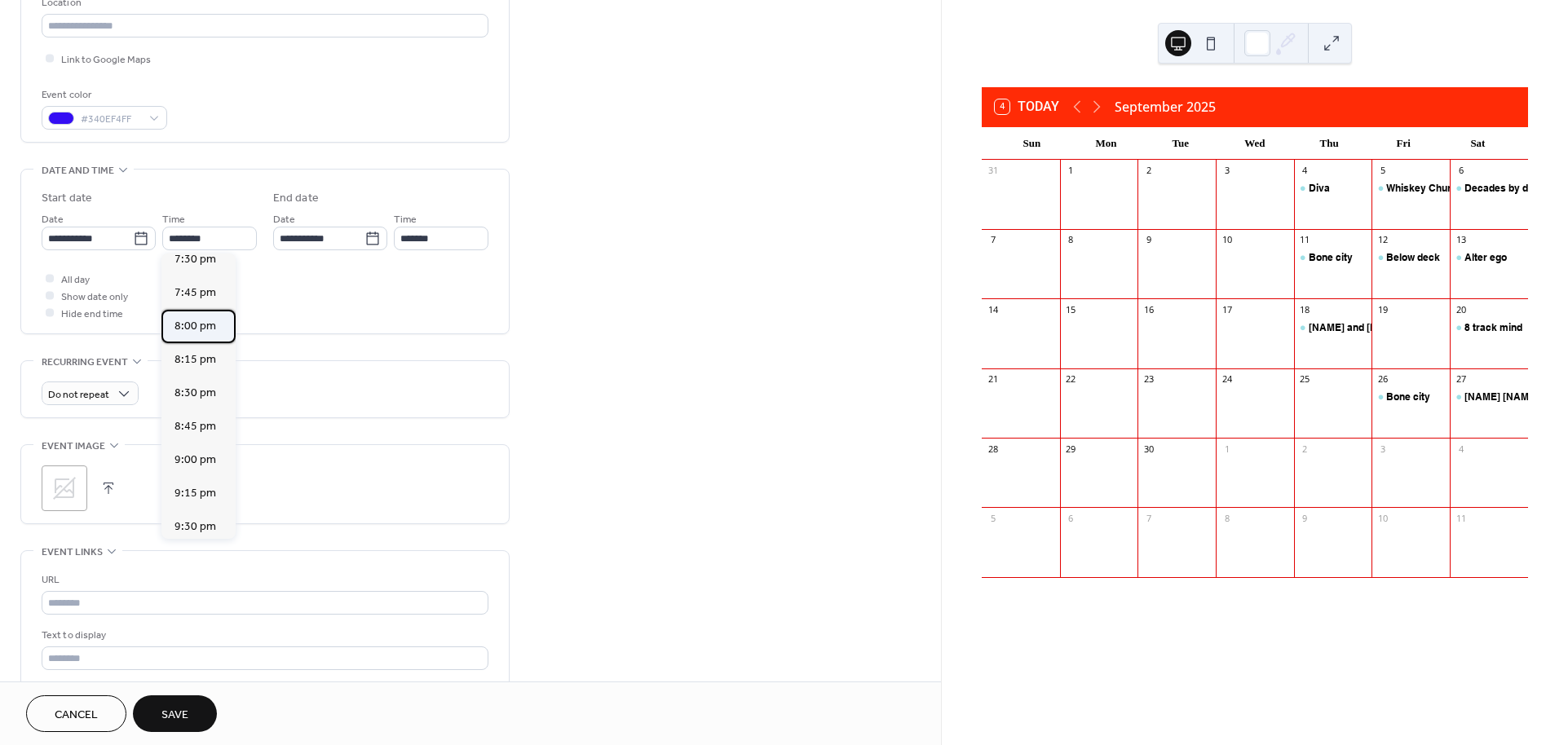 click on "8:00 pm" at bounding box center (195, 325) 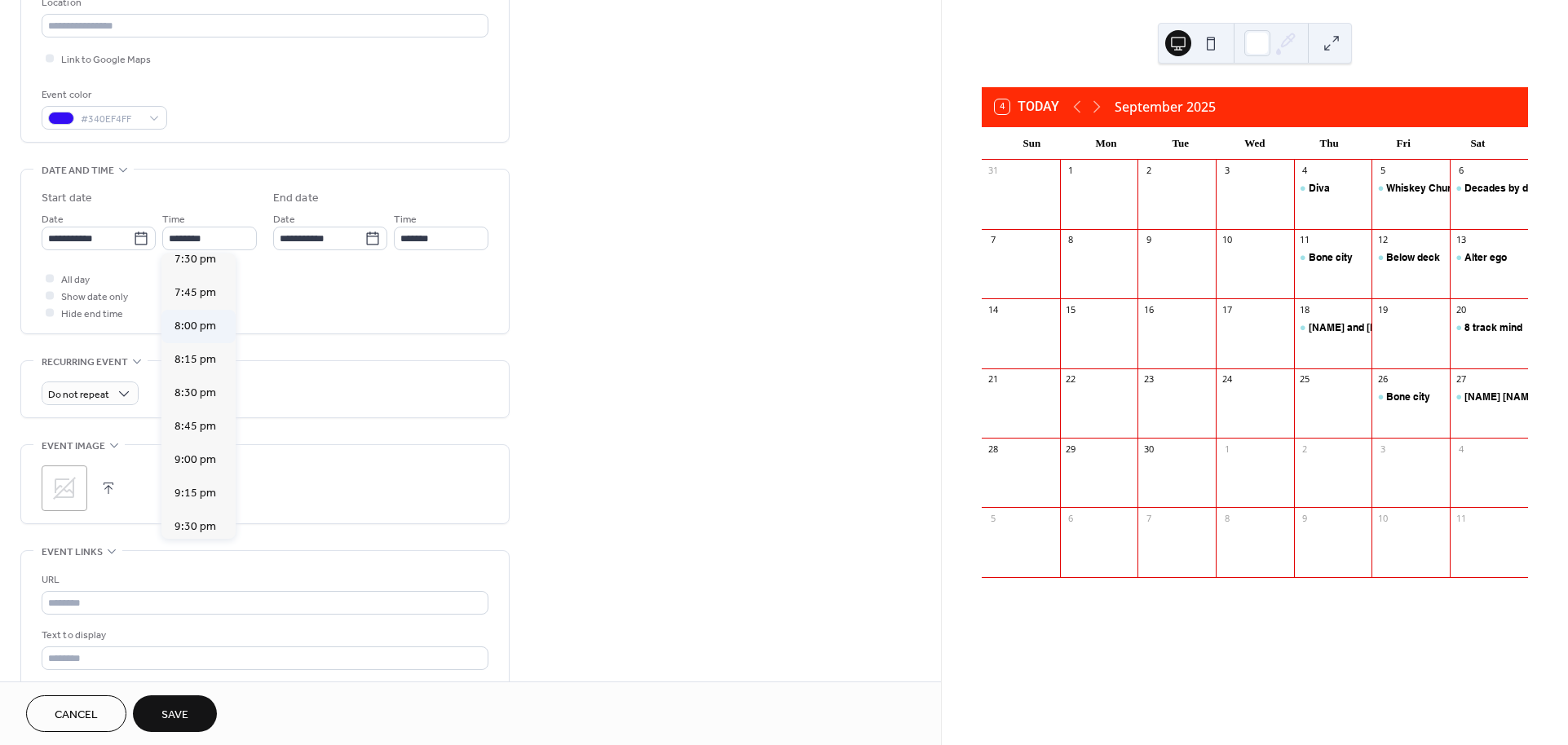 type on "*******" 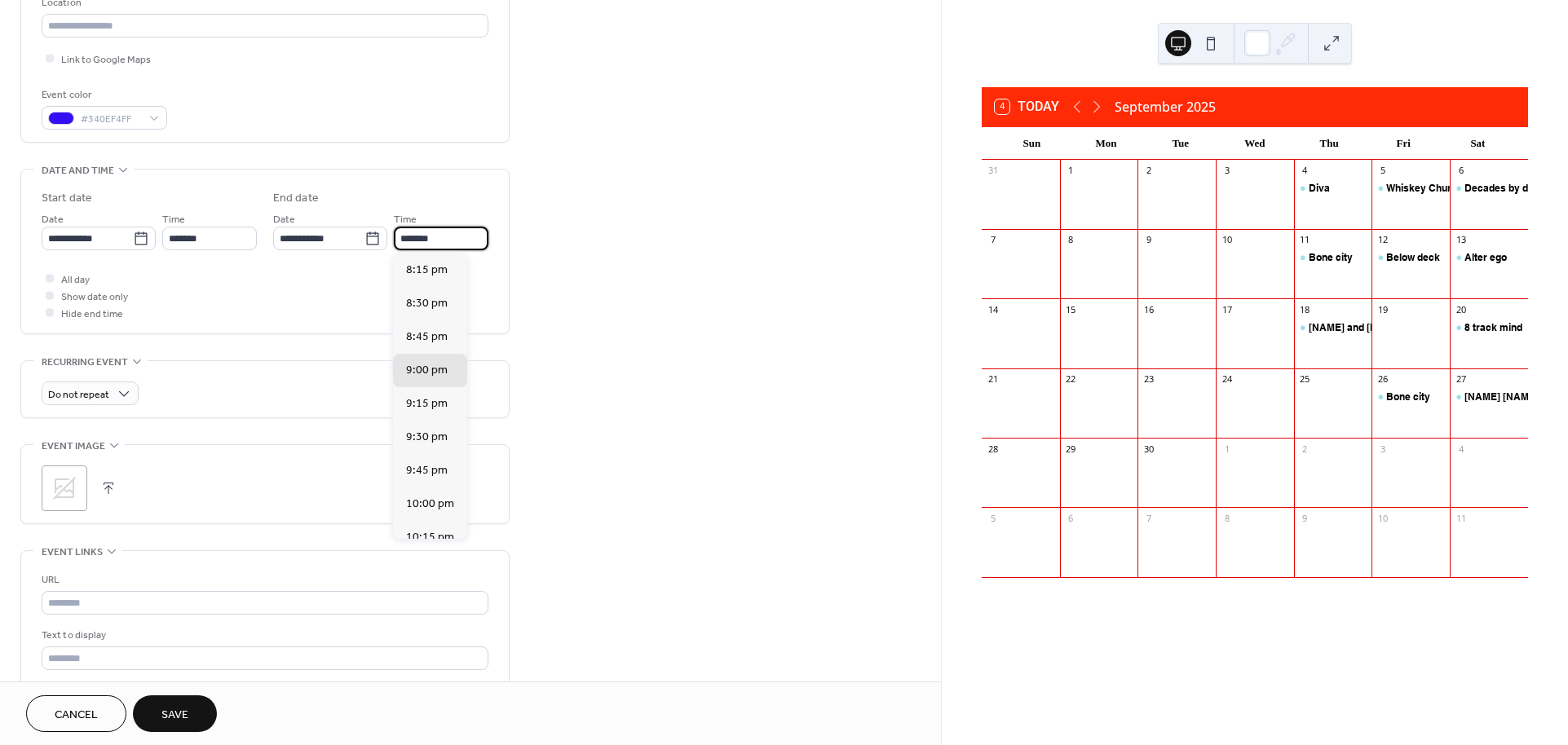 click on "*******" at bounding box center [441, 238] 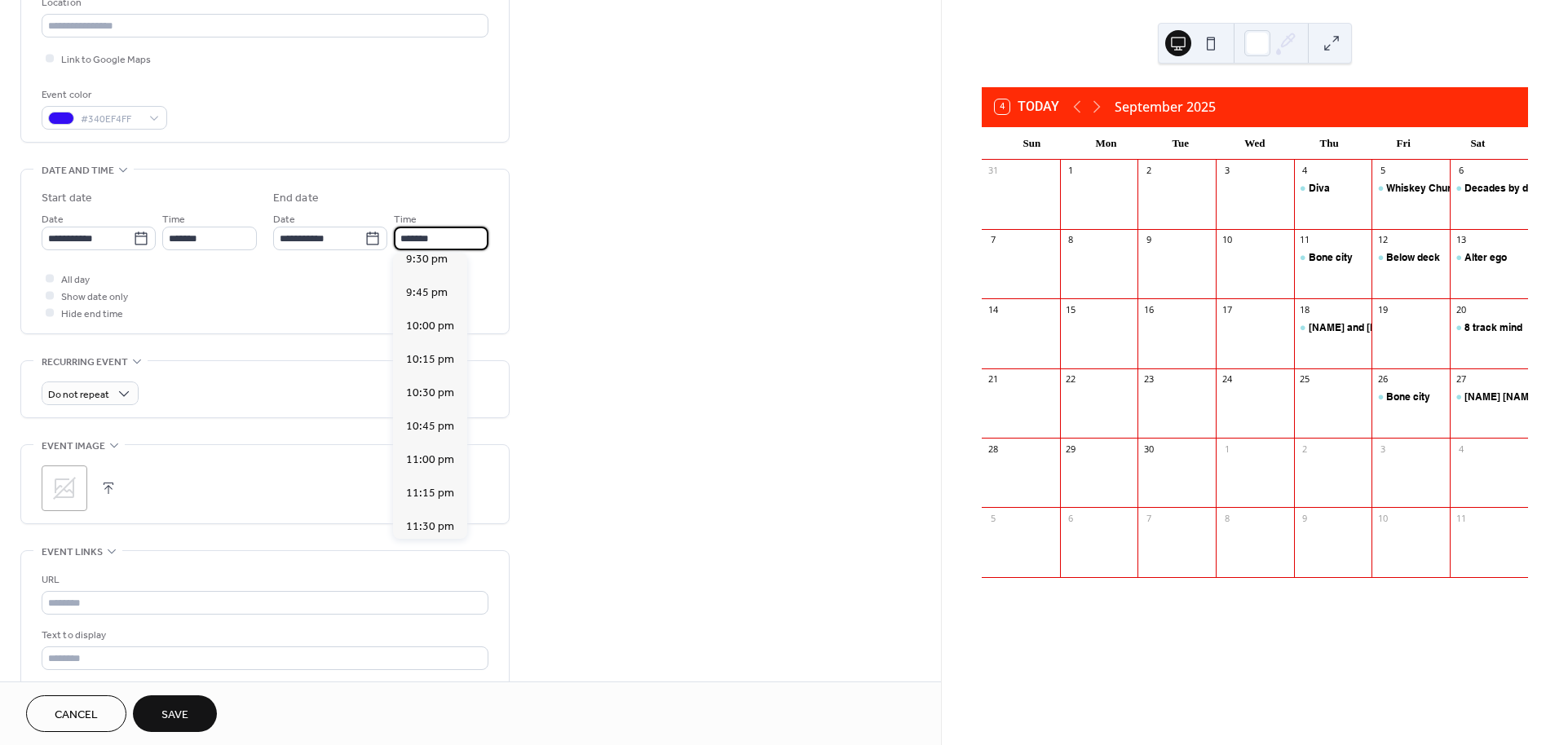 scroll, scrollTop: 221, scrollLeft: 0, axis: vertical 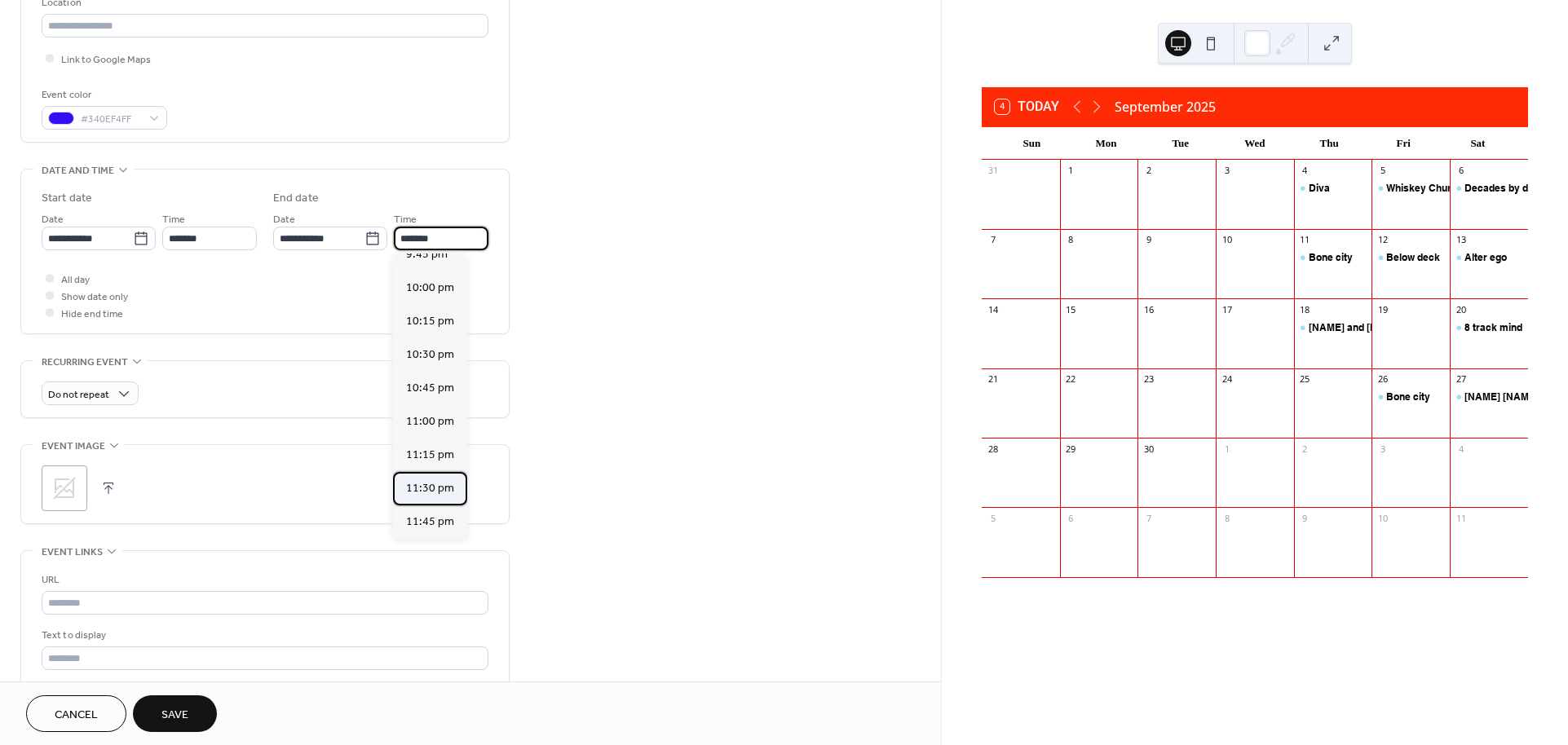 click on "11:30 pm" at bounding box center [430, 487] 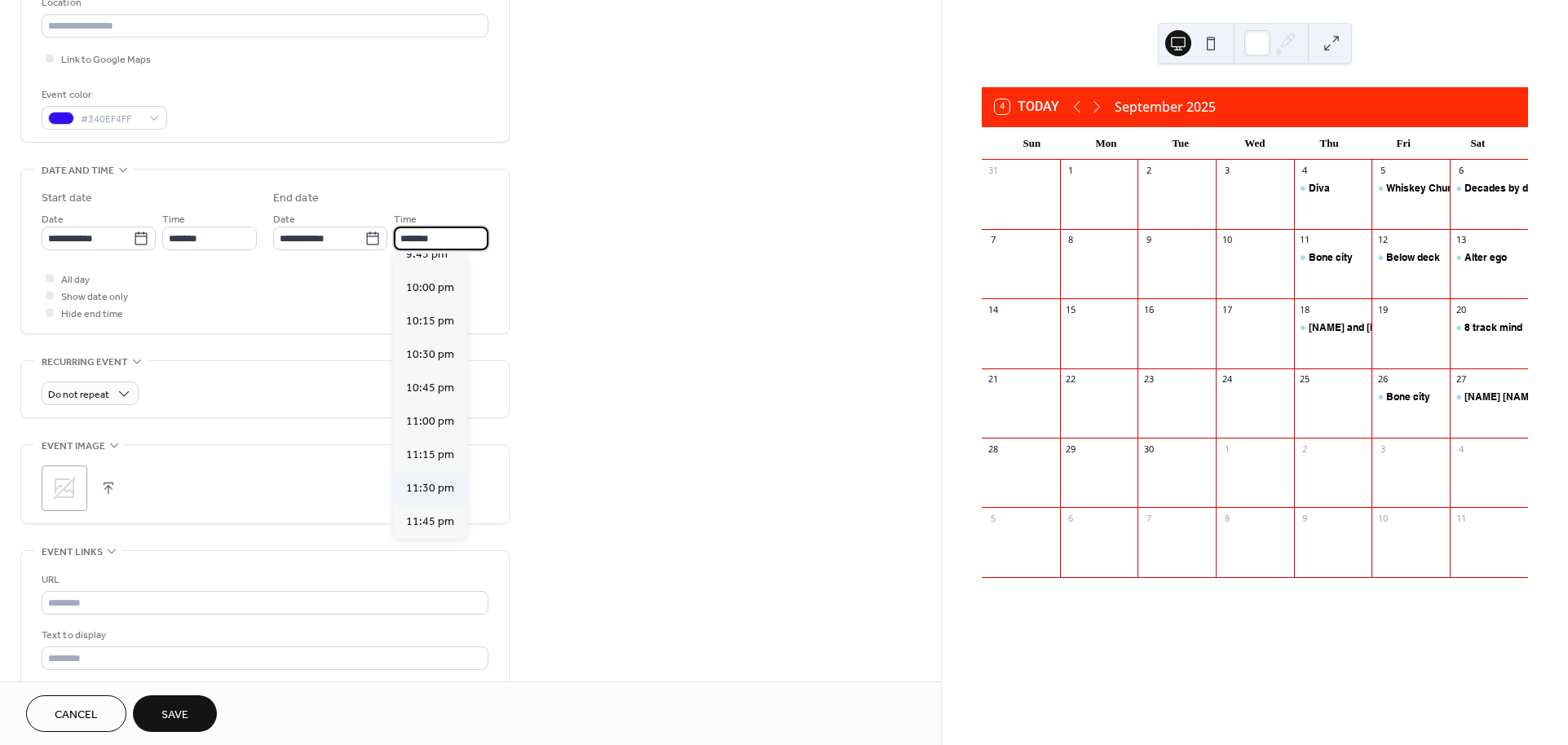 type on "********" 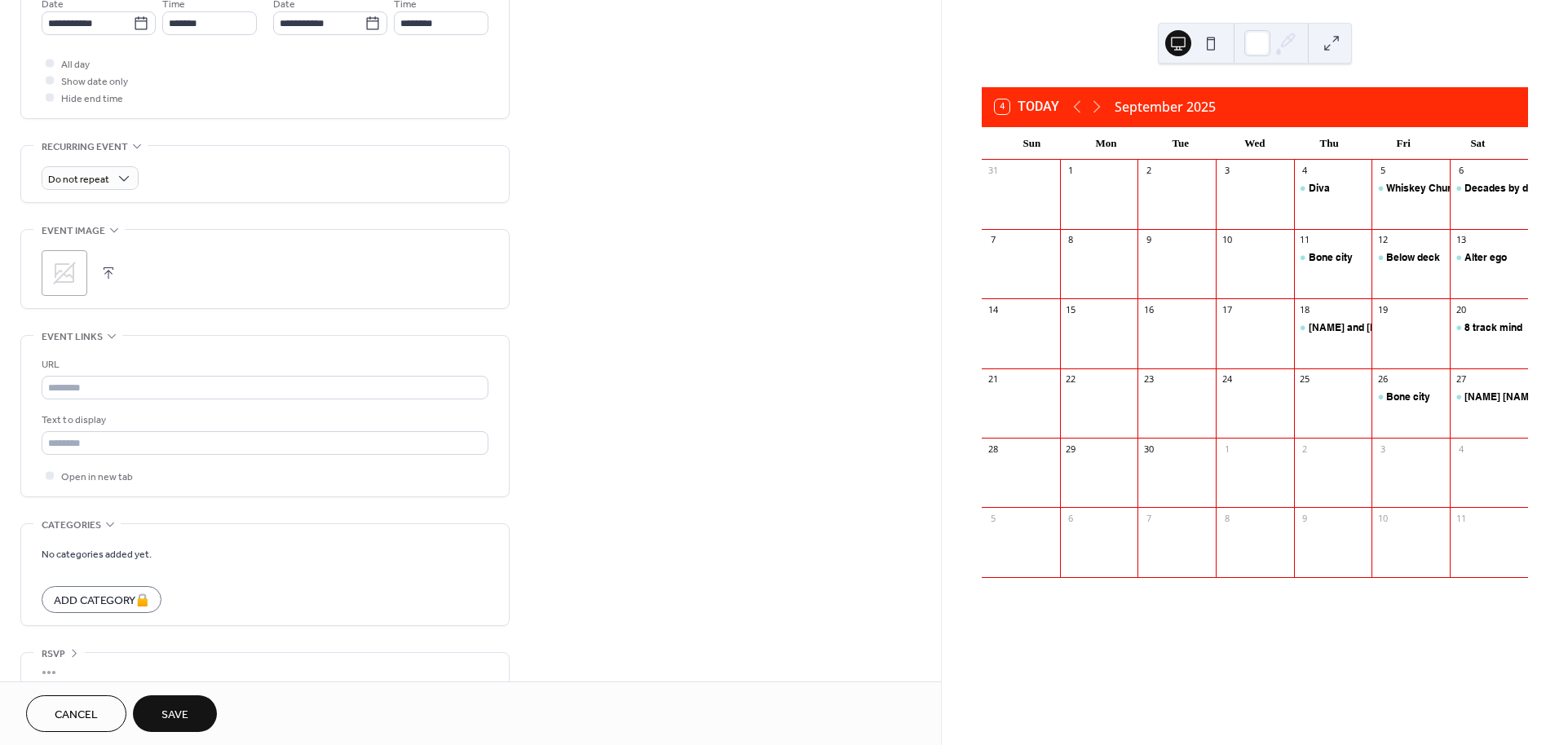 scroll, scrollTop: 598, scrollLeft: 0, axis: vertical 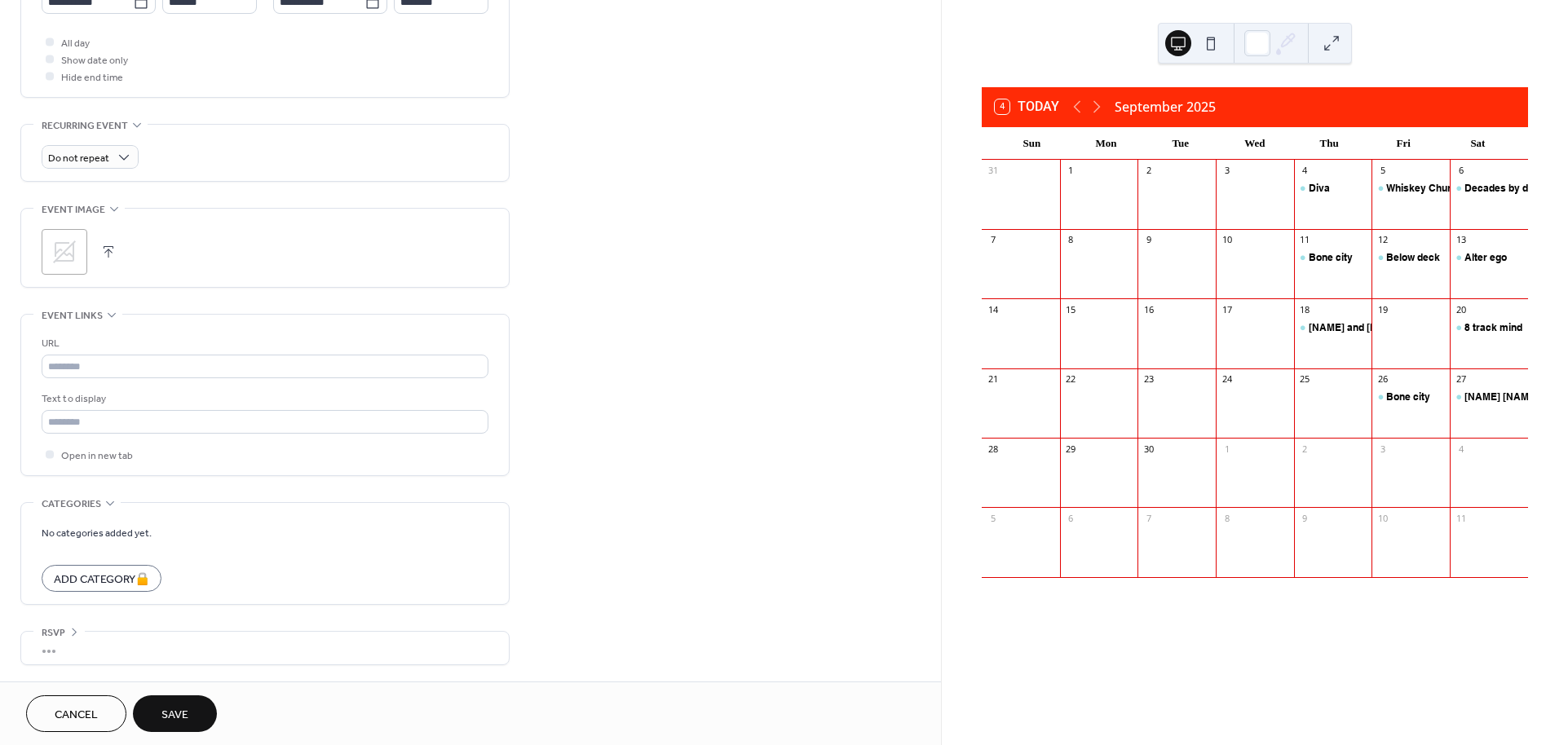 click on "Save" at bounding box center [174, 715] 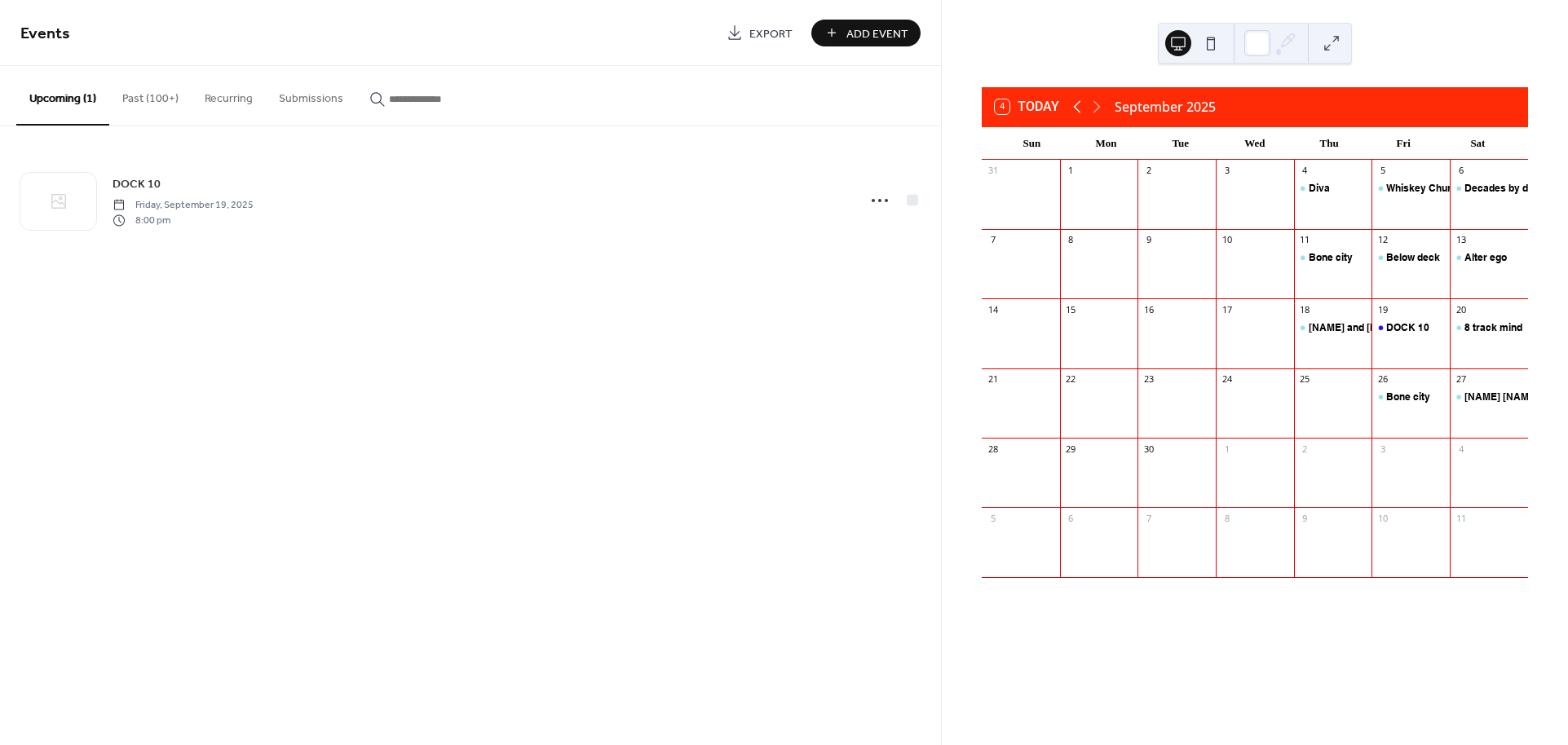 click 